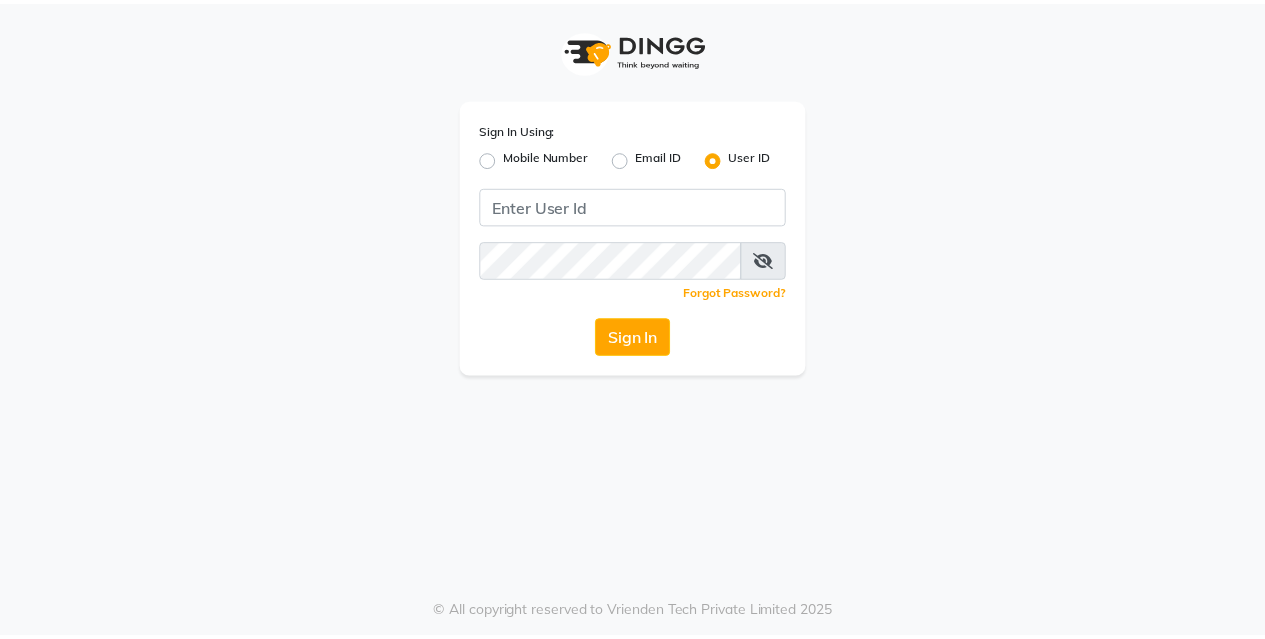 scroll, scrollTop: 0, scrollLeft: 0, axis: both 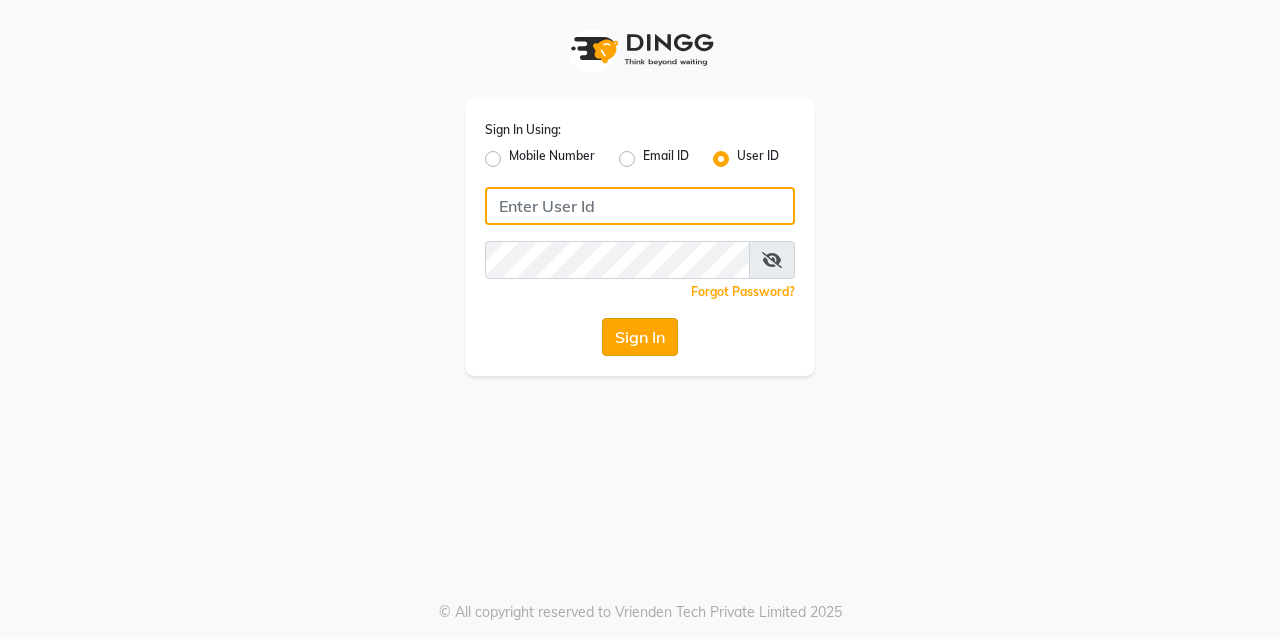 type on "kreations@2019" 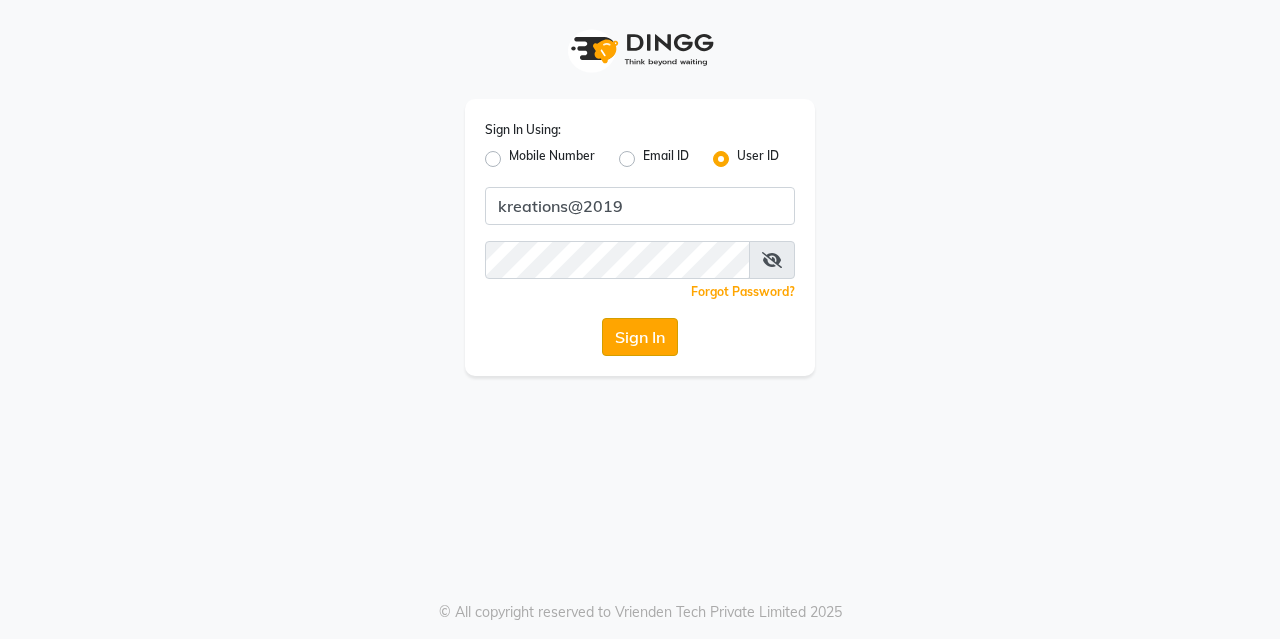 click on "Sign In" 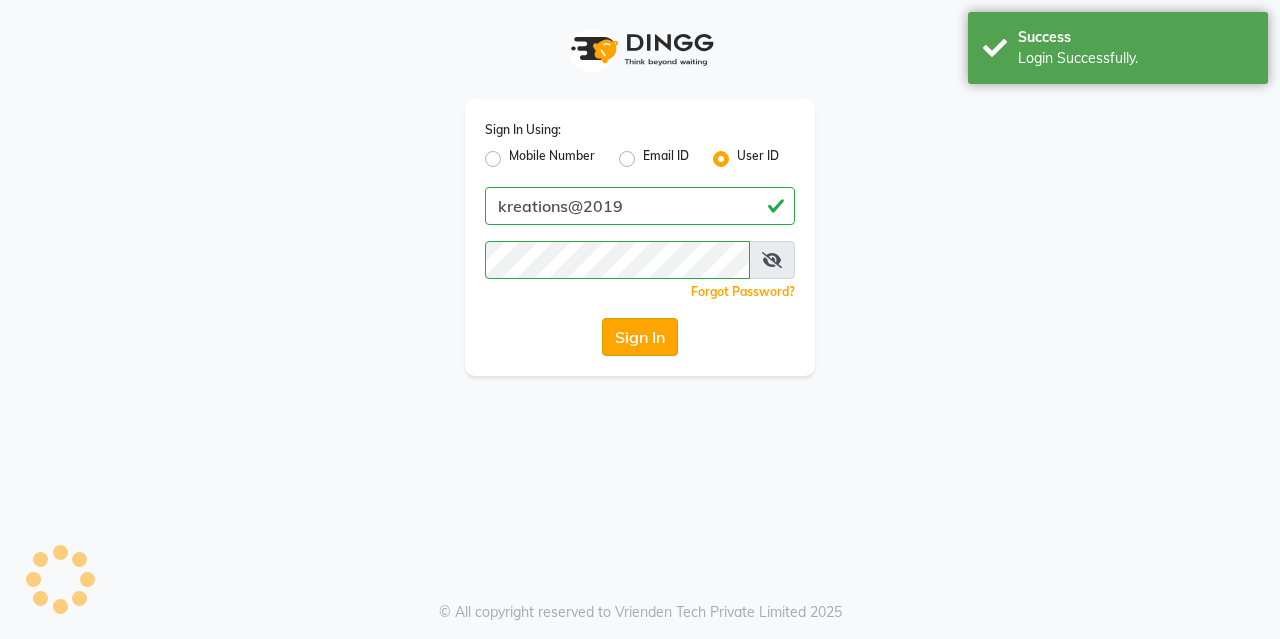 click on "Sign In" 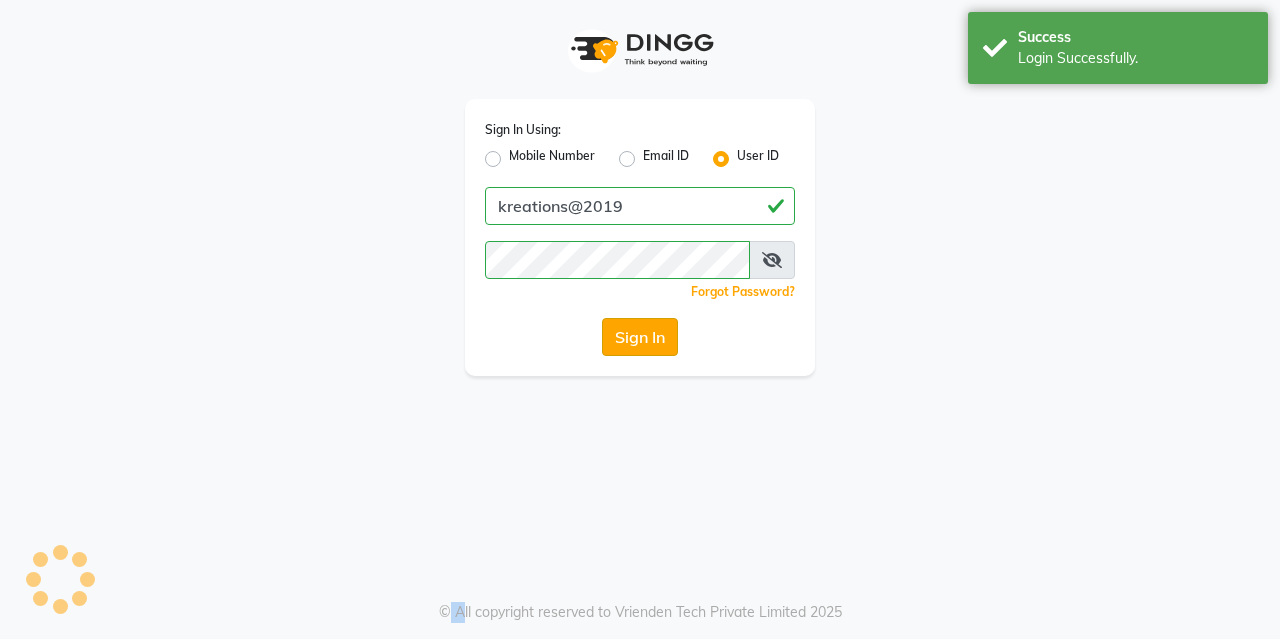 click on "Sign In" 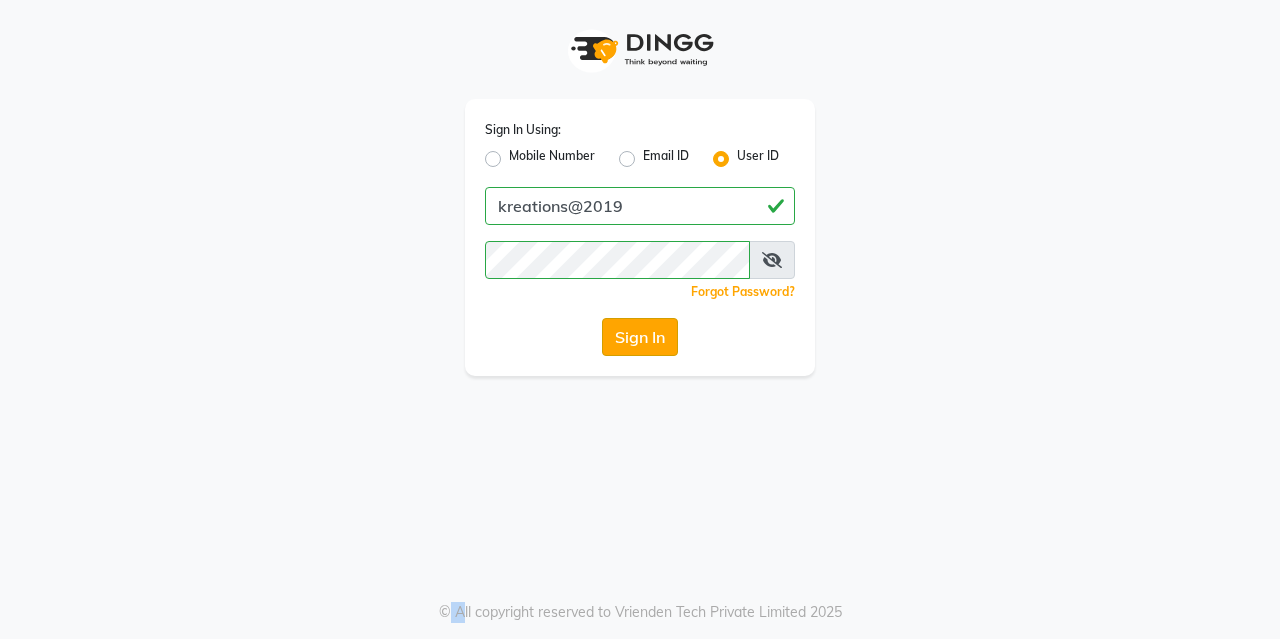 click on "Sign In" 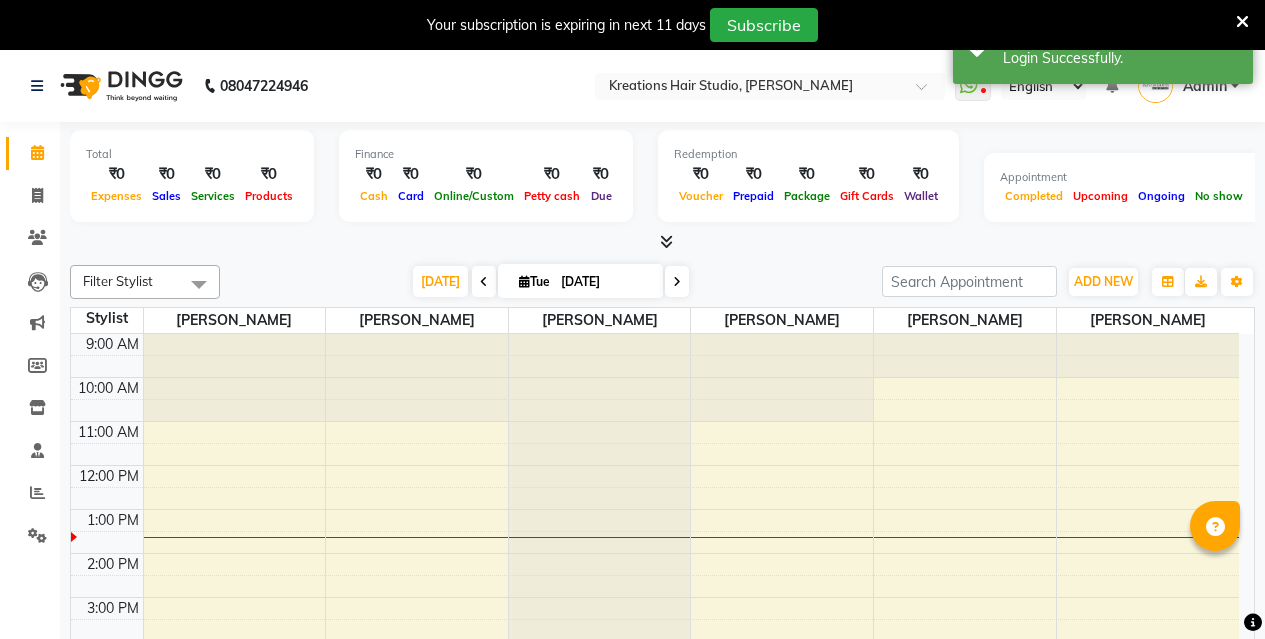 select on "en" 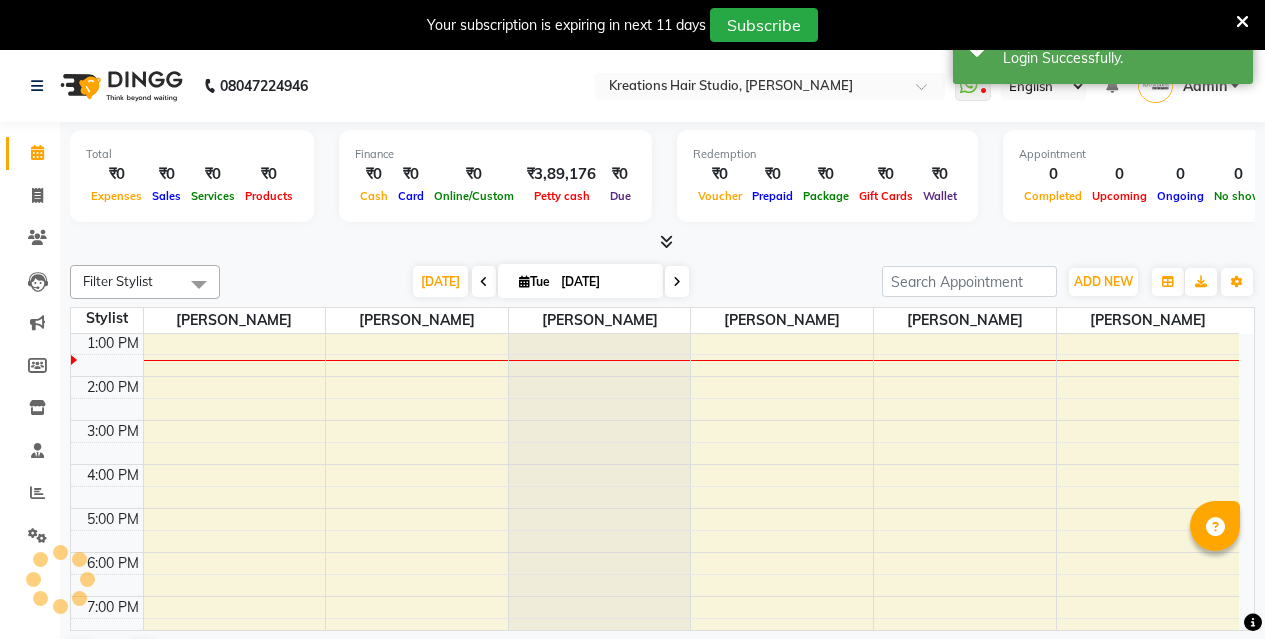 scroll, scrollTop: 0, scrollLeft: 0, axis: both 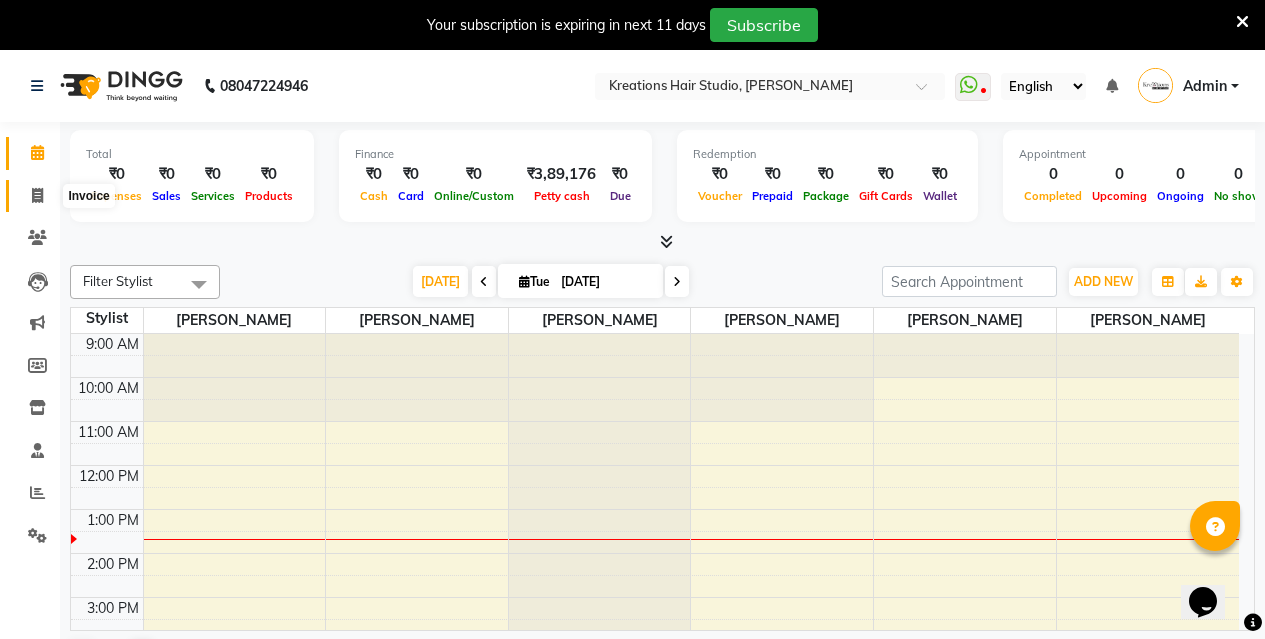 click 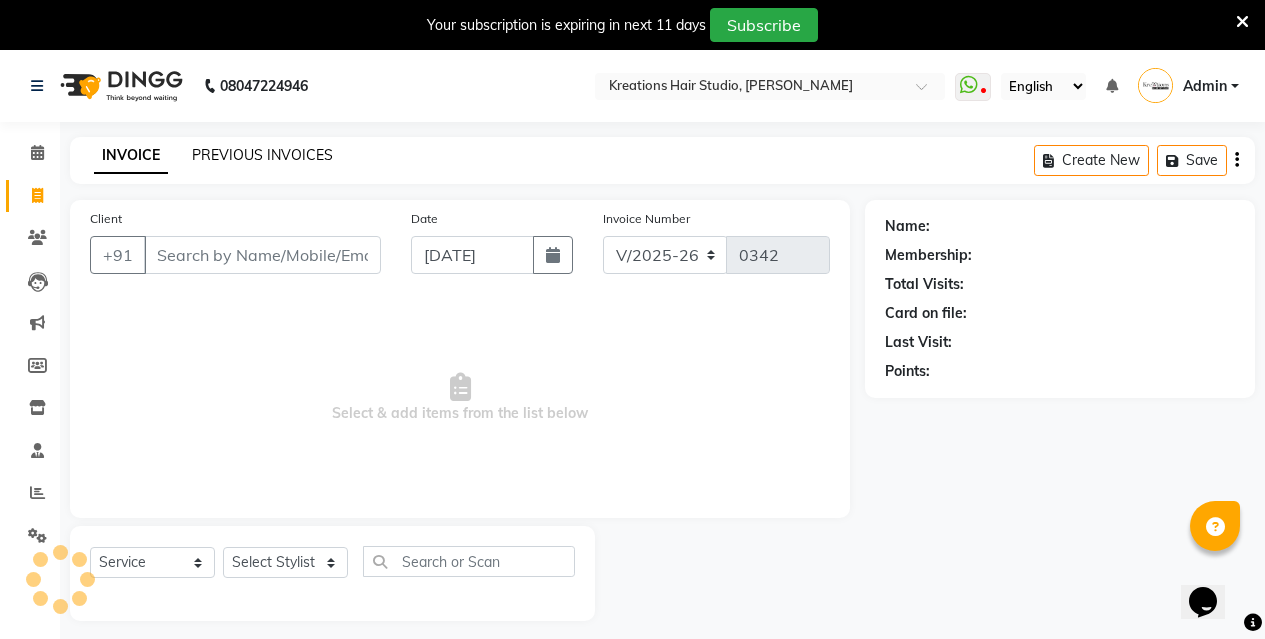 click on "PREVIOUS INVOICES" 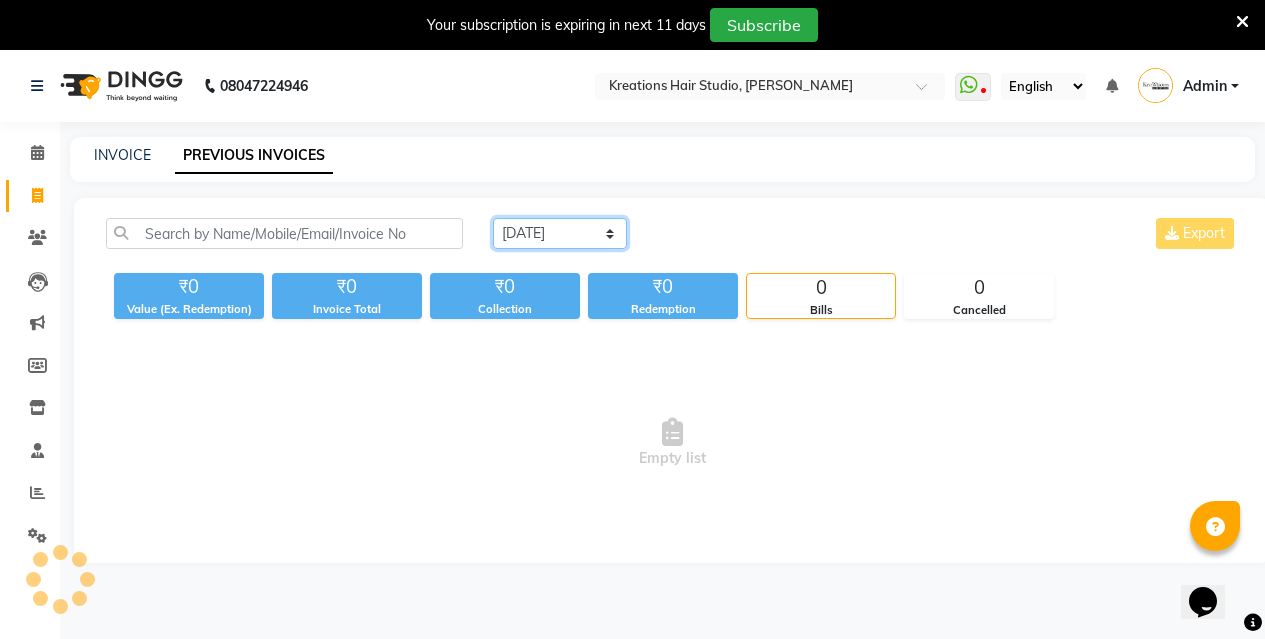 click on "[DATE] [DATE] Custom Range" 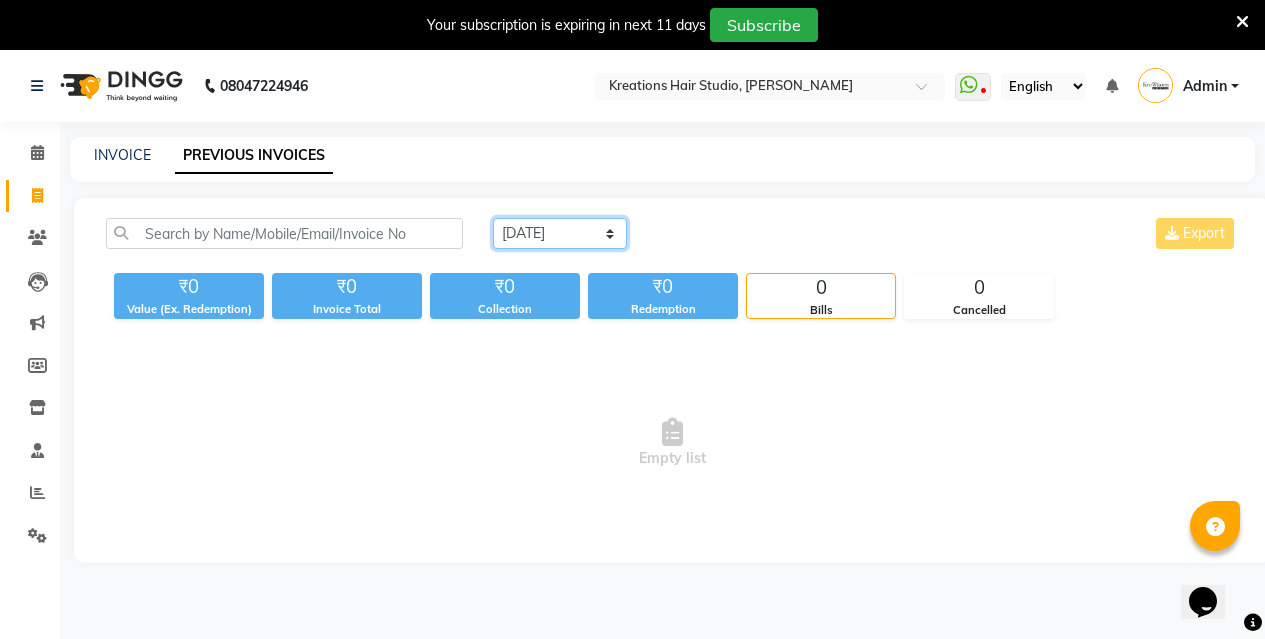 select on "range" 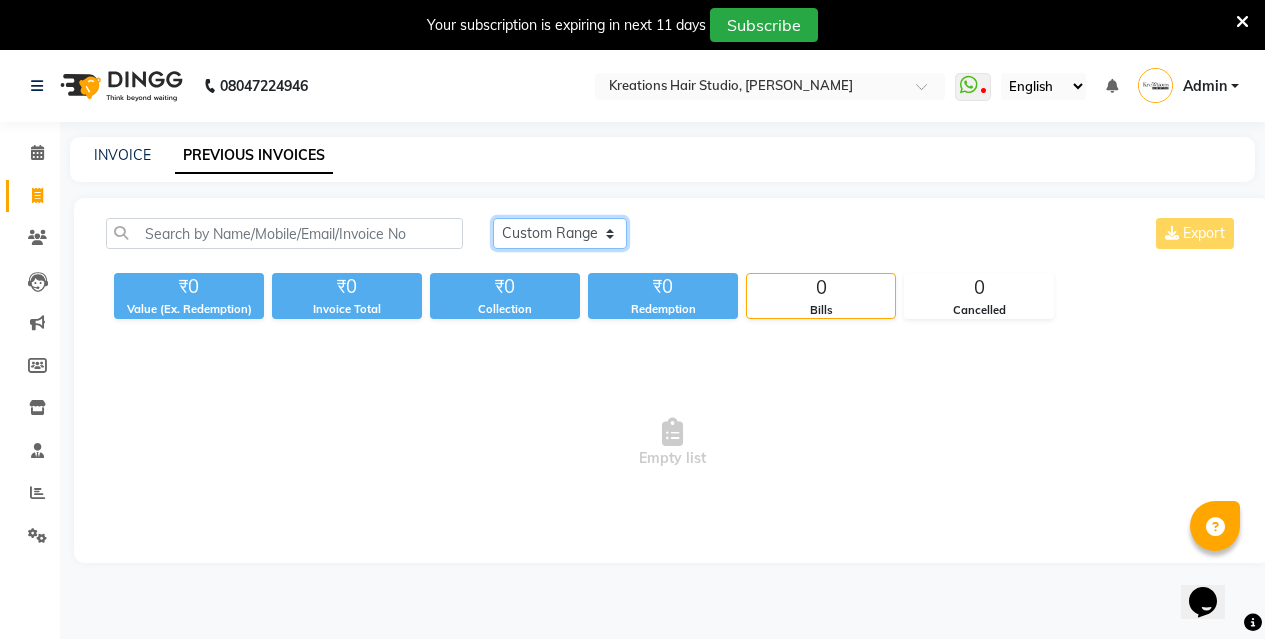 click on "[DATE] [DATE] Custom Range" 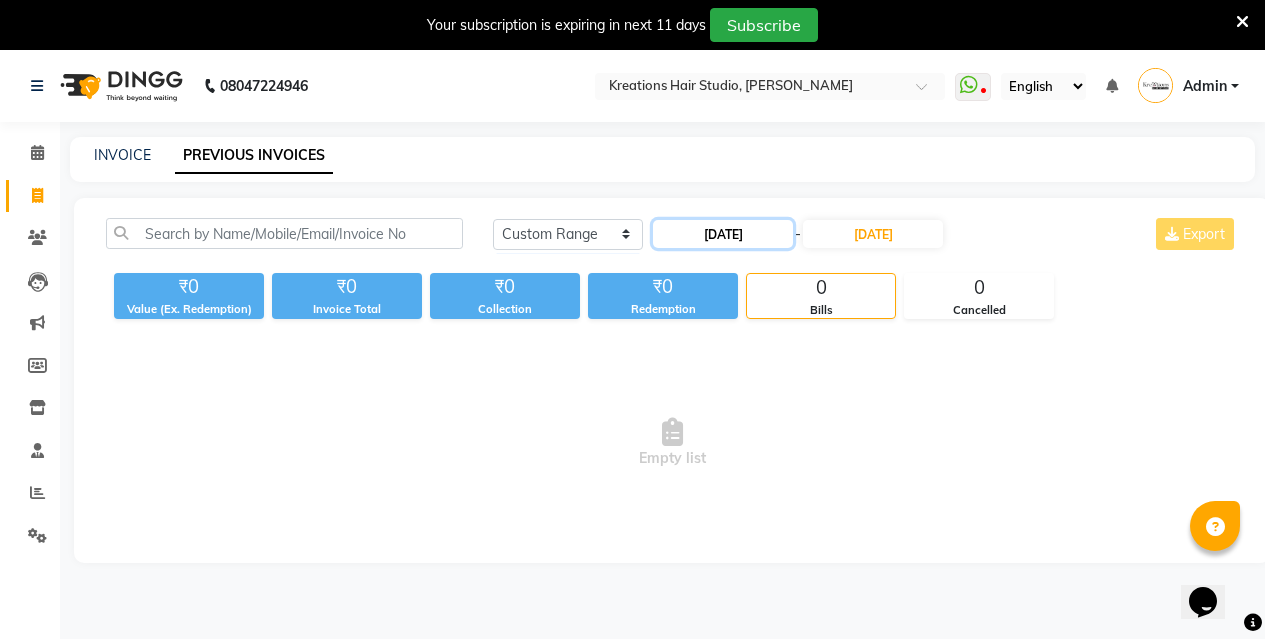 click on "[DATE]" 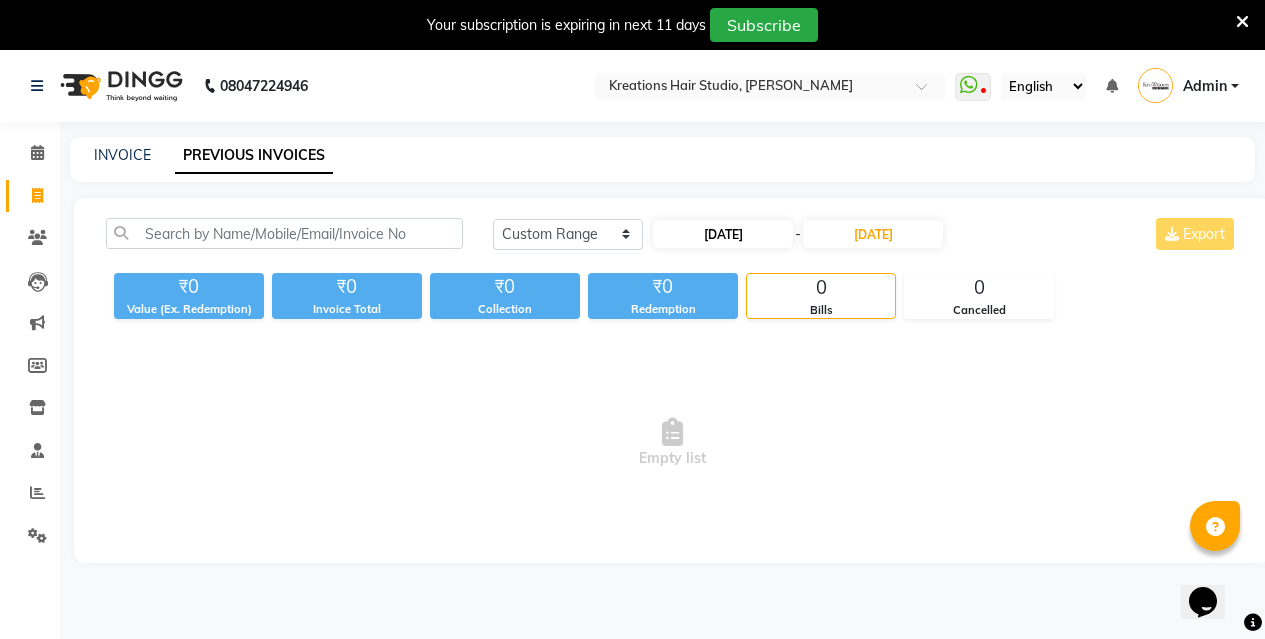 select on "7" 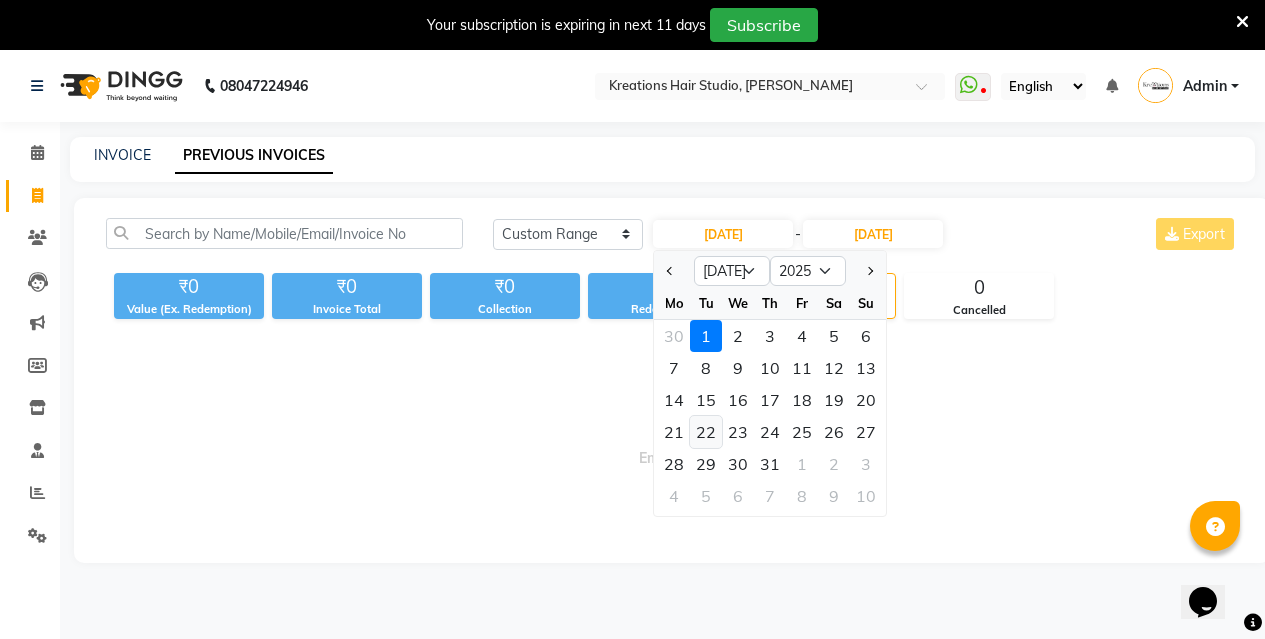 click on "22" 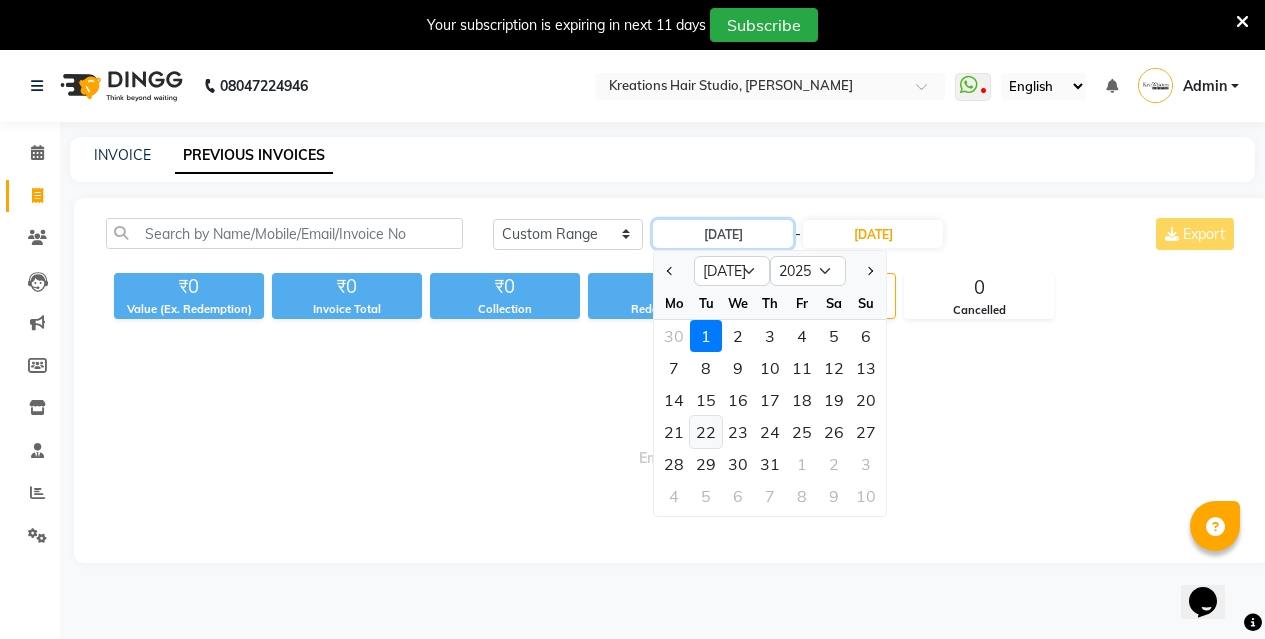type on "22-07-2025" 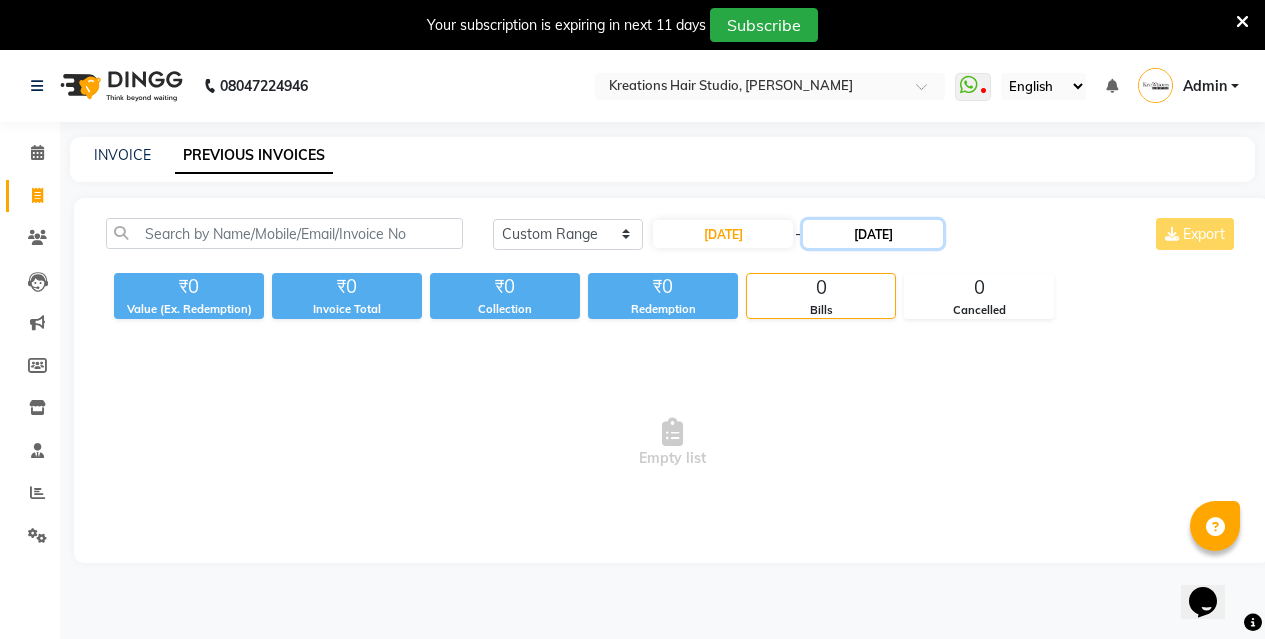 click on "[DATE]" 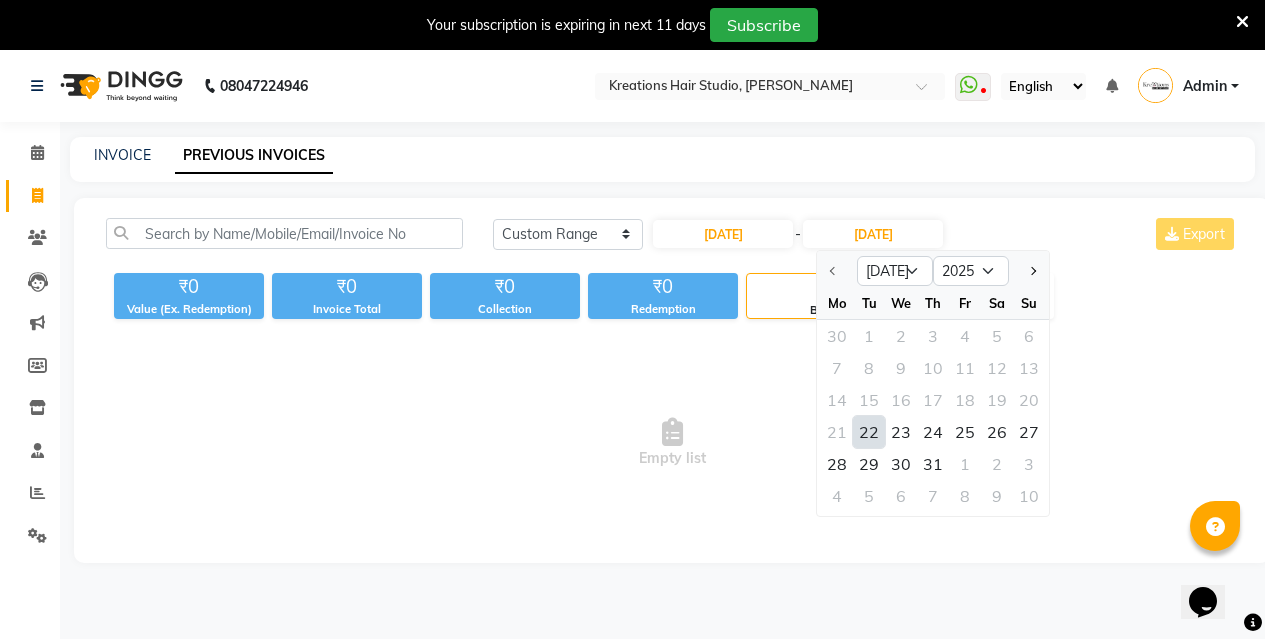 click on "22" 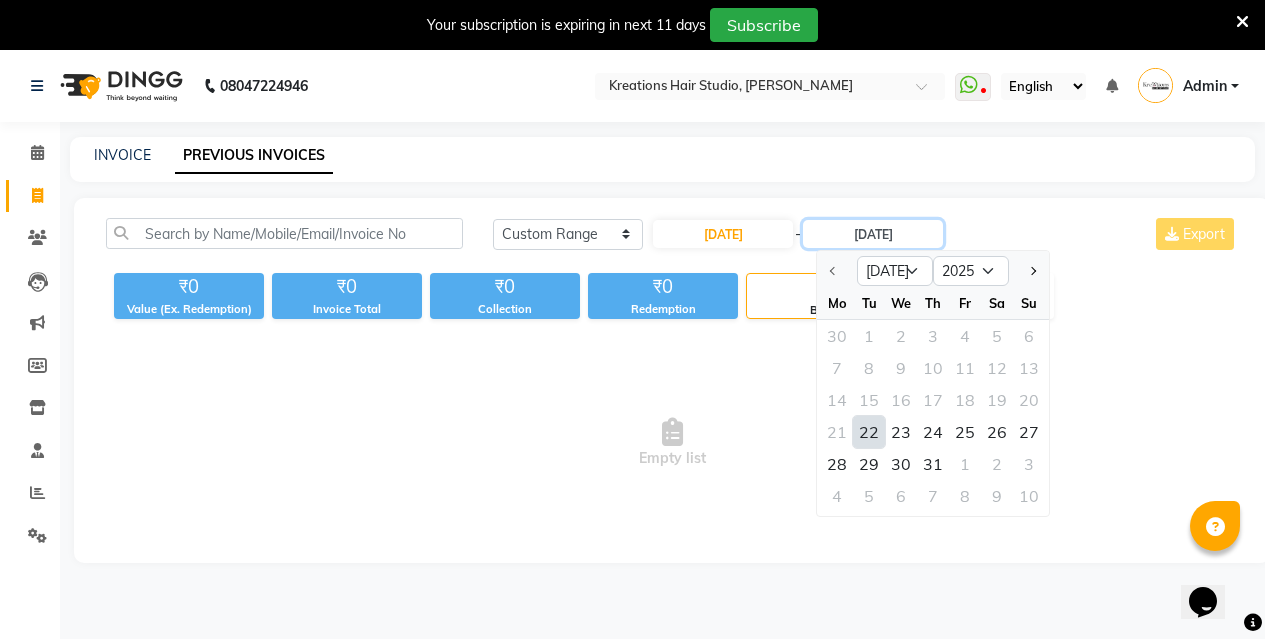 type on "22-07-2025" 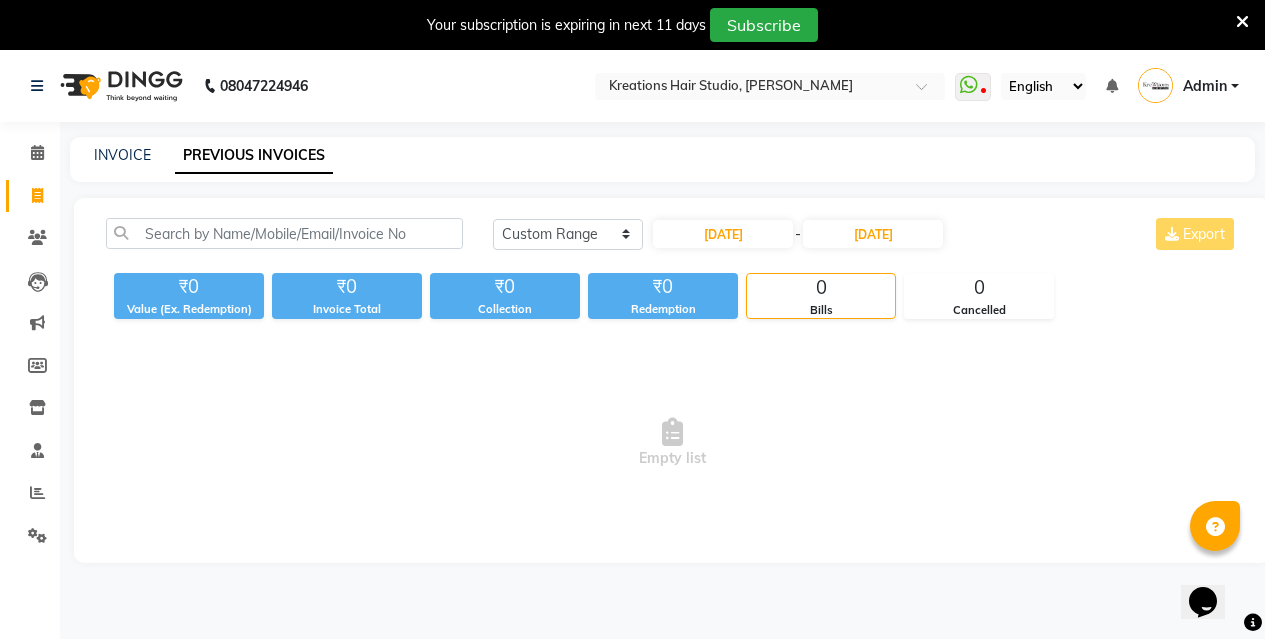 click on "Empty list" at bounding box center [672, 443] 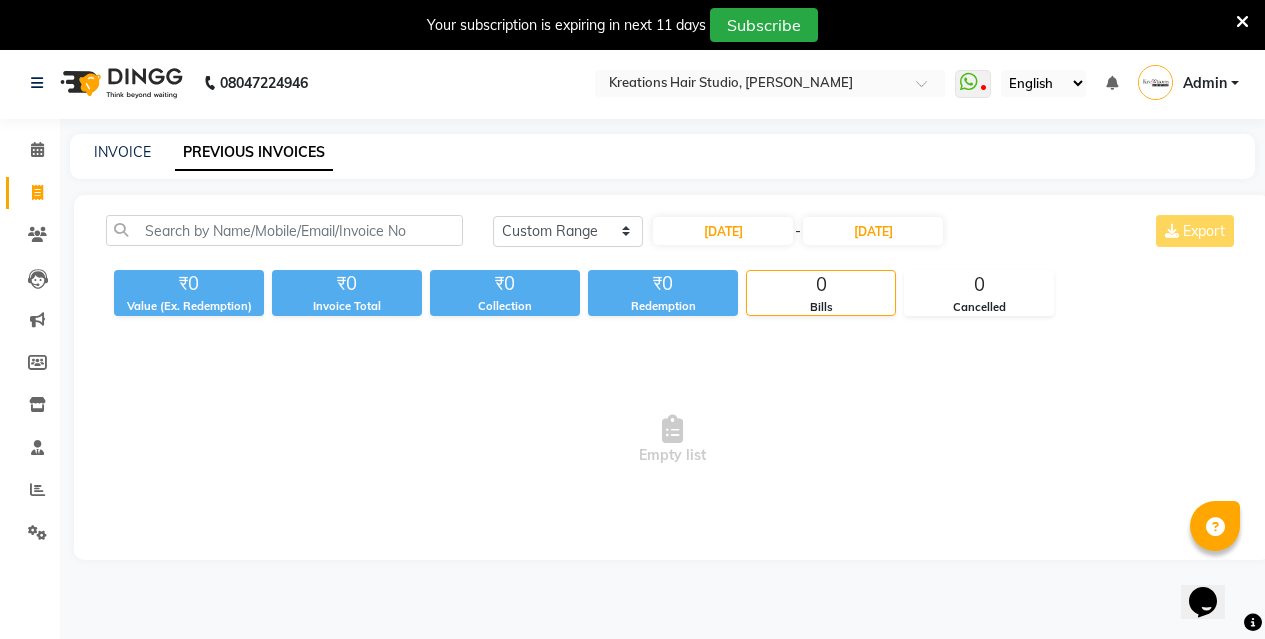scroll, scrollTop: 0, scrollLeft: 0, axis: both 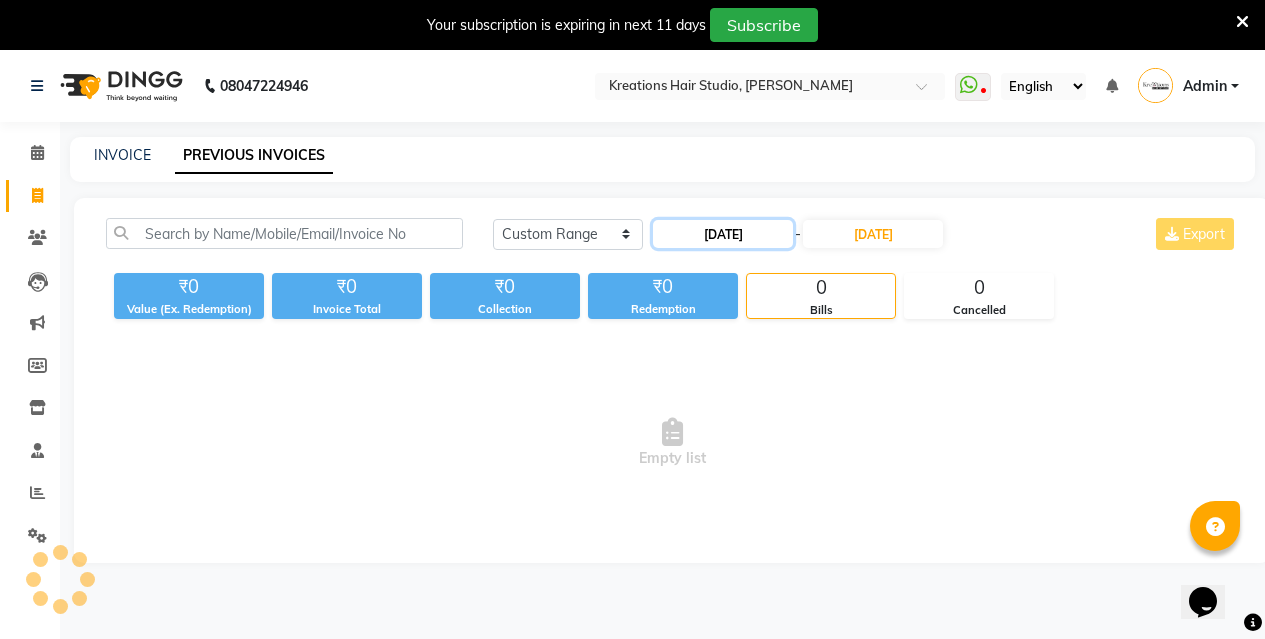 click on "22-07-2025" 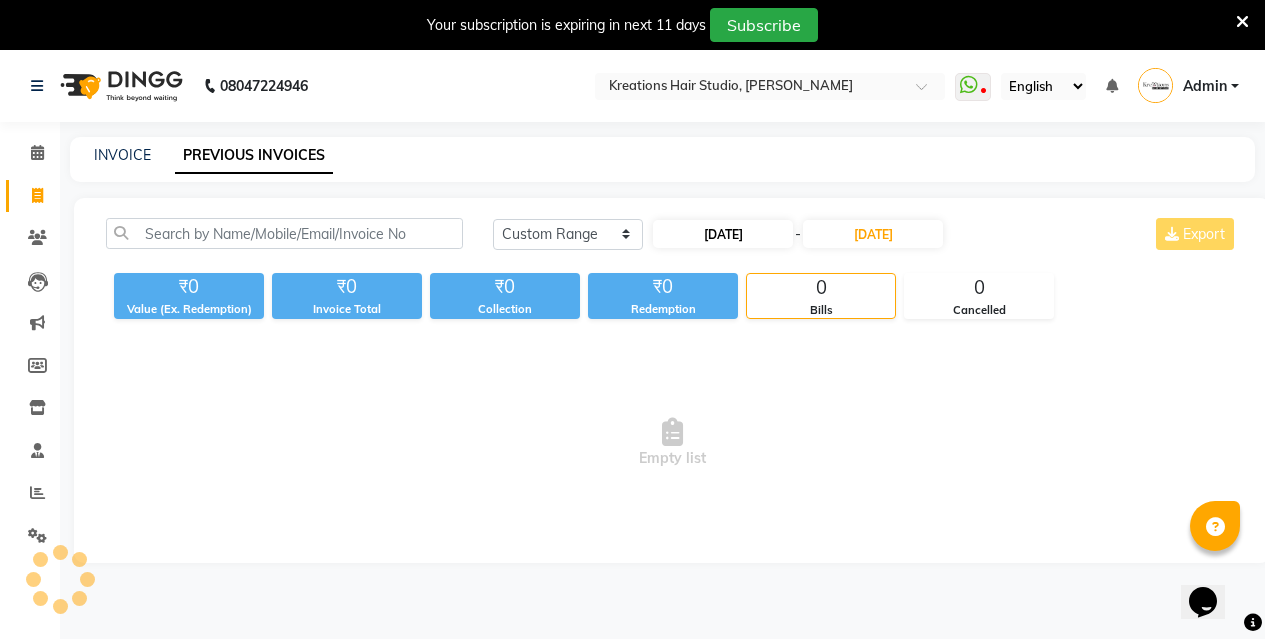 select on "7" 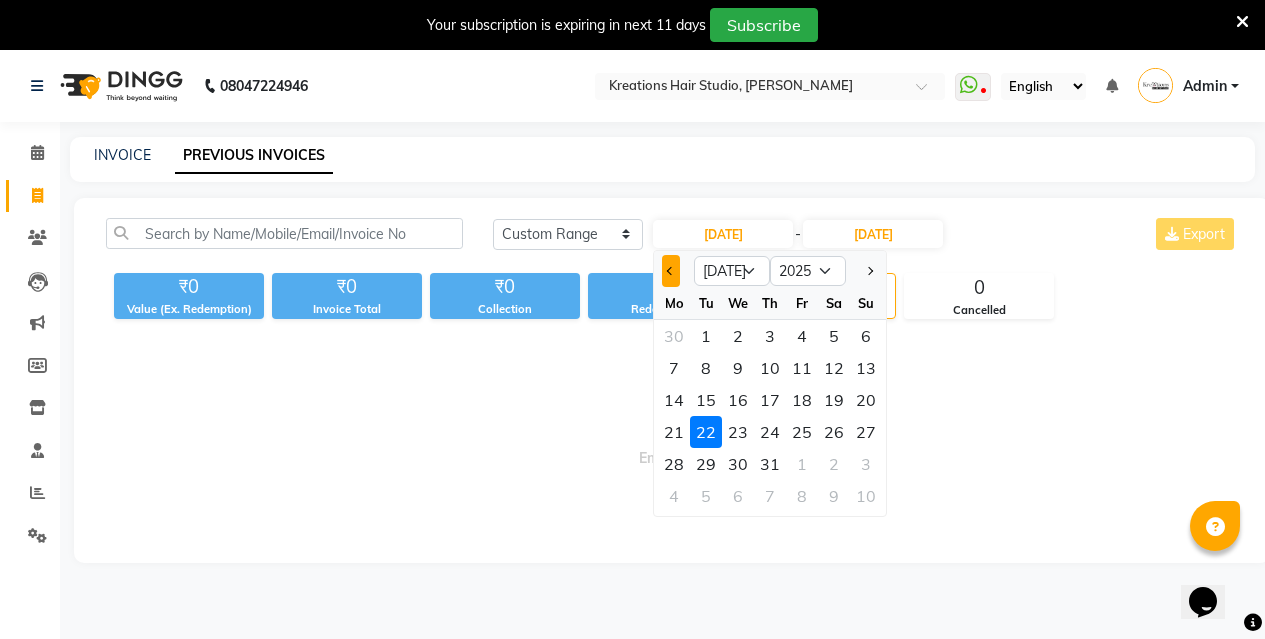 click 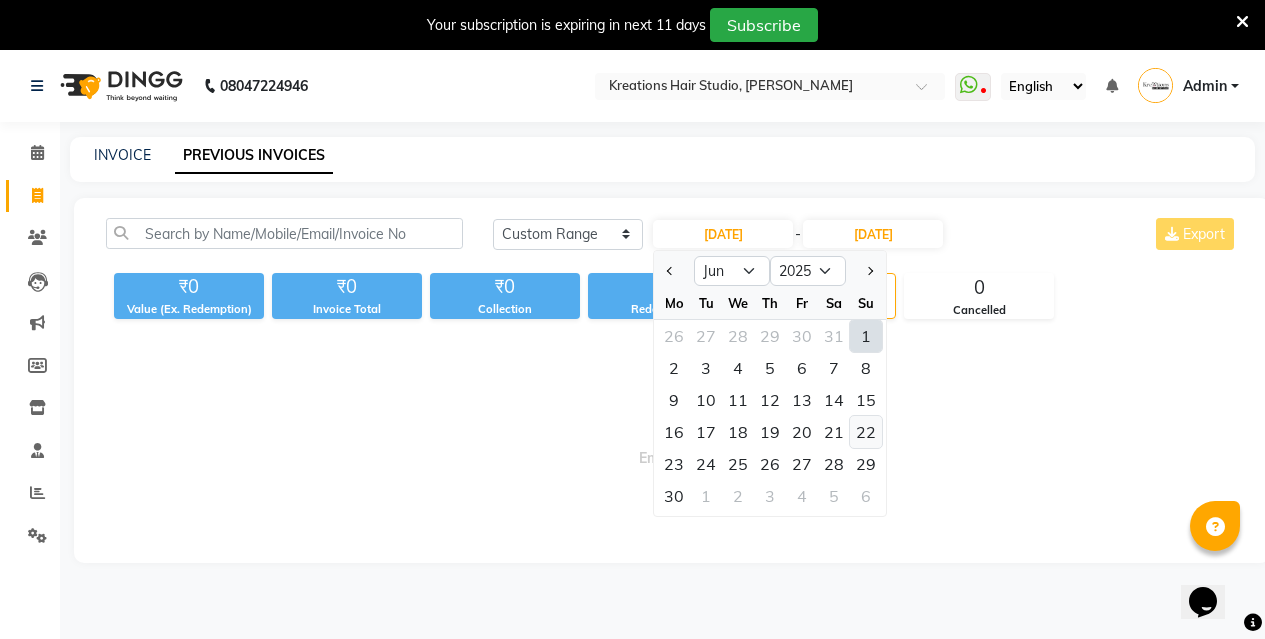 click on "22" 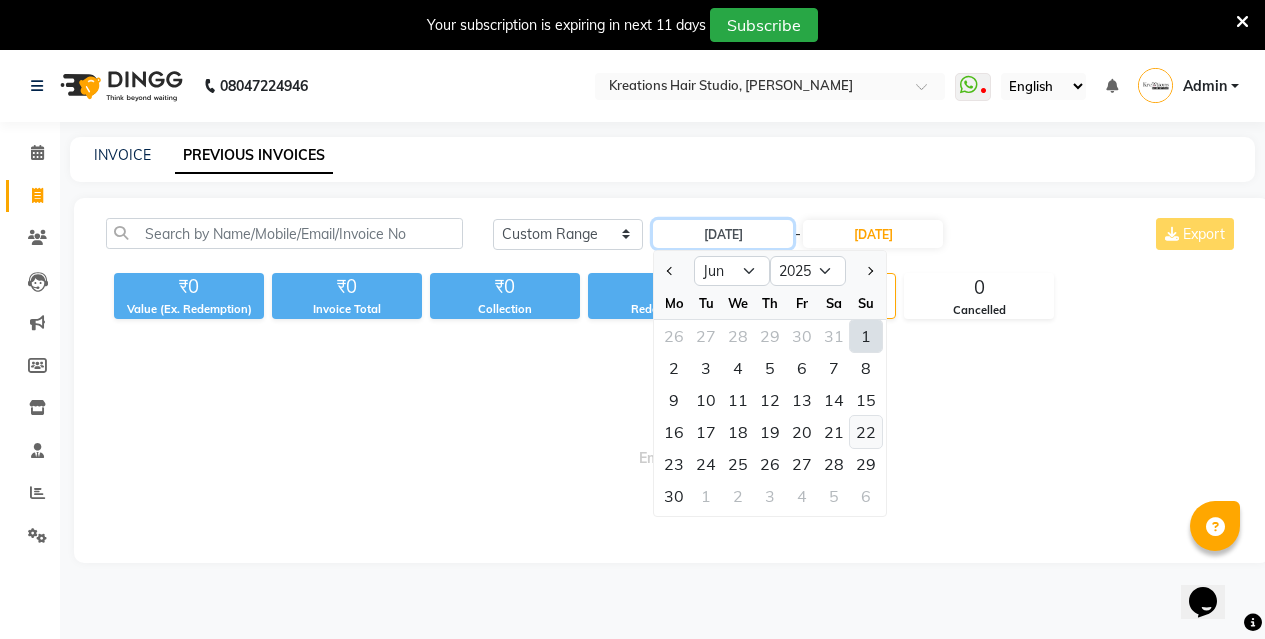 type on "[DATE]" 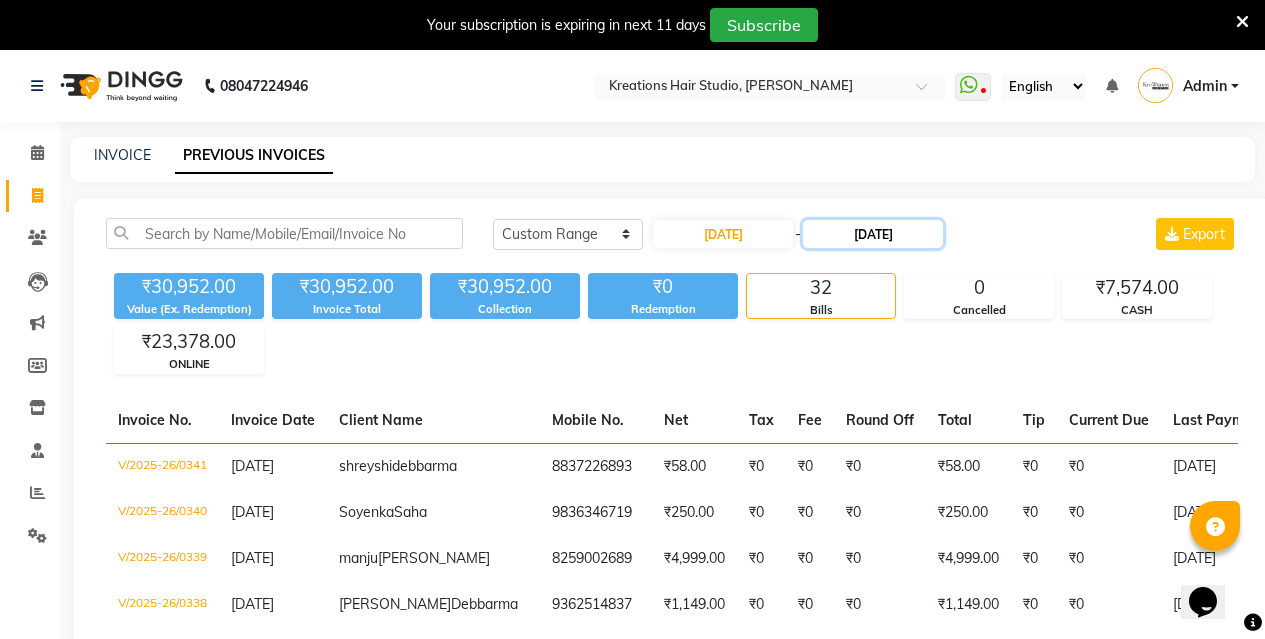click on "22-07-2025" 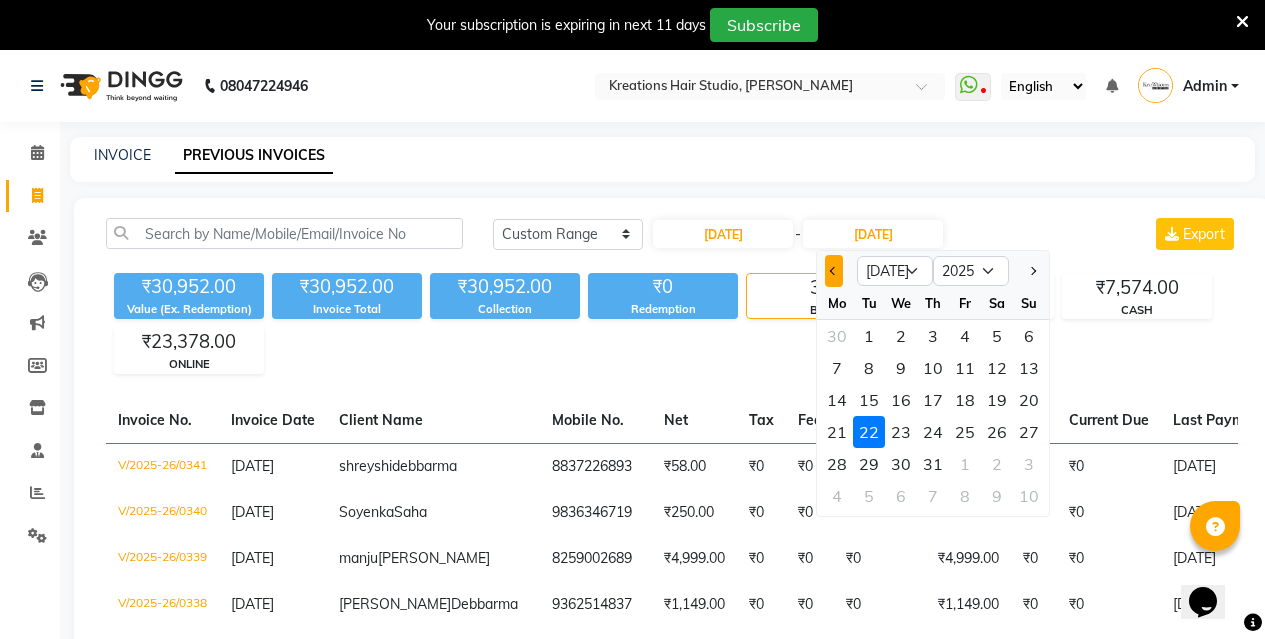 click 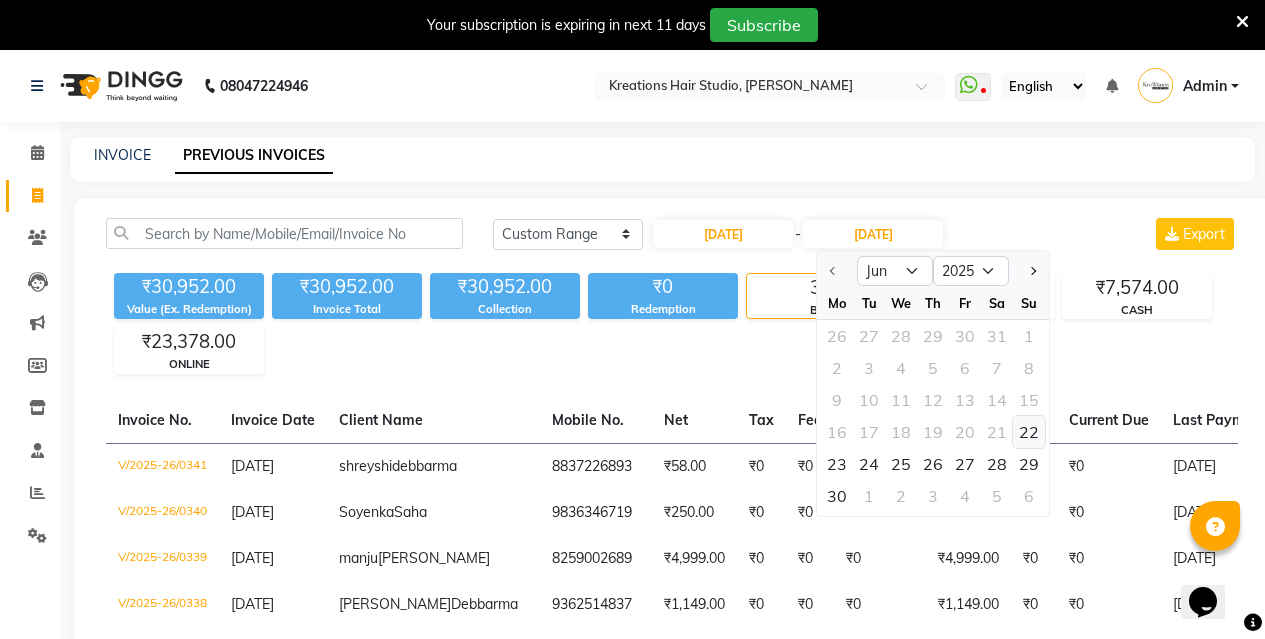 click on "22" 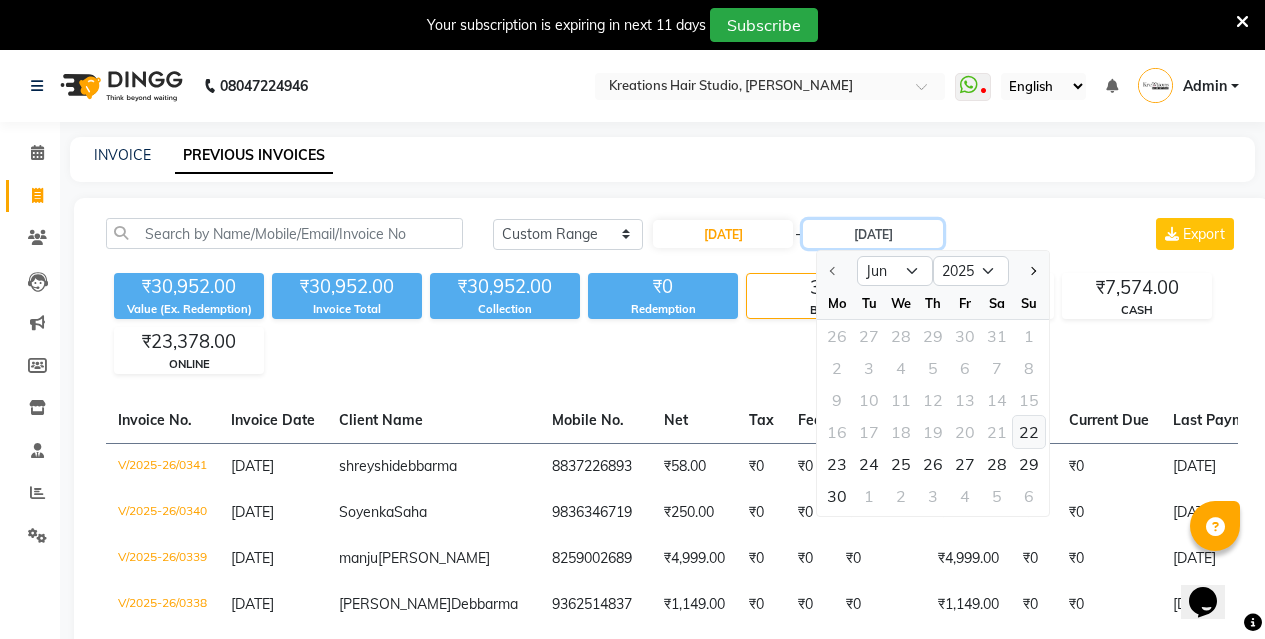 type on "[DATE]" 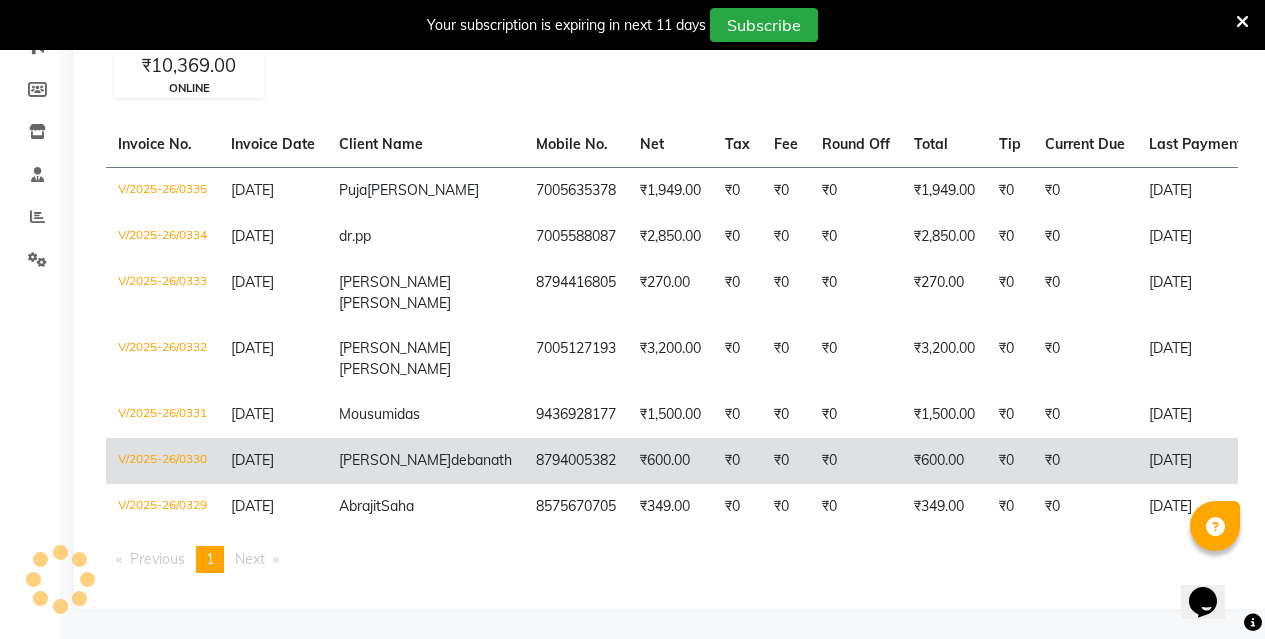 scroll, scrollTop: 231, scrollLeft: 0, axis: vertical 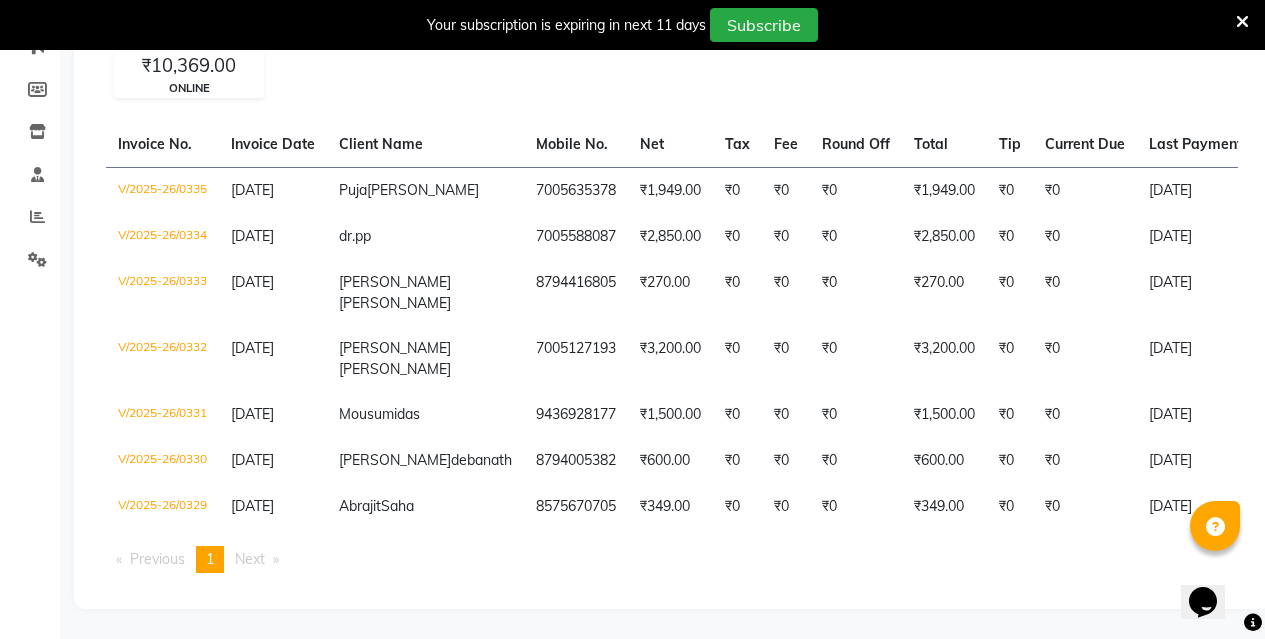 click on "Next  page" at bounding box center [250, 559] 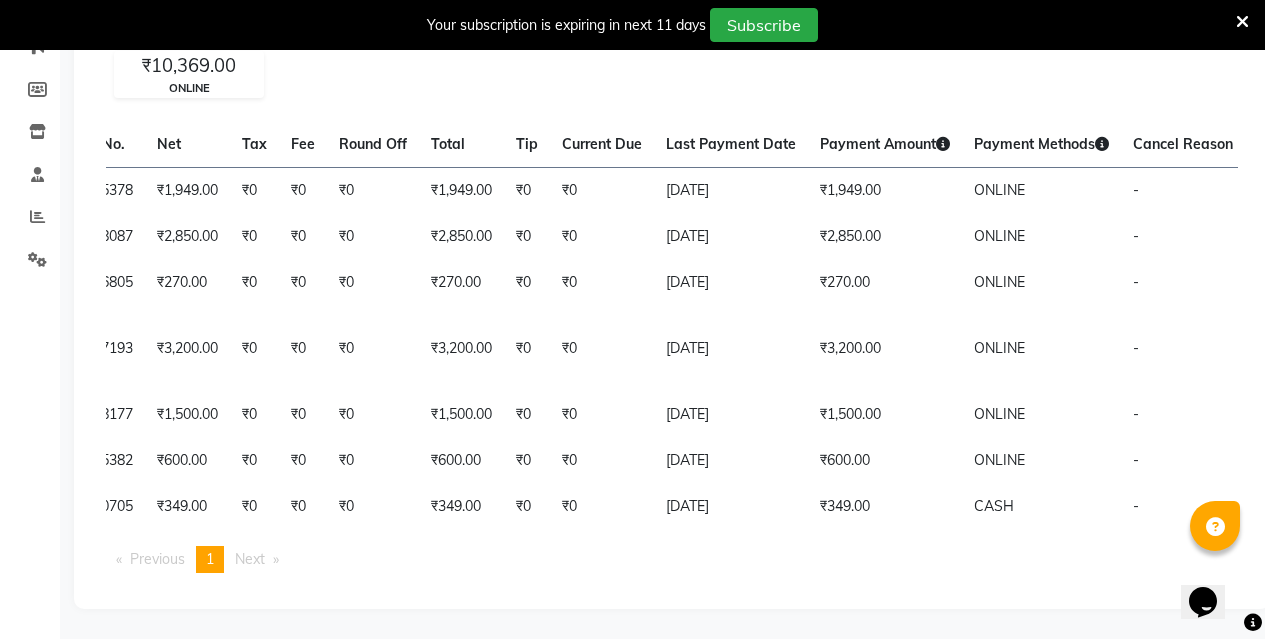 click on "Invoice No.   Invoice Date   Client Name   Mobile No.   Net   Tax   Fee   Round Off   Total   Tip   Current Due   Last Payment Date   Payment Amount   Payment Methods   Cancel Reason   Status   V/2025-26/0335  22-06-2025 Puja  Debroy 7005635378 ₹1,949.00 ₹0  ₹0  ₹0 ₹1,949.00 ₹0 ₹0 22-06-2025 ₹1,949.00  ONLINE - PAID  V/2025-26/0334  22-06-2025 dr.pp   7005588087 ₹2,850.00 ₹0  ₹0  ₹0 ₹2,850.00 ₹0 ₹0 22-06-2025 ₹2,850.00  ONLINE - PAID  V/2025-26/0333  22-06-2025 Tanmoyee  Roy 8794416805 ₹270.00 ₹0  ₹0  ₹0 ₹270.00 ₹0 ₹0 22-06-2025 ₹270.00  ONLINE - PAID  V/2025-26/0332  22-06-2025 Anindita  Bhowmik 7005127193 ₹3,200.00 ₹0  ₹0  ₹0 ₹3,200.00 ₹0 ₹0 22-06-2025 ₹3,200.00  ONLINE - PAID  V/2025-26/0331  22-06-2025 Mousumi  das 9436928177 ₹1,500.00 ₹0  ₹0  ₹0 ₹1,500.00 ₹0 ₹0 22-06-2025 ₹1,500.00  ONLINE - PAID  V/2025-26/0330  22-06-2025 prithiraj  debanath 8794005382 ₹600.00 ₹0  ₹0  ₹0 ₹600.00 ₹0 ₹0 22-06-2025 ₹600.00  -" 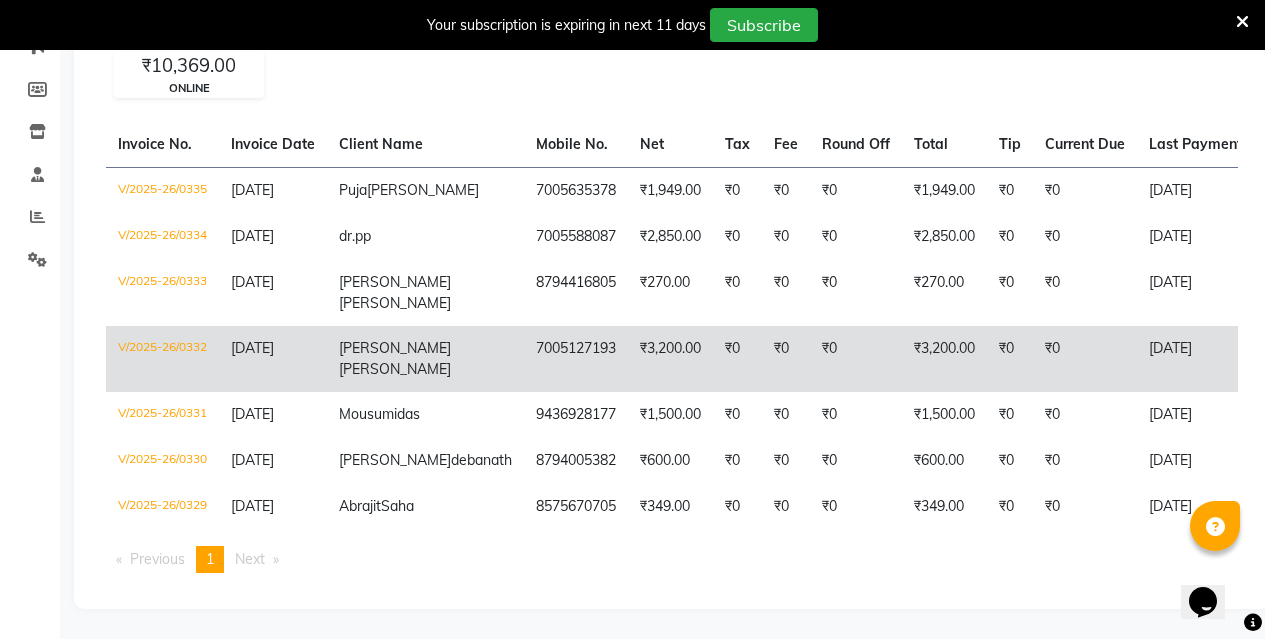 click on "₹3,200.00" 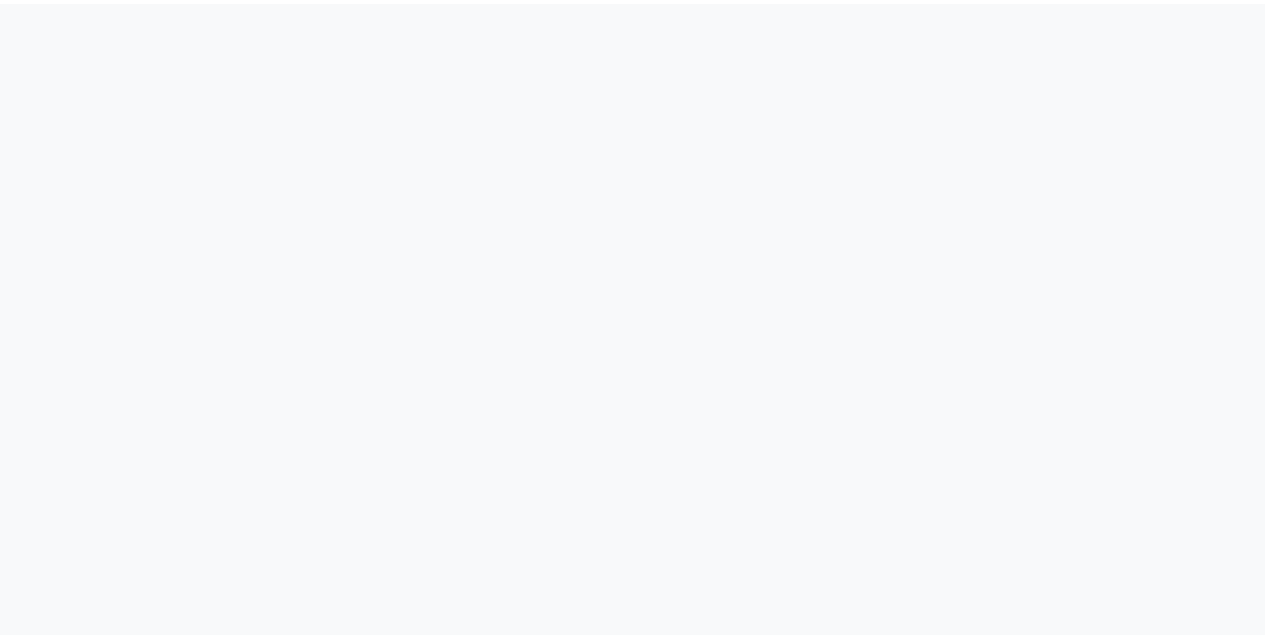 scroll, scrollTop: 0, scrollLeft: 0, axis: both 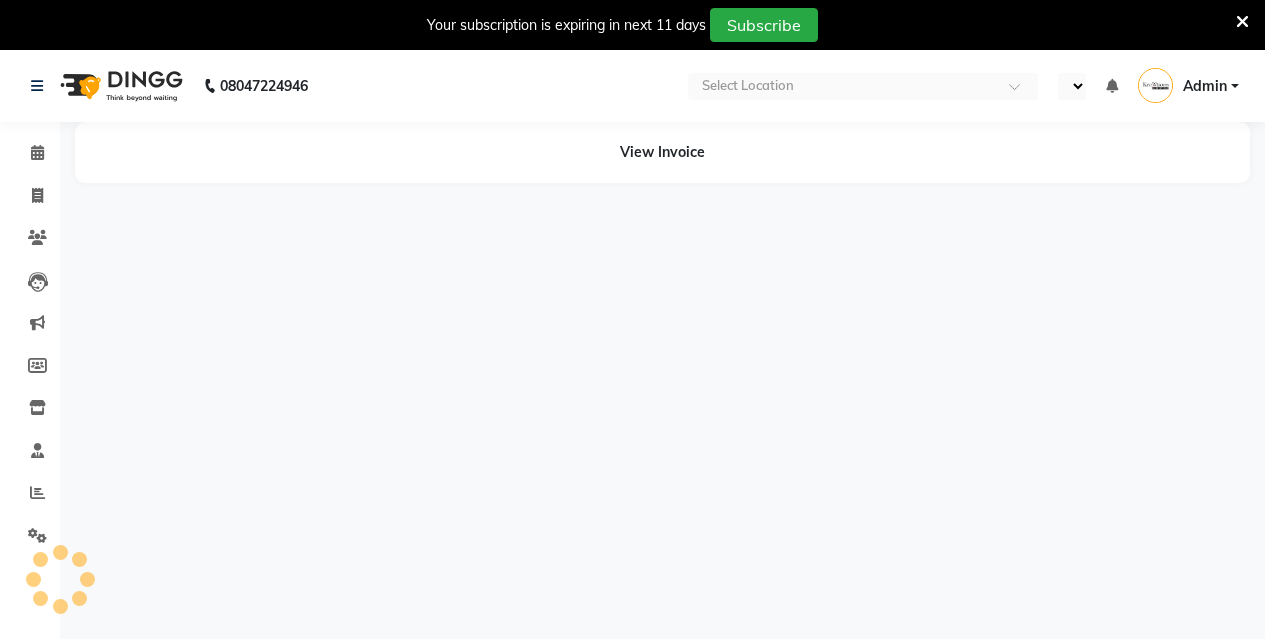 select on "en" 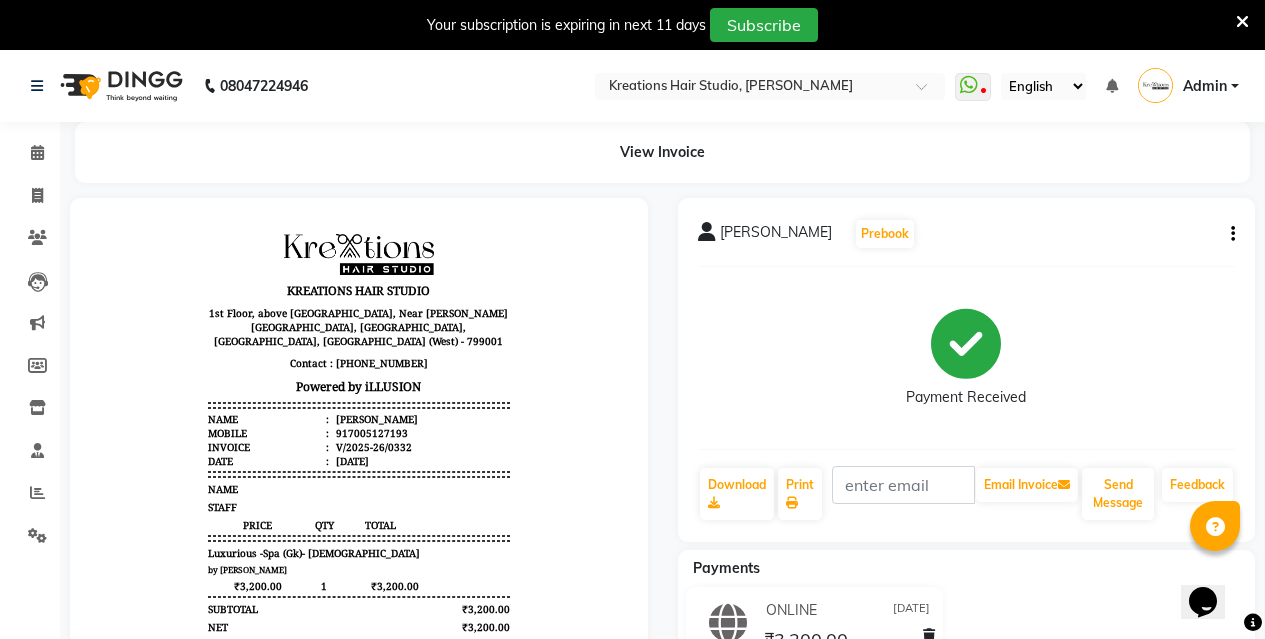 scroll, scrollTop: 0, scrollLeft: 0, axis: both 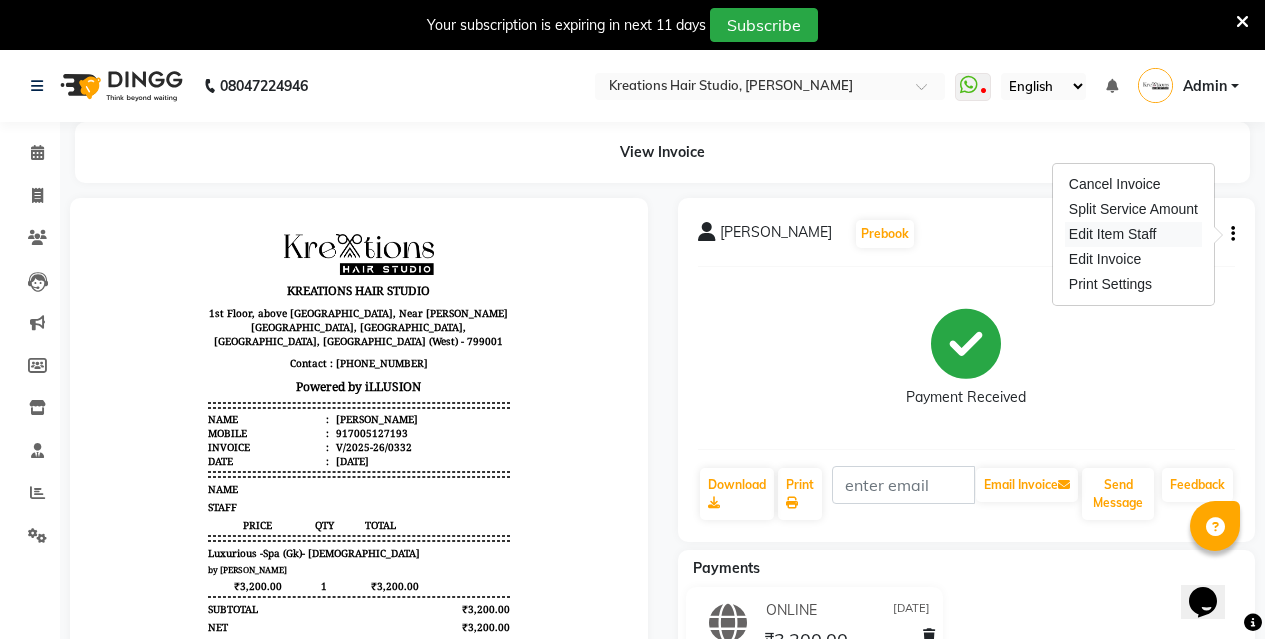 click on "Edit Item Staff" at bounding box center (1133, 234) 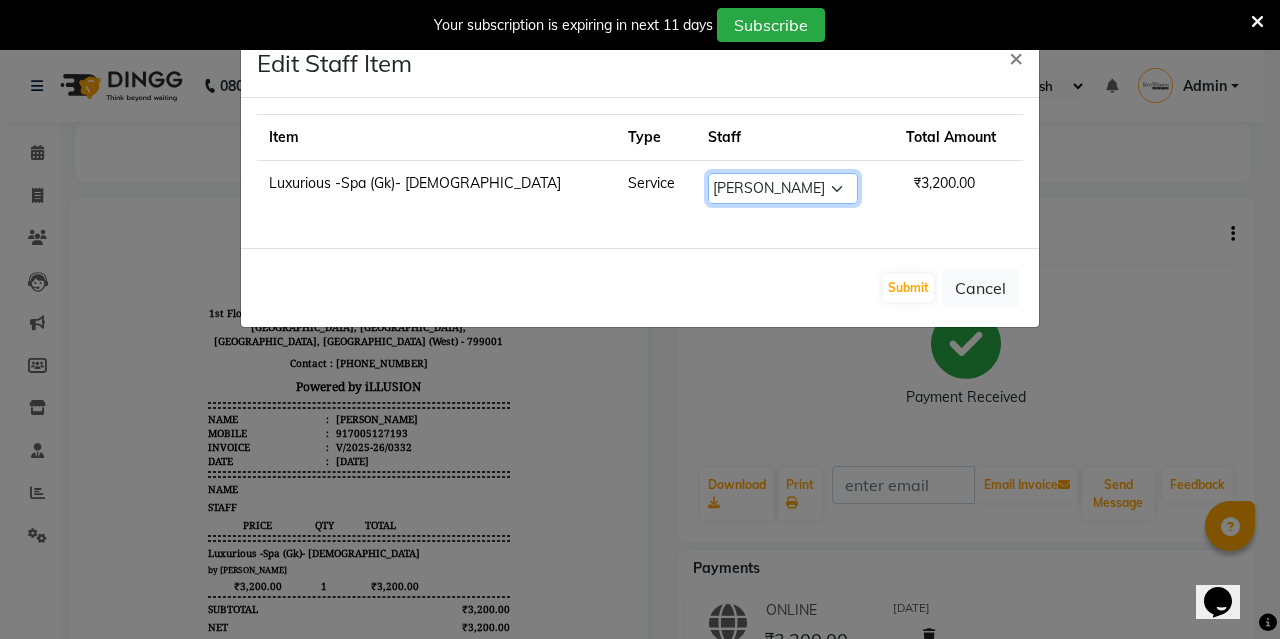 click on "Select  Abhishek Paswan   Dipa [PERSON_NAME] DEBBARMA   [PERSON_NAME]    Priya Debbarma   Puja [PERSON_NAME]    [PERSON_NAME]    [PERSON_NAME]   [PERSON_NAME]     [PERSON_NAME]" 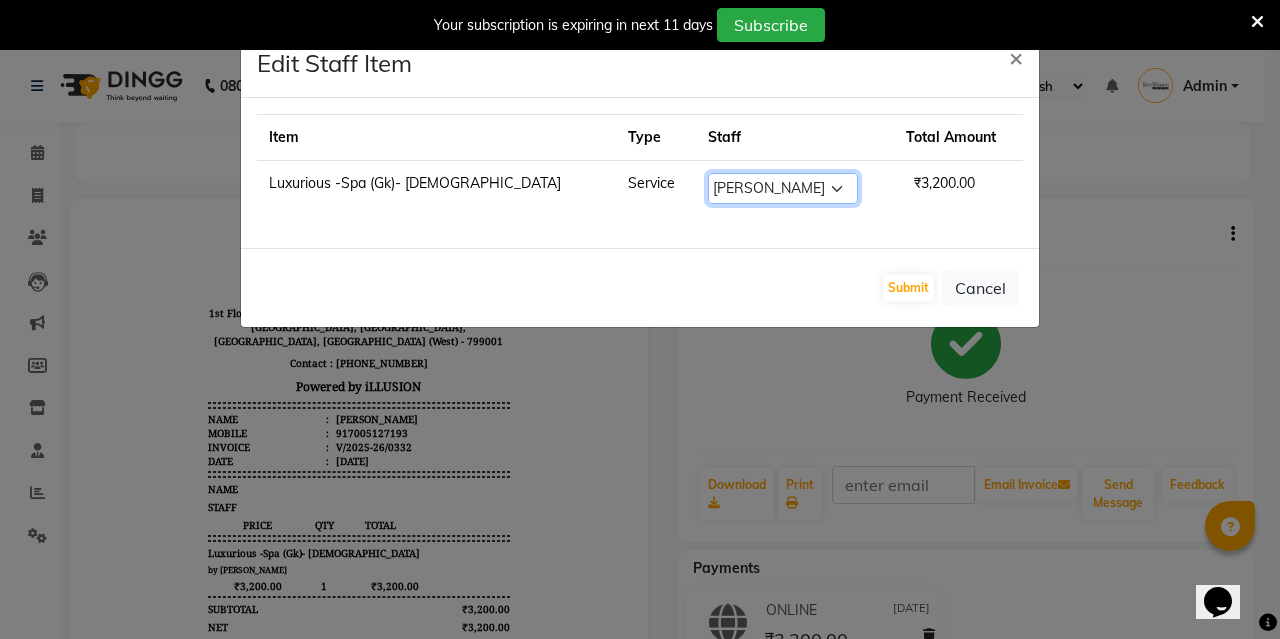 select on "79250" 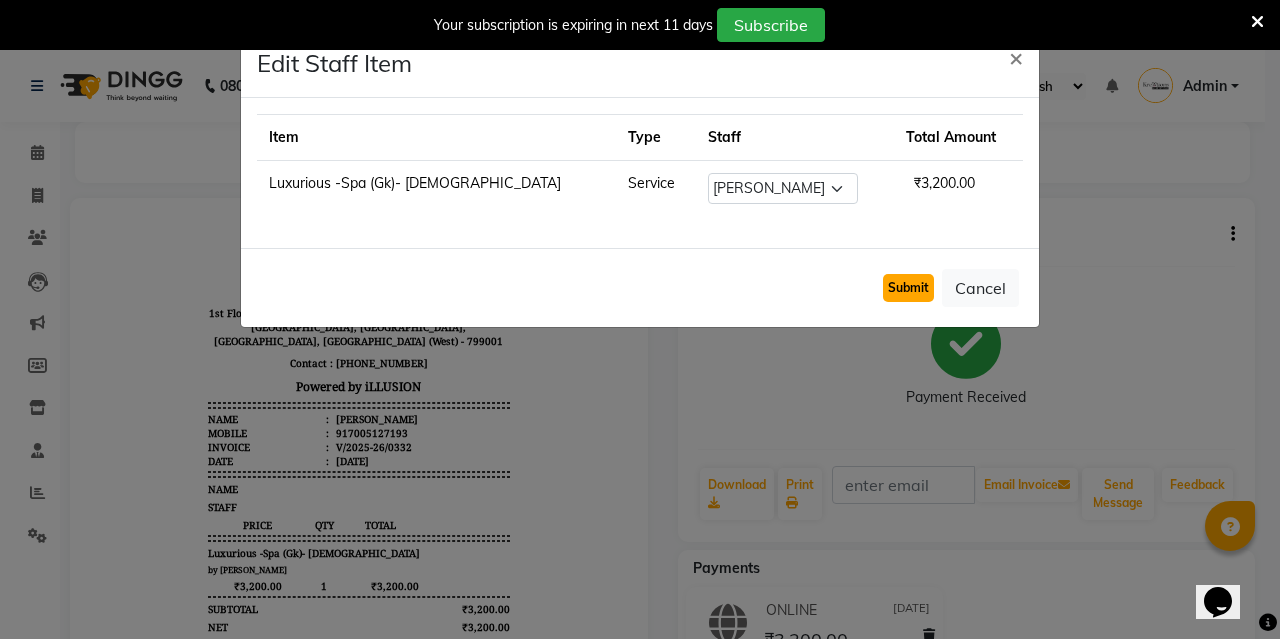 click on "Submit" 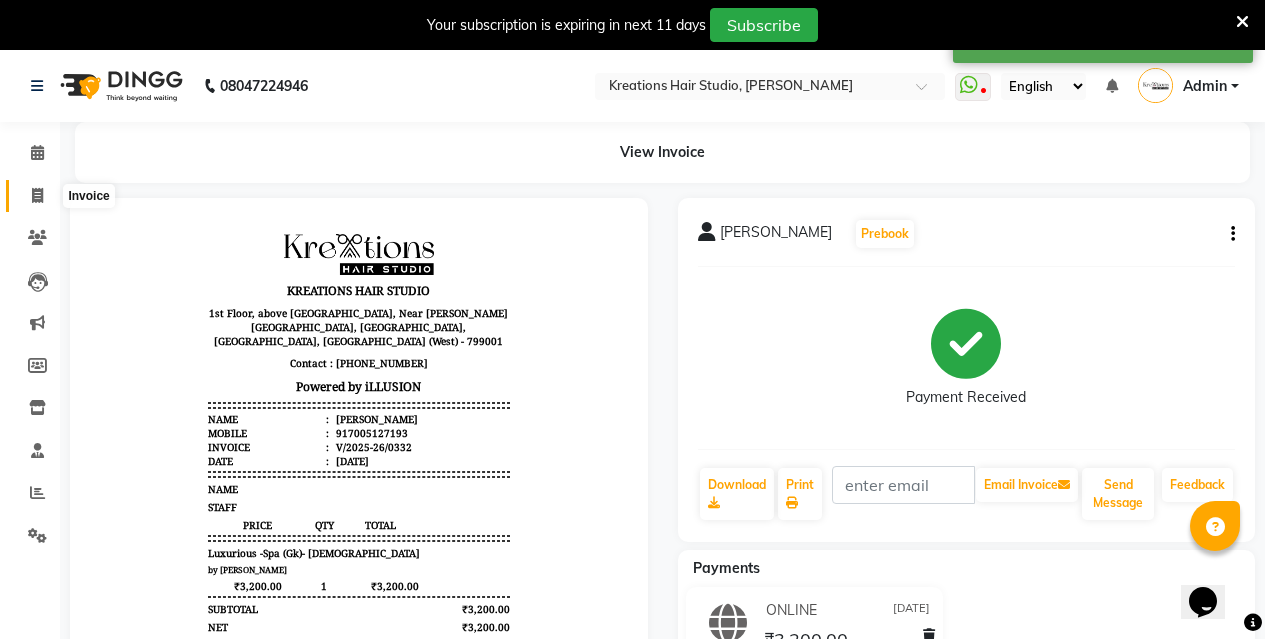 click 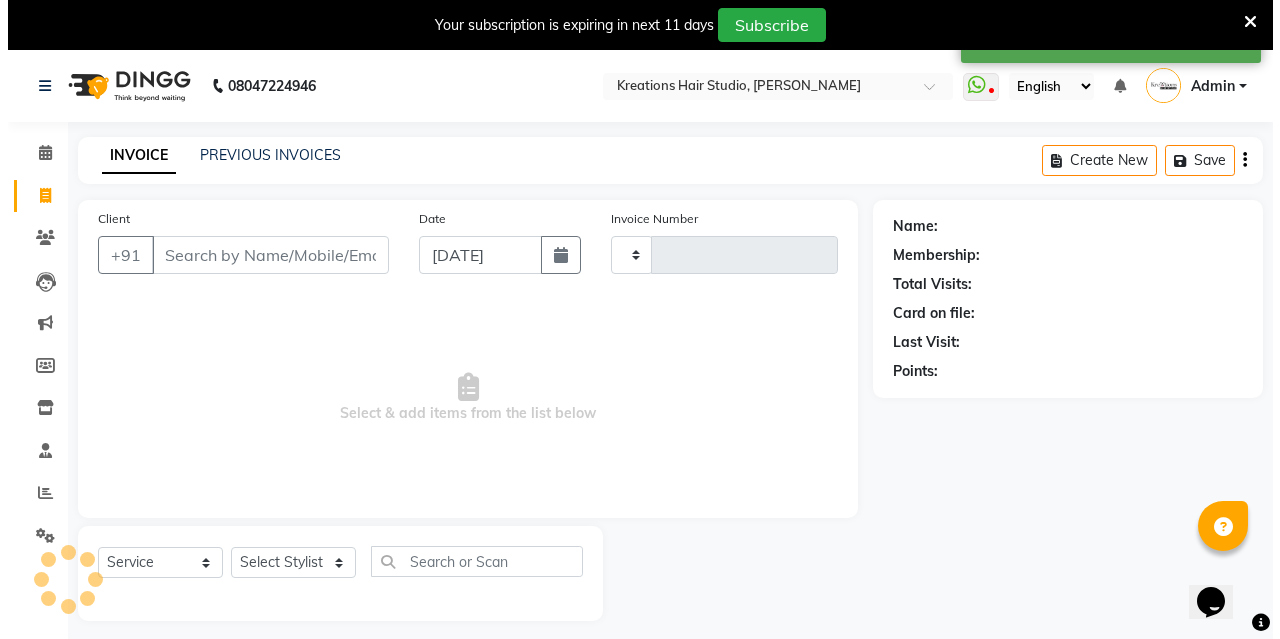 scroll, scrollTop: 50, scrollLeft: 0, axis: vertical 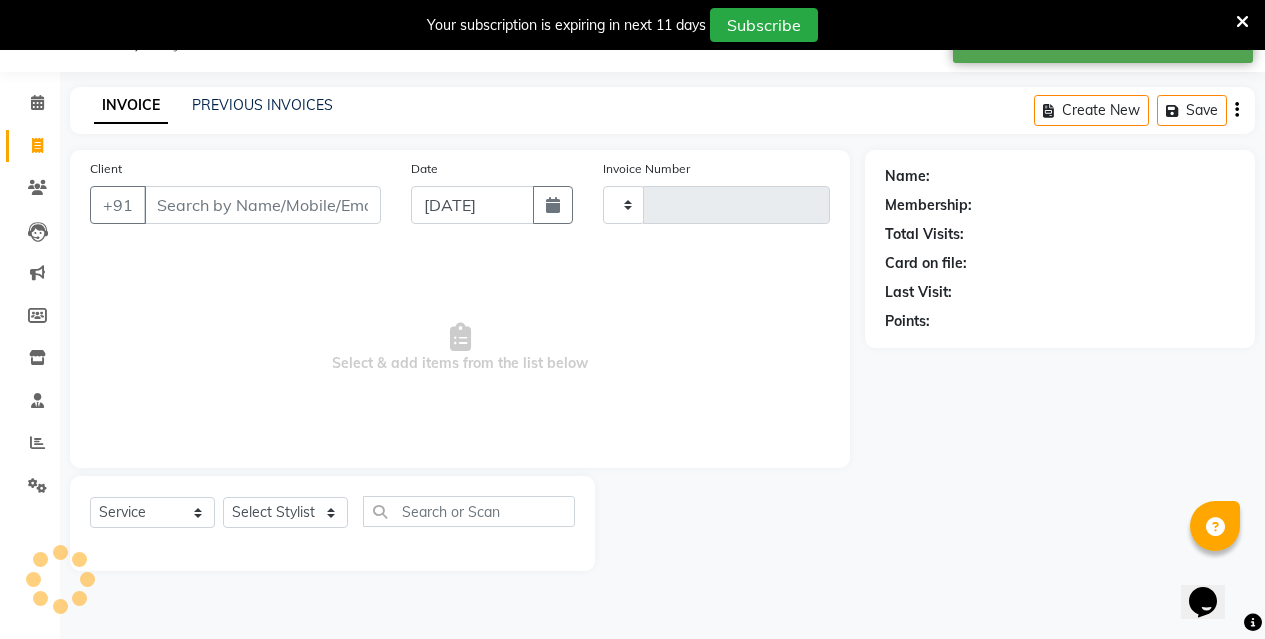 type on "0342" 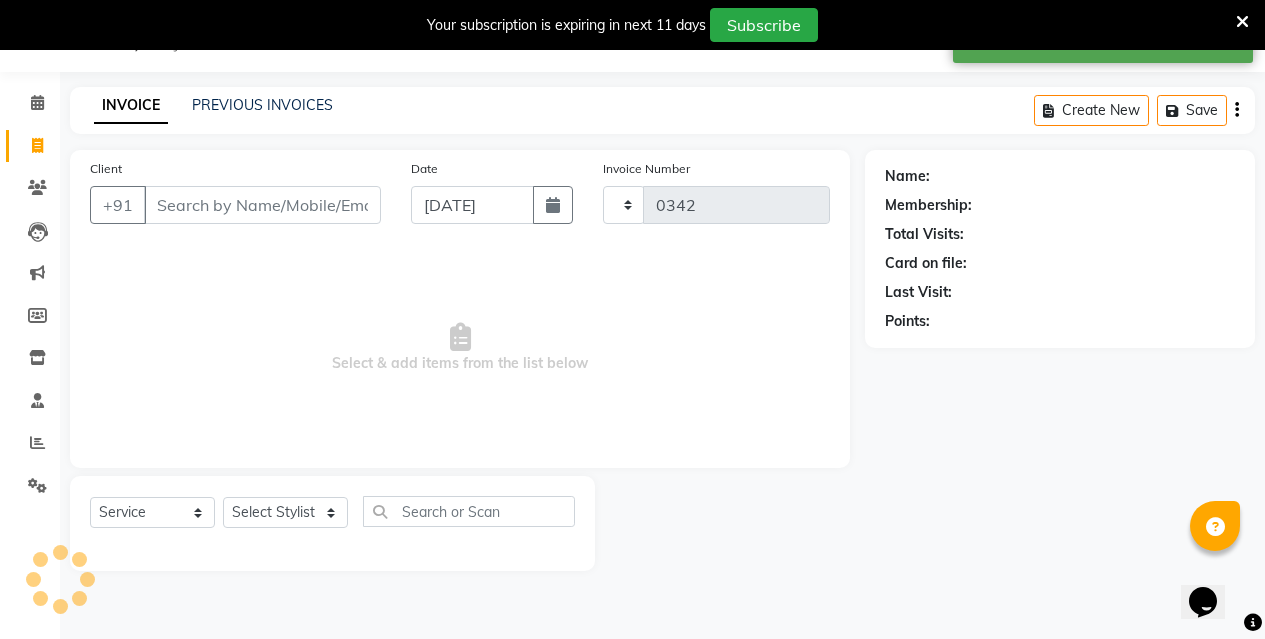 select on "4656" 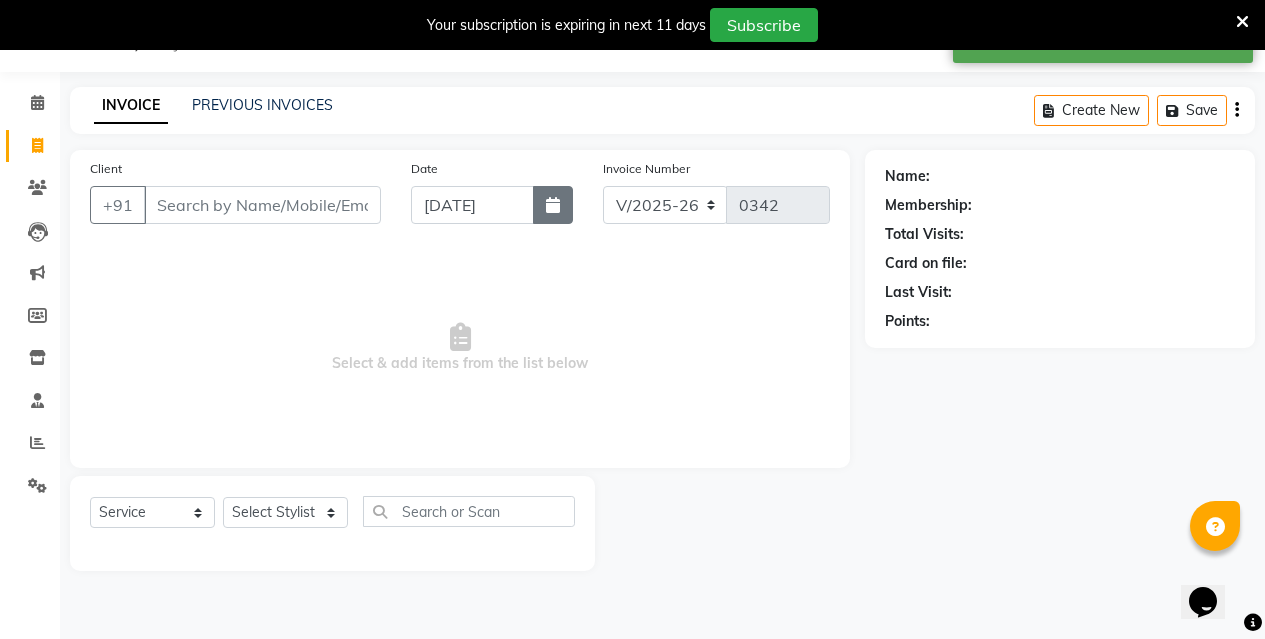 click 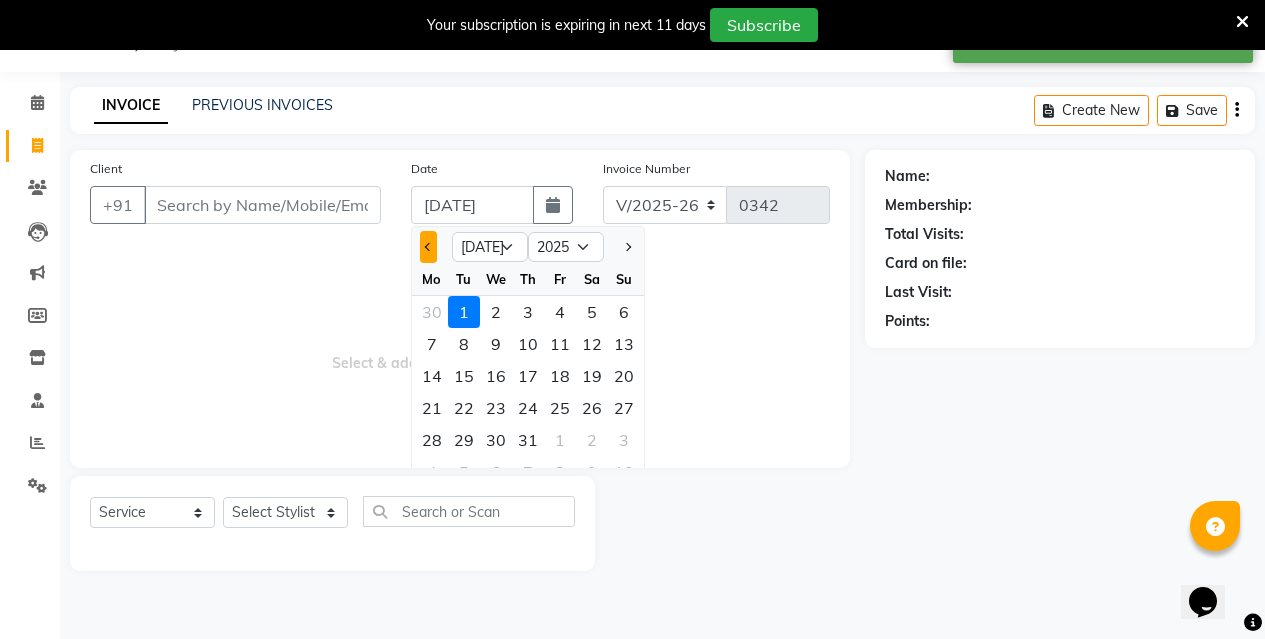 click 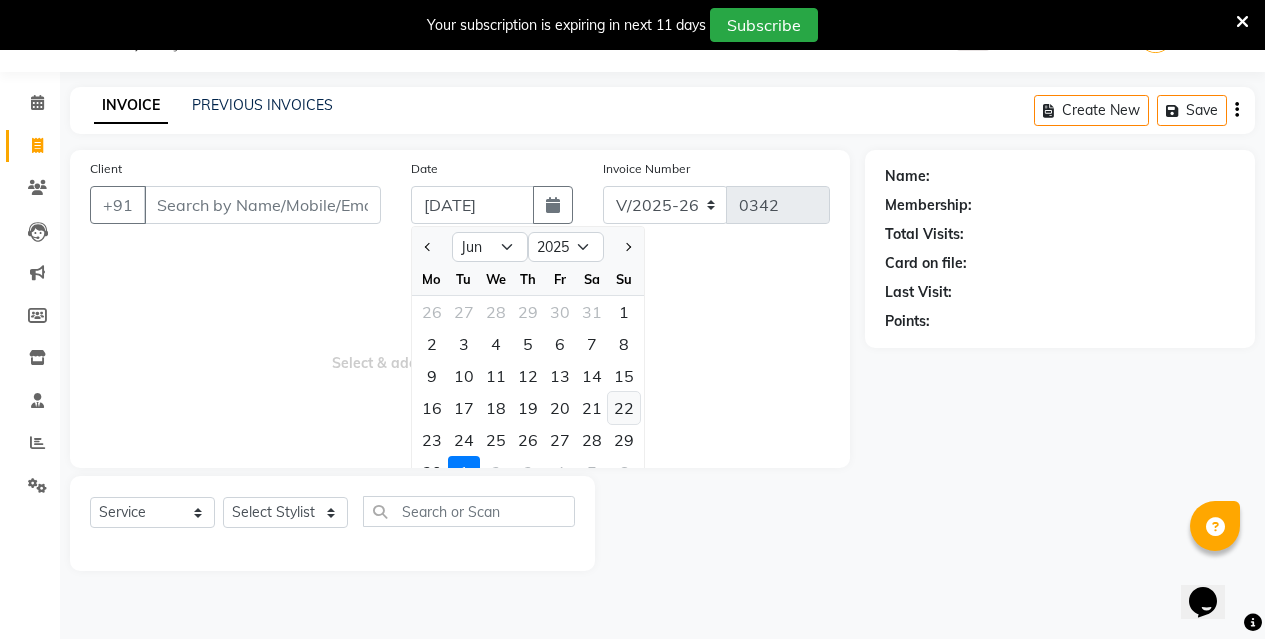 click on "22" 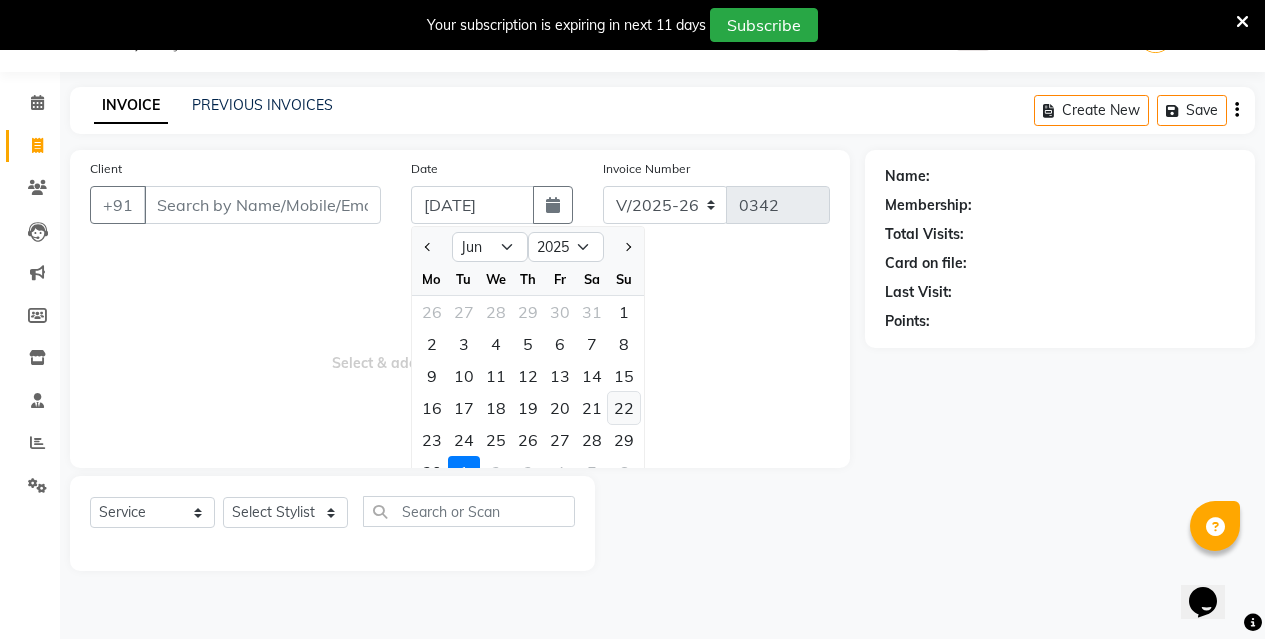 type on "[DATE]" 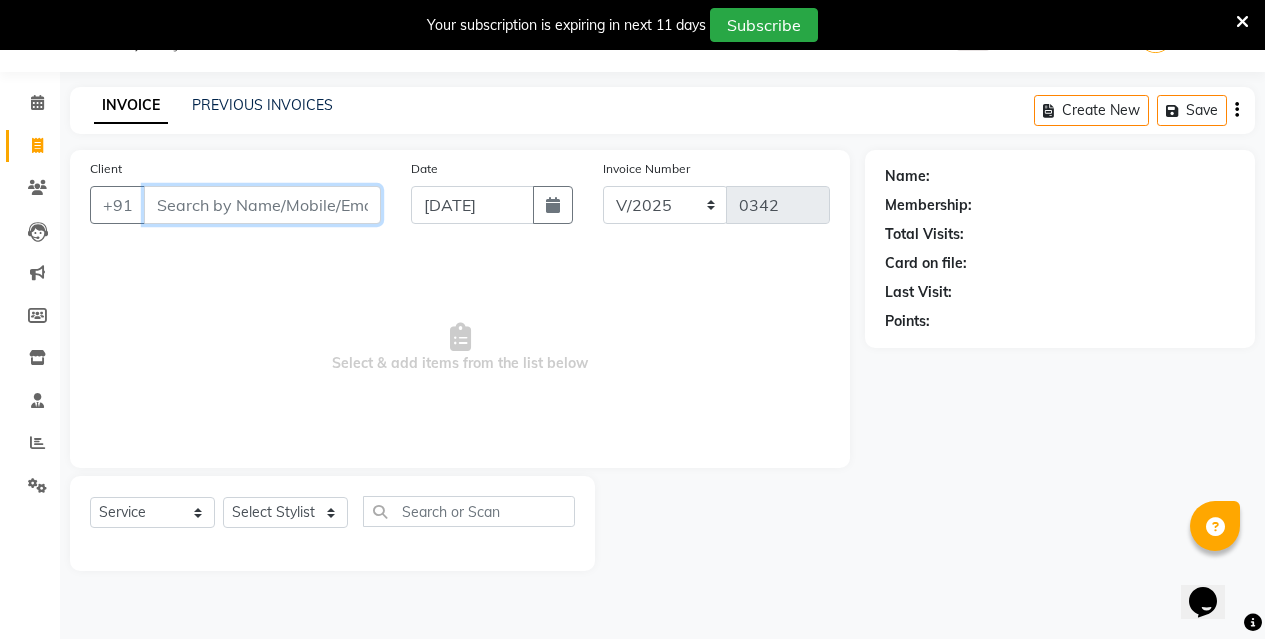 click on "Client" at bounding box center (262, 205) 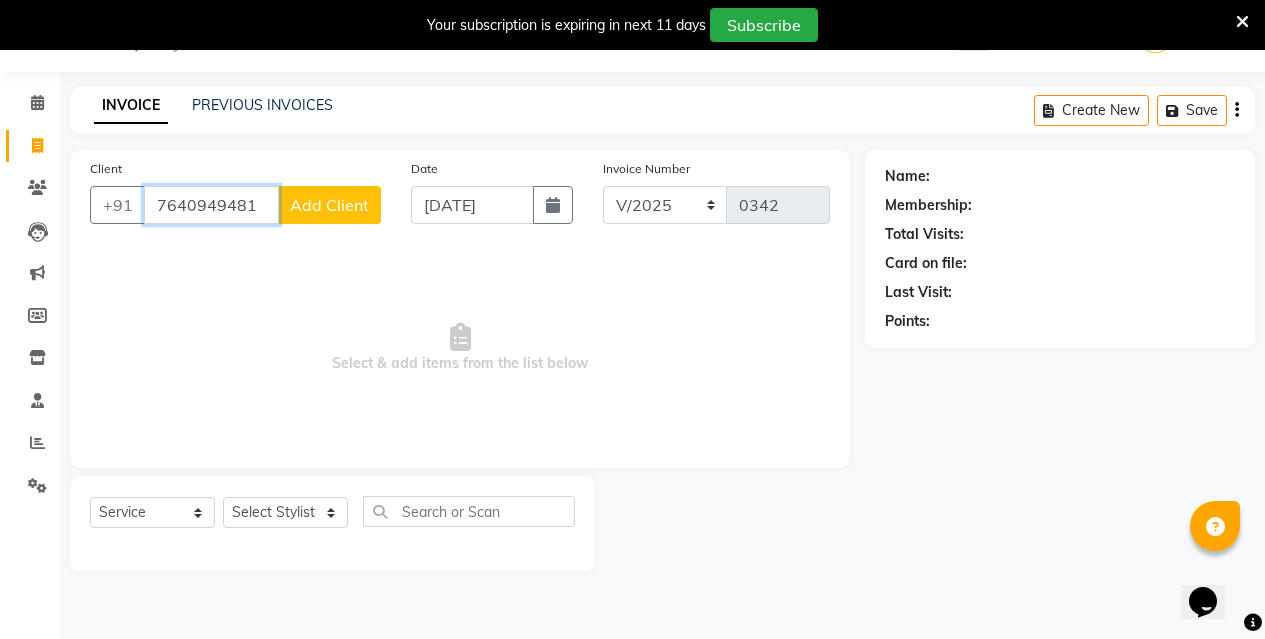 type on "7640949481" 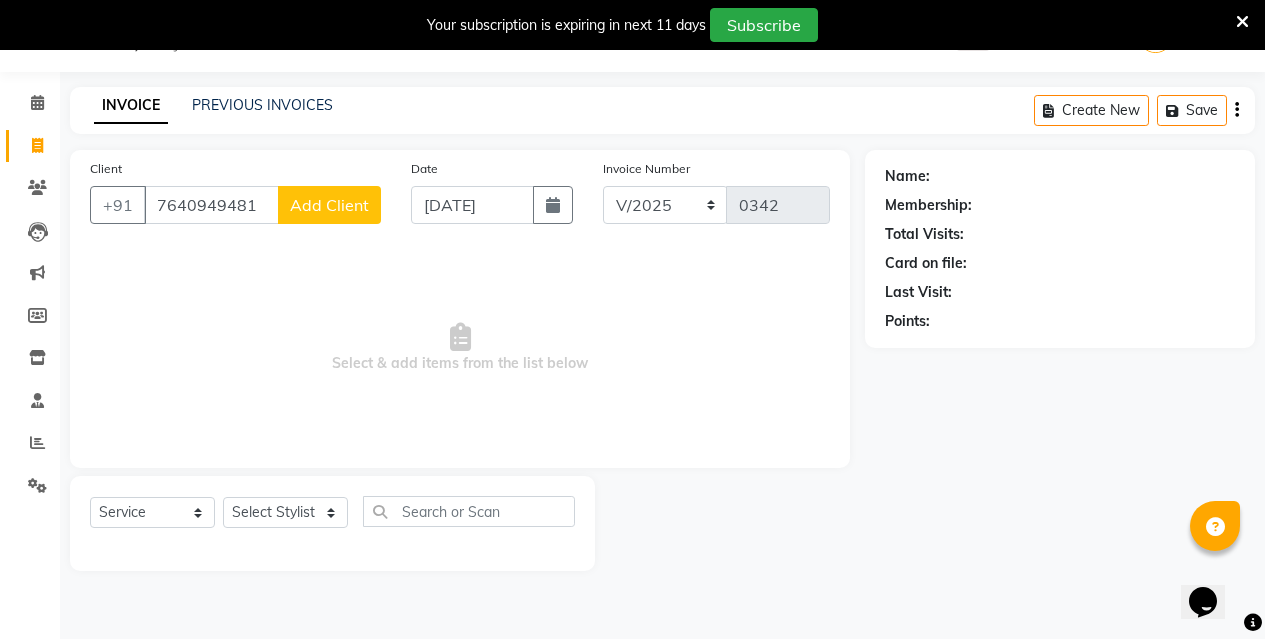 click on "Add Client" 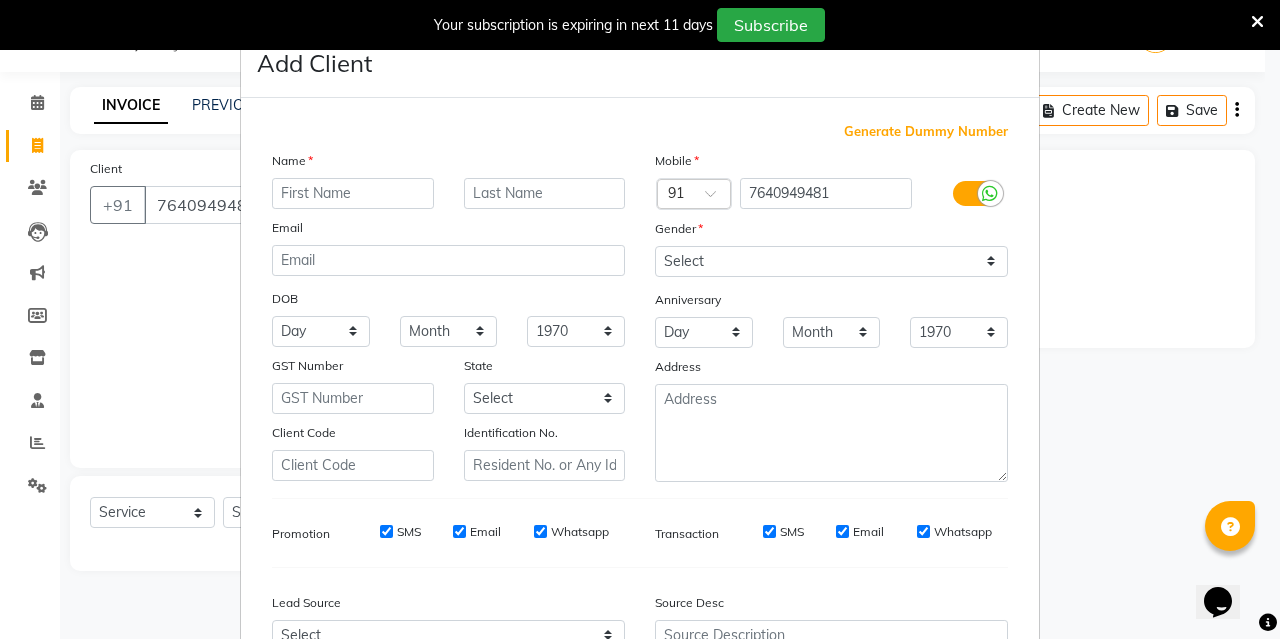 click at bounding box center [353, 193] 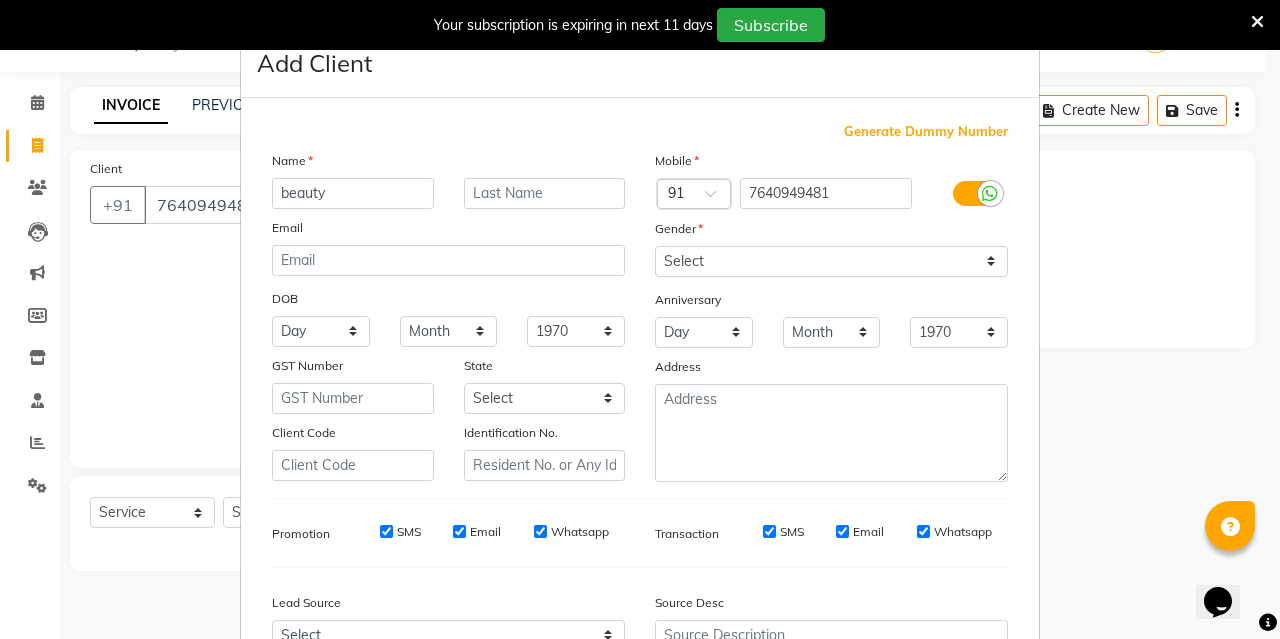 type on "beauty" 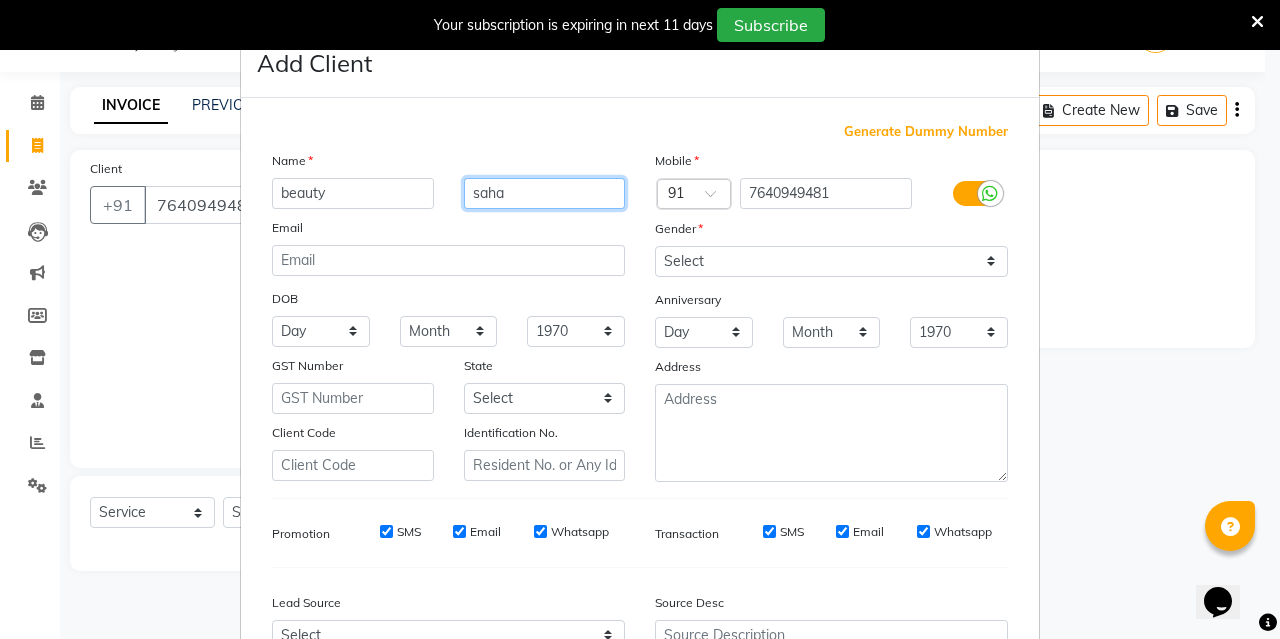 type on "saha" 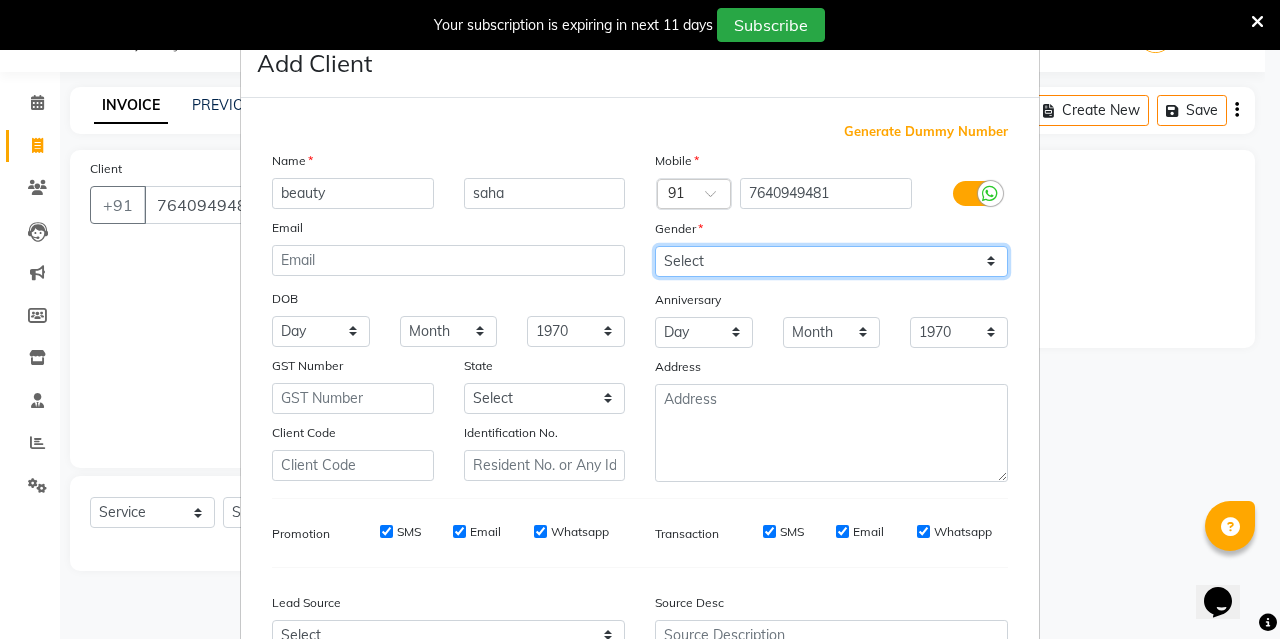 click on "Select [DEMOGRAPHIC_DATA] [DEMOGRAPHIC_DATA] Other Prefer Not To Say" at bounding box center [831, 261] 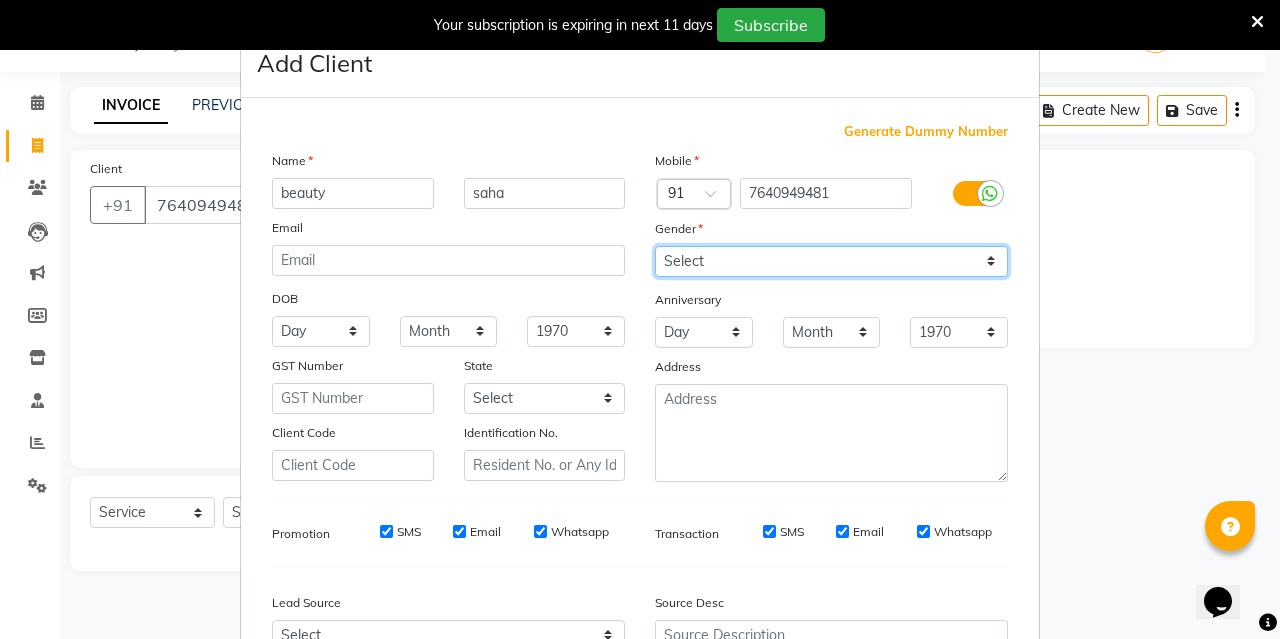 select on "[DEMOGRAPHIC_DATA]" 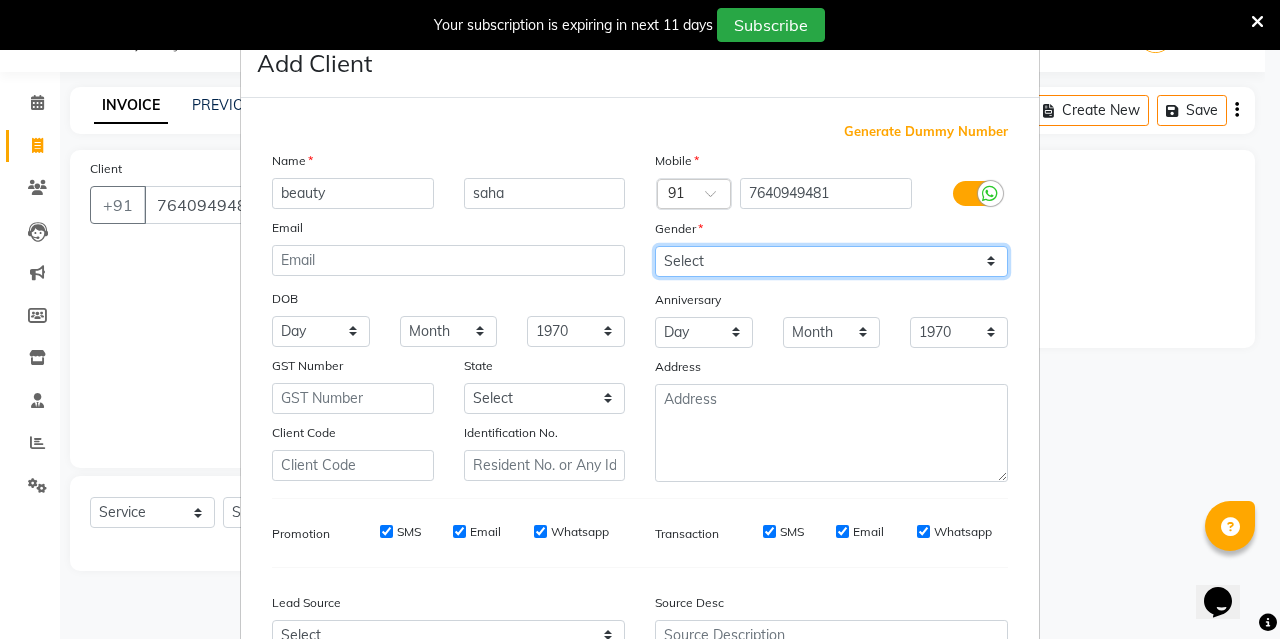 click on "Select [DEMOGRAPHIC_DATA] [DEMOGRAPHIC_DATA] Other Prefer Not To Say" at bounding box center (831, 261) 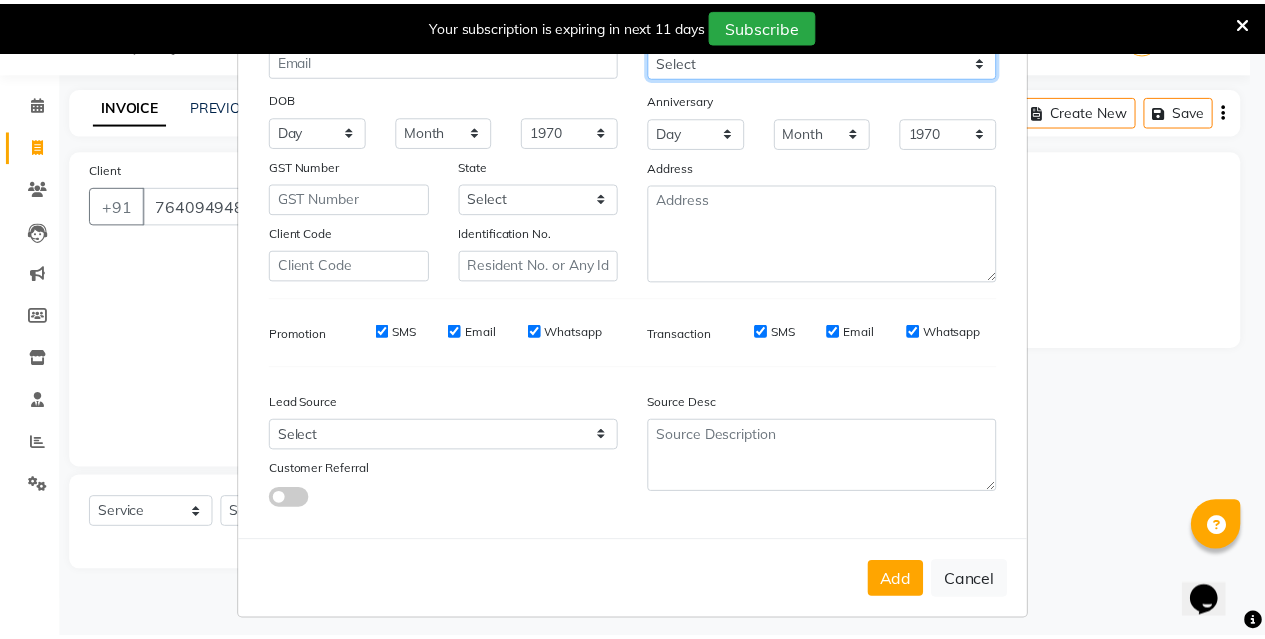 scroll, scrollTop: 210, scrollLeft: 0, axis: vertical 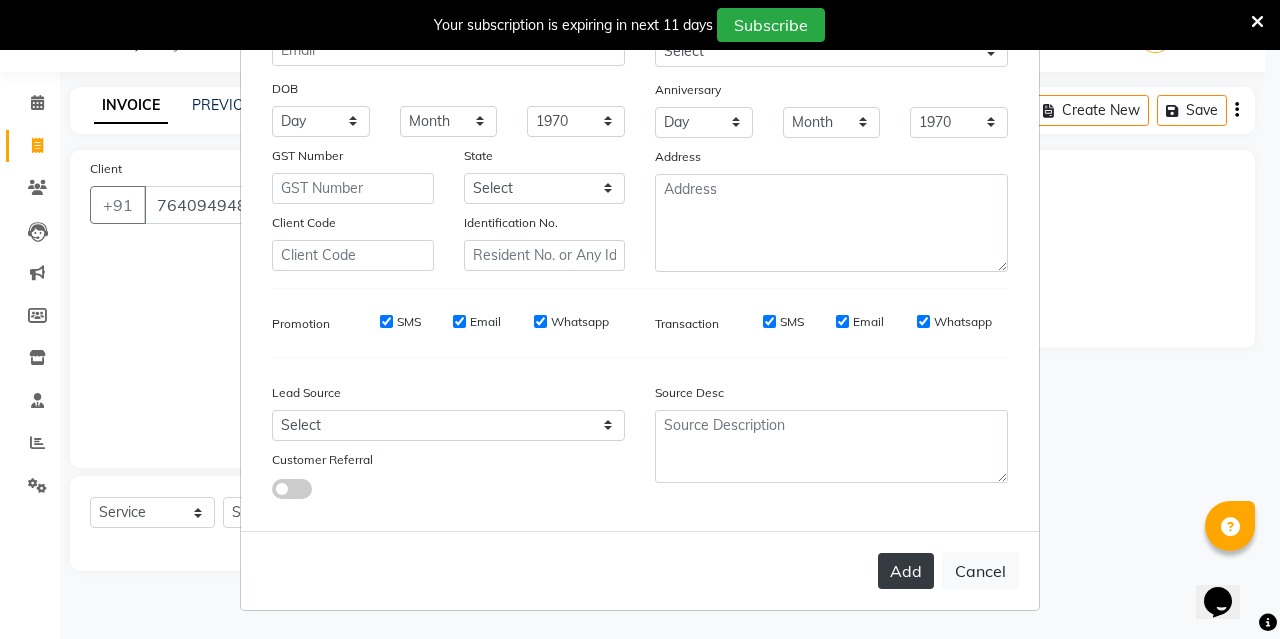 click on "Add" at bounding box center [906, 571] 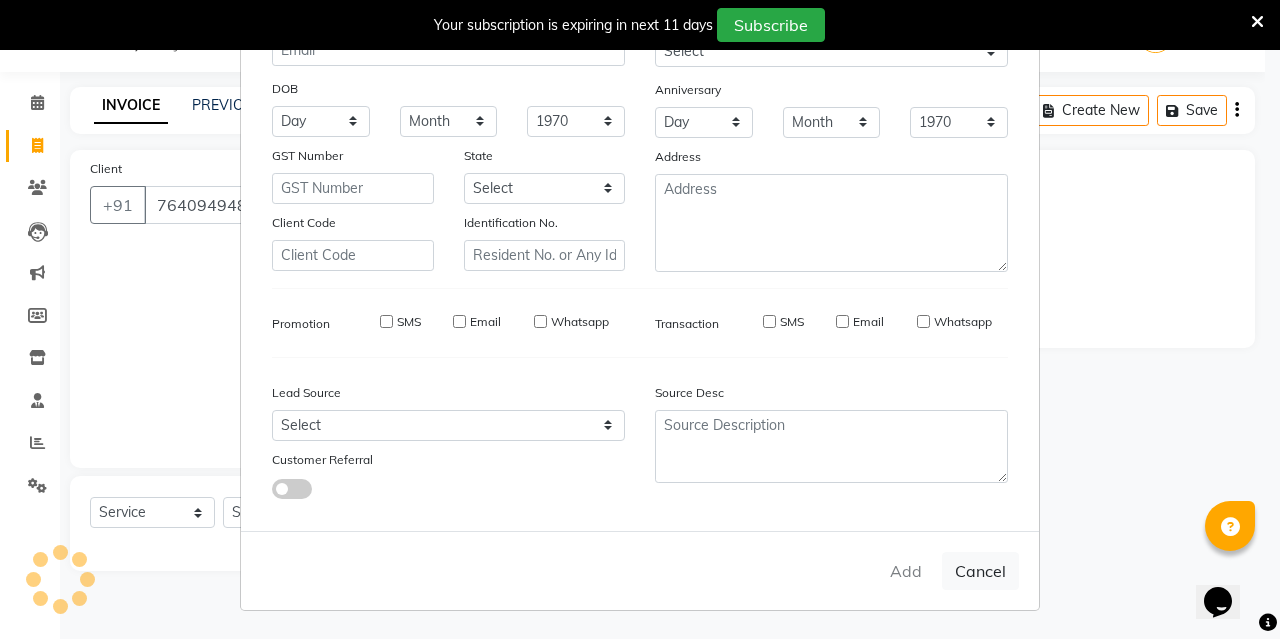 type 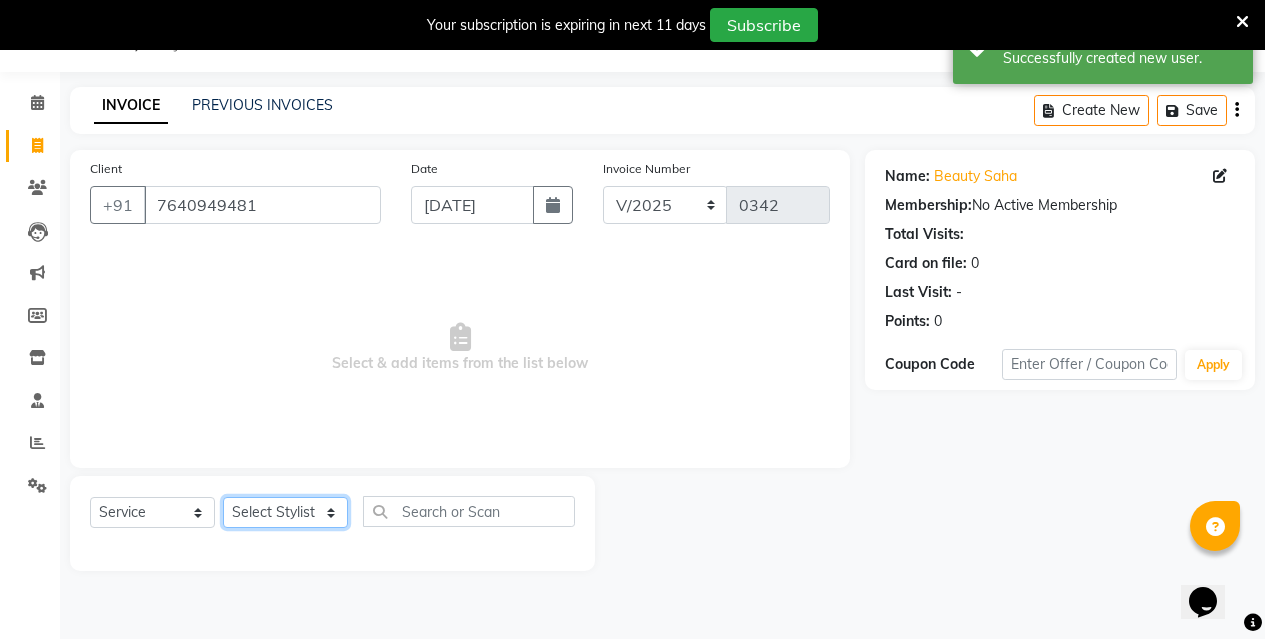 click on "Select Stylist Abhishek Paswan Dipa [PERSON_NAME] DEBBARMA [PERSON_NAME]  Priya Debbarma Puja [PERSON_NAME]  [PERSON_NAME]  [PERSON_NAME] [PERSON_NAME]   [PERSON_NAME]" 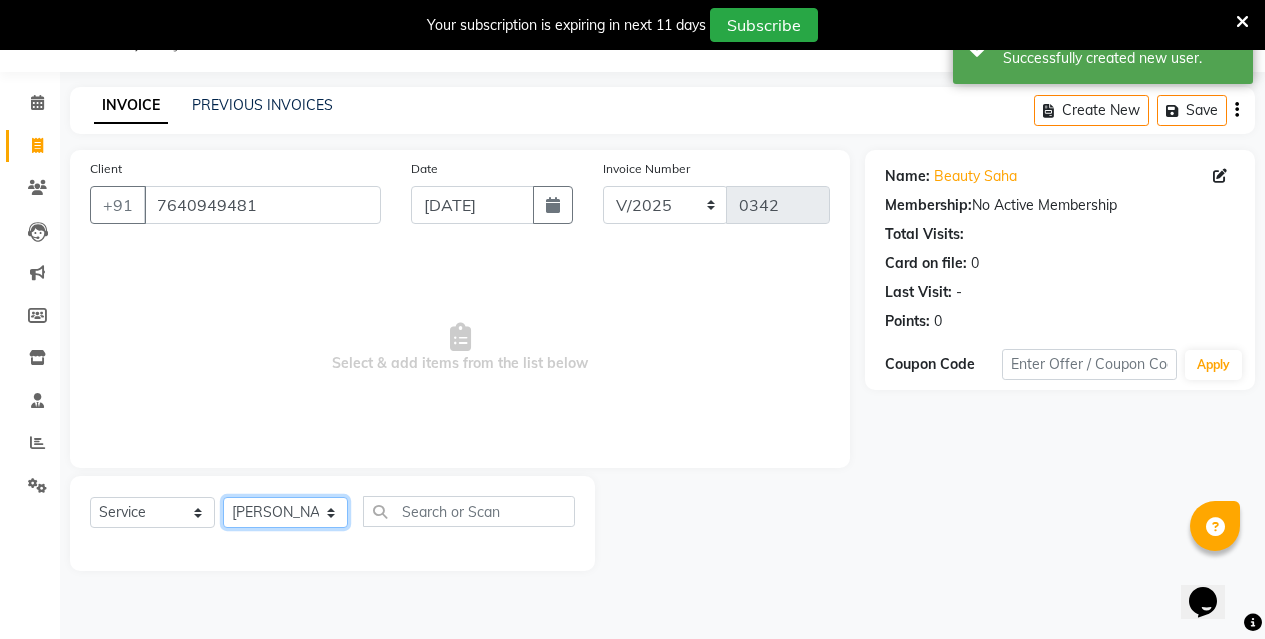 click on "Select Stylist Abhishek Paswan Dipa [PERSON_NAME] DEBBARMA [PERSON_NAME]  Priya Debbarma Puja [PERSON_NAME]  [PERSON_NAME]  [PERSON_NAME] [PERSON_NAME]   [PERSON_NAME]" 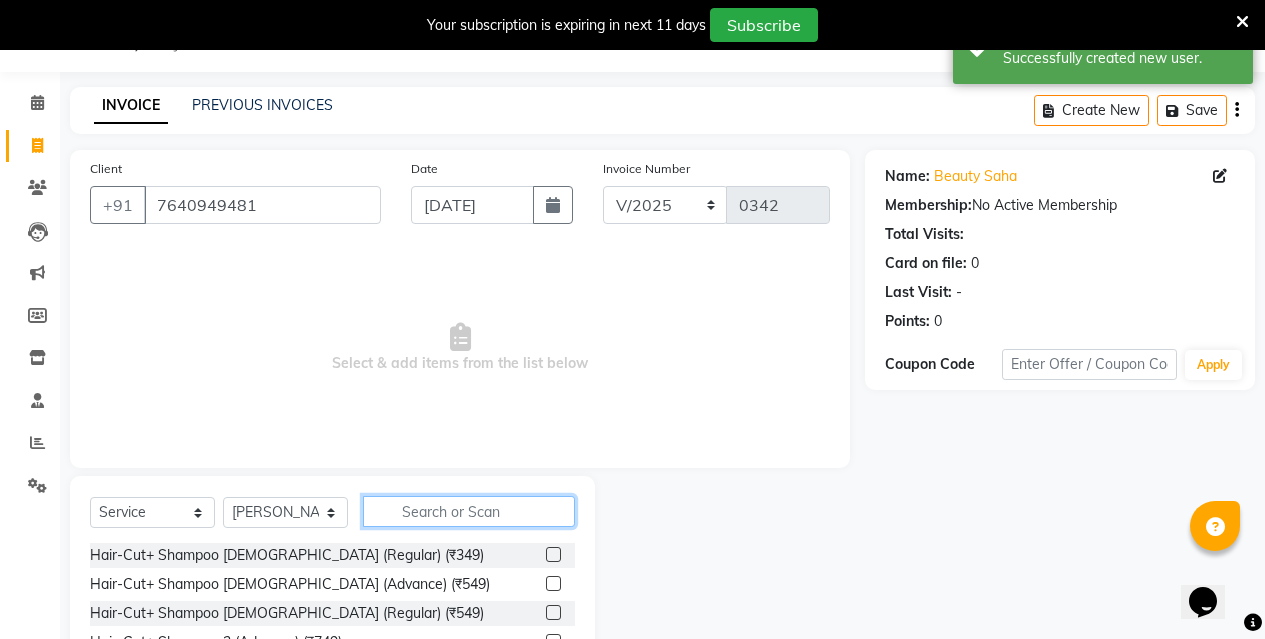 click 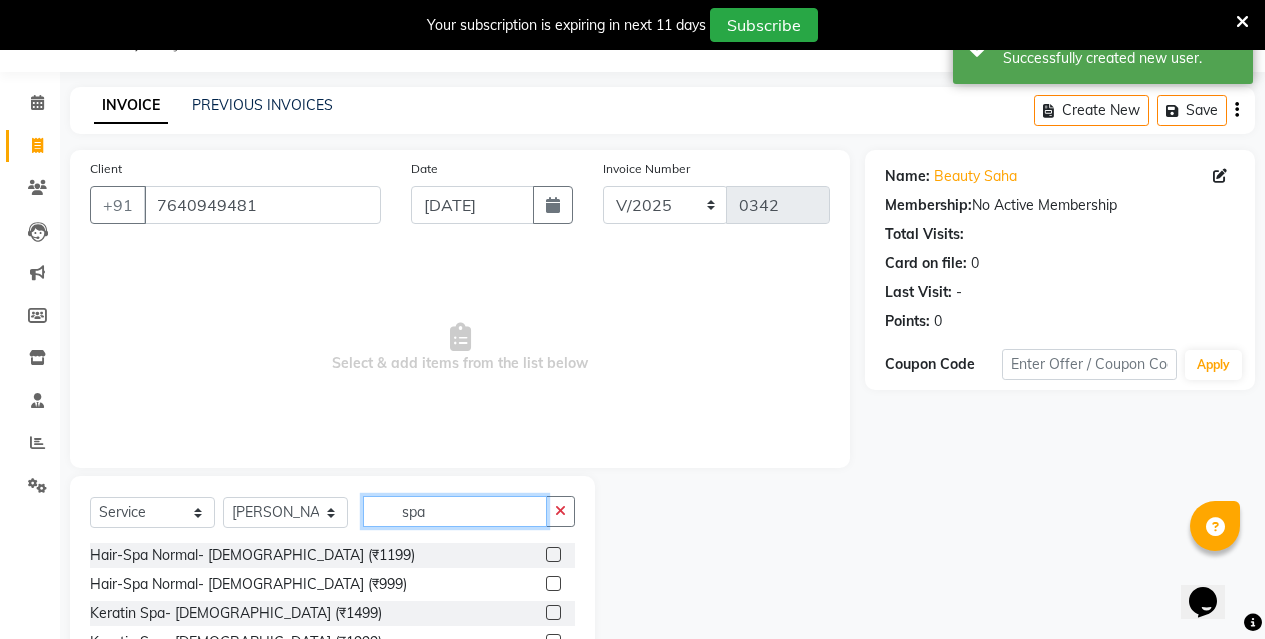 type on "spa" 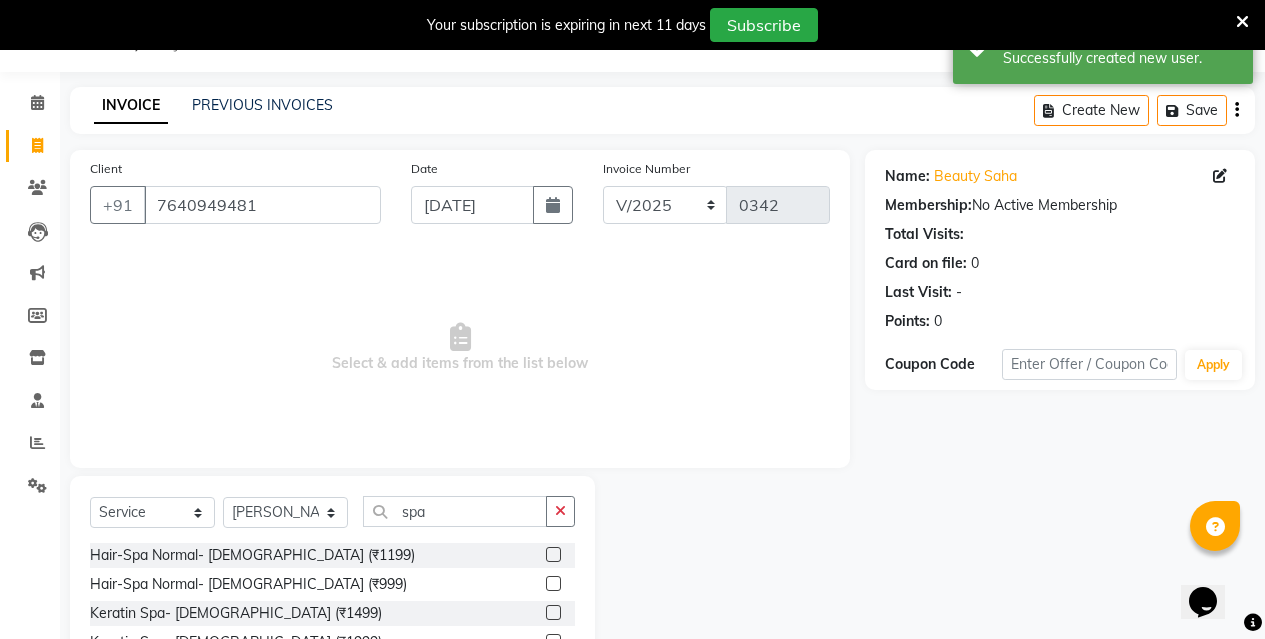 click 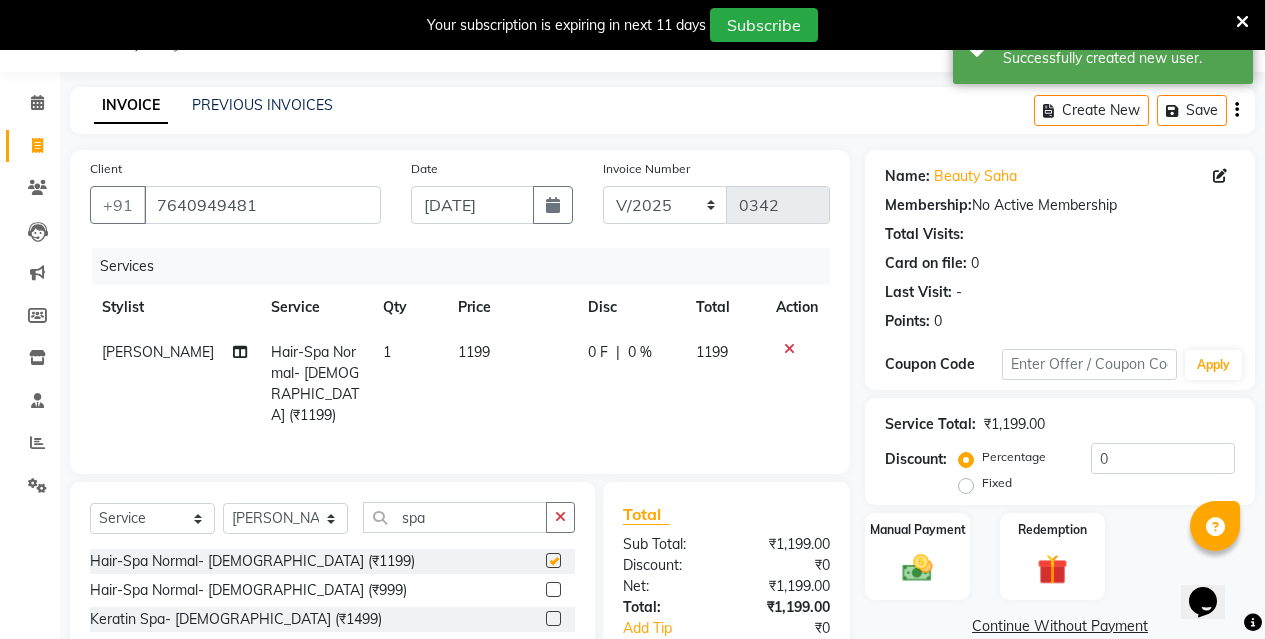 checkbox on "false" 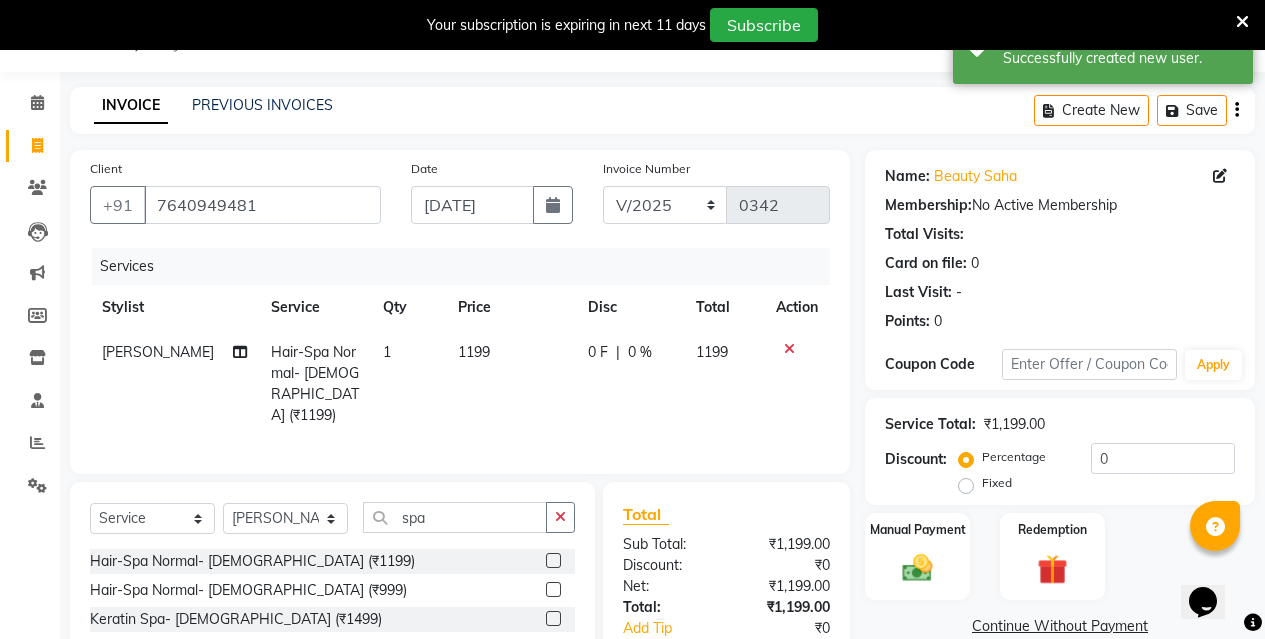 click on "1199" 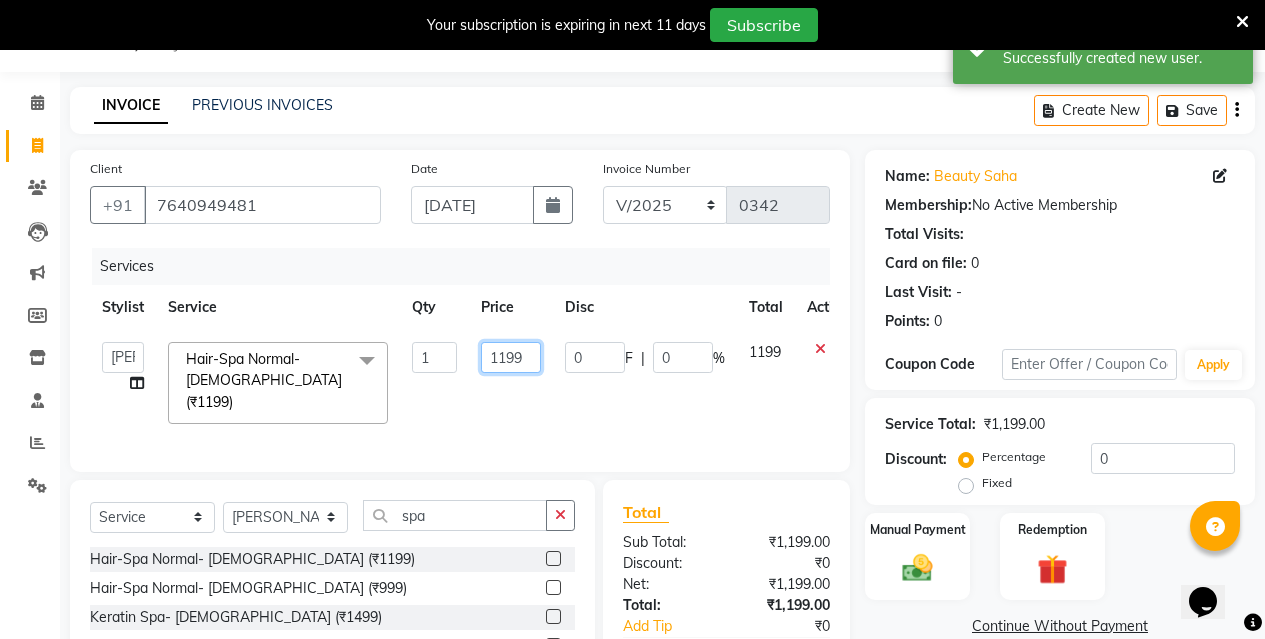 click on "1199" 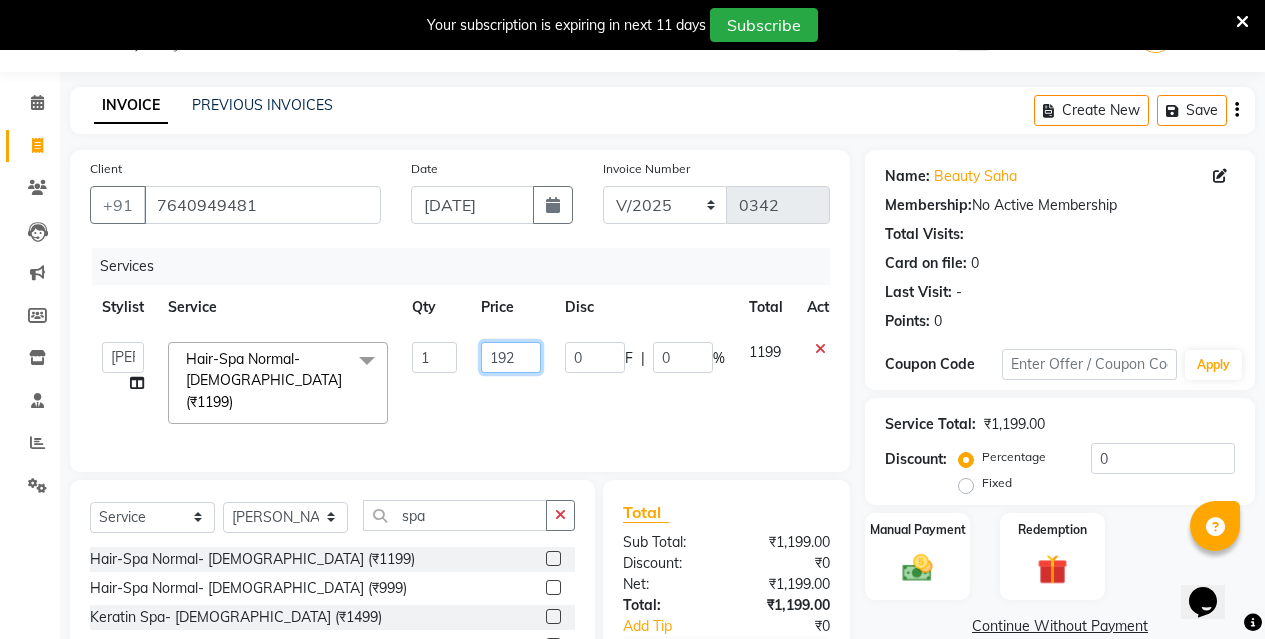 type on "1920" 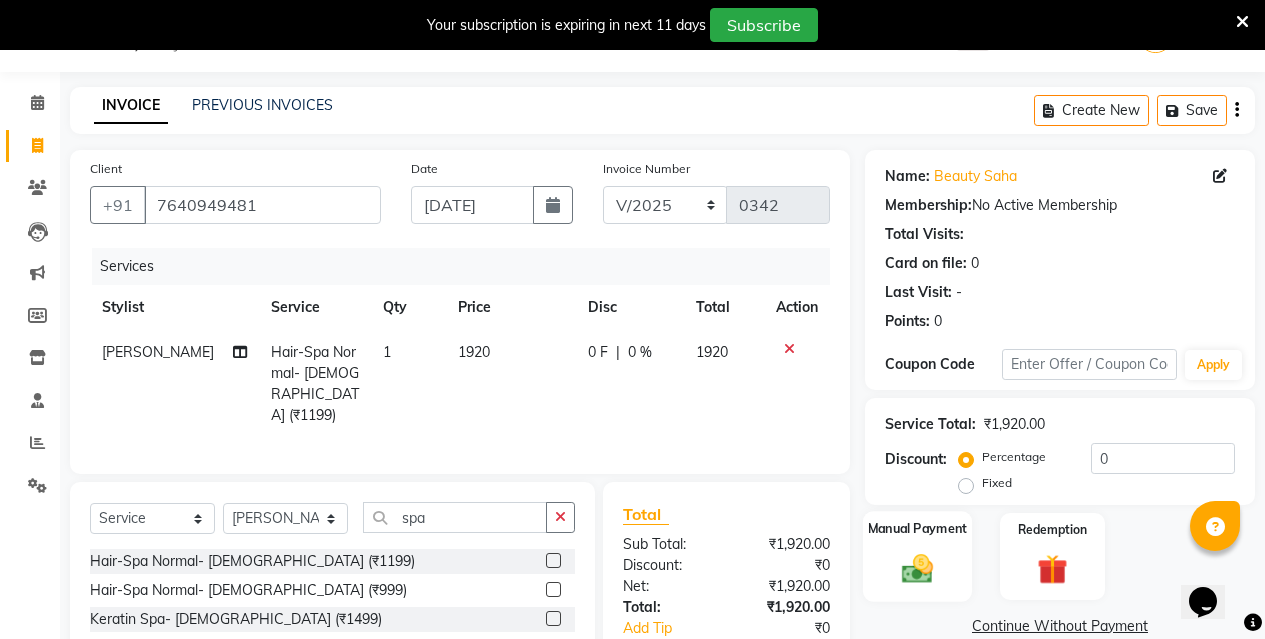 click 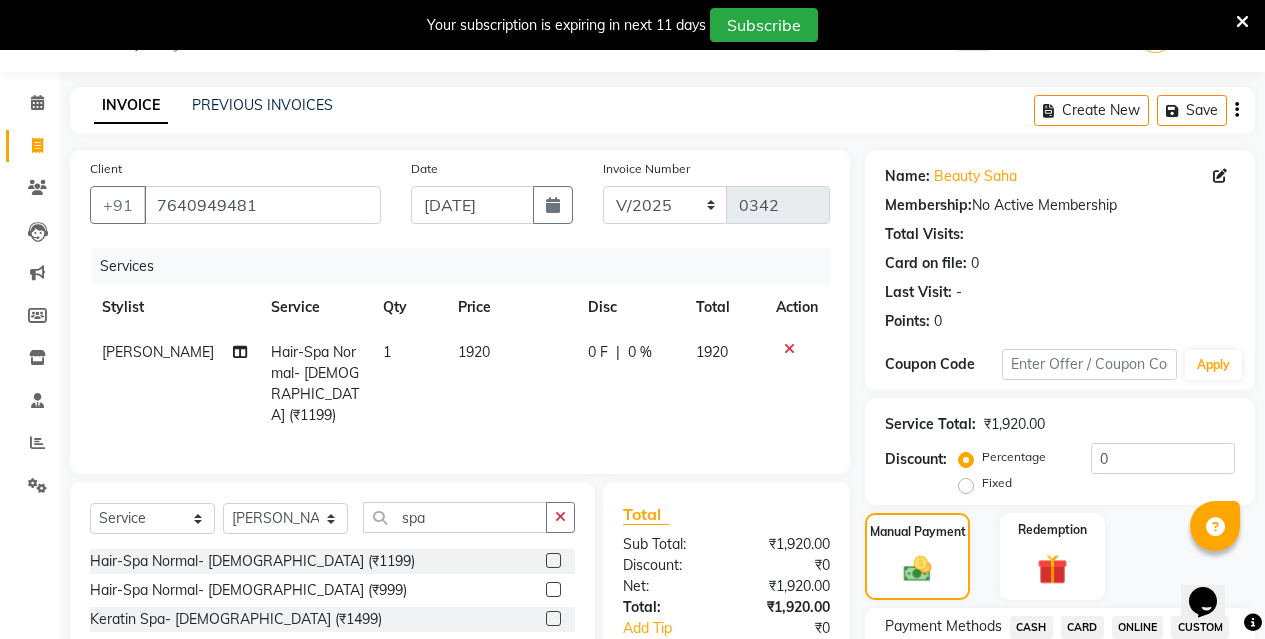 click on "CASH" 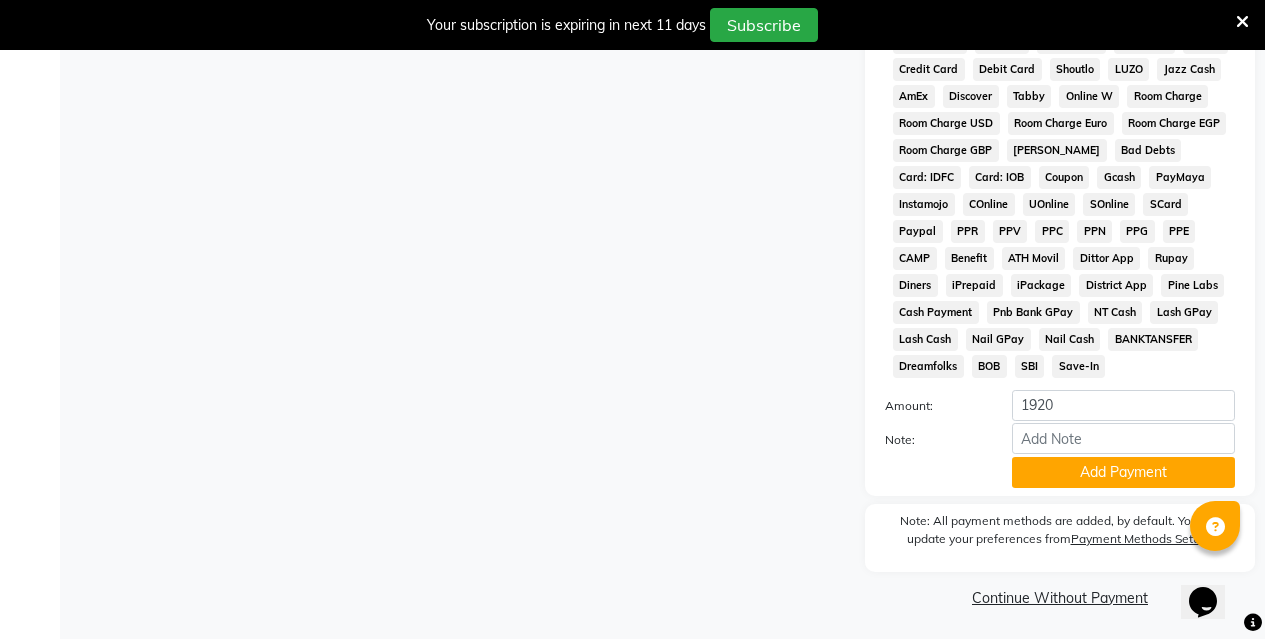 scroll, scrollTop: 963, scrollLeft: 0, axis: vertical 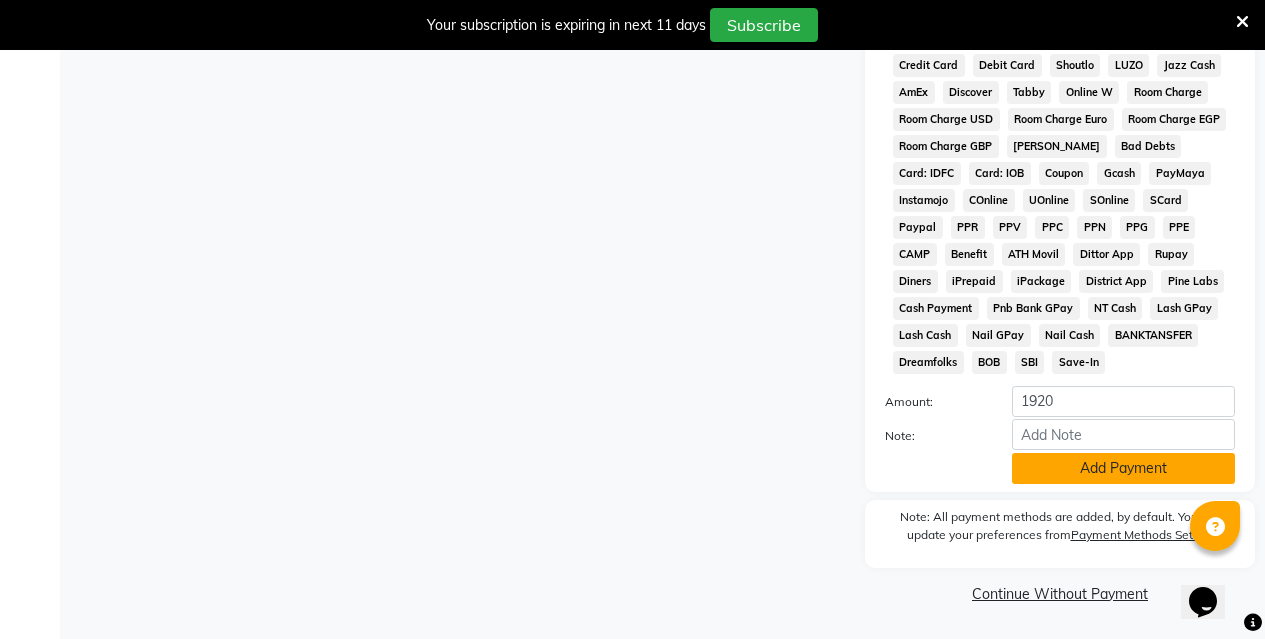 click on "Add Payment" 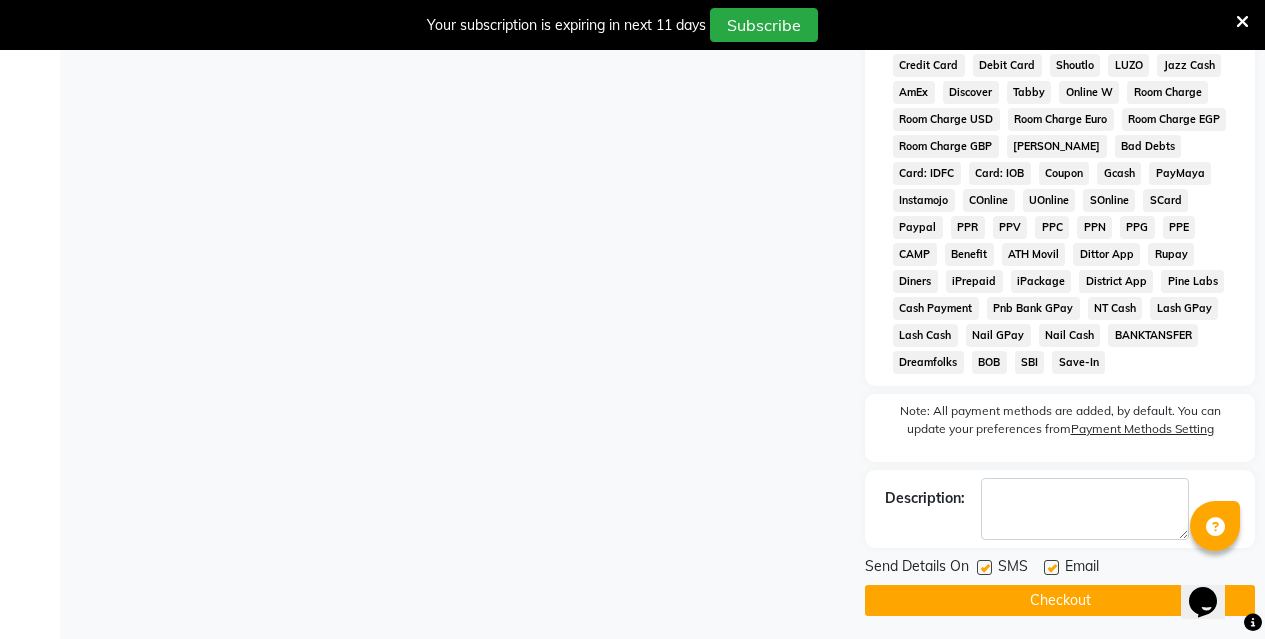 click on "Checkout" 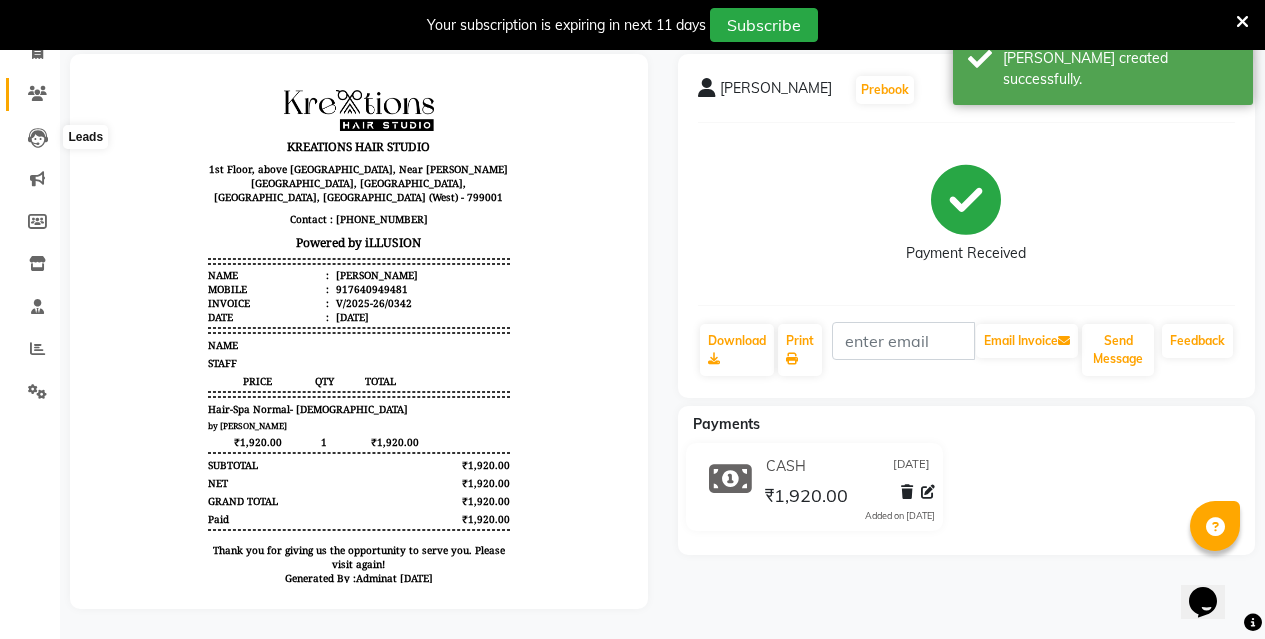 scroll, scrollTop: 0, scrollLeft: 0, axis: both 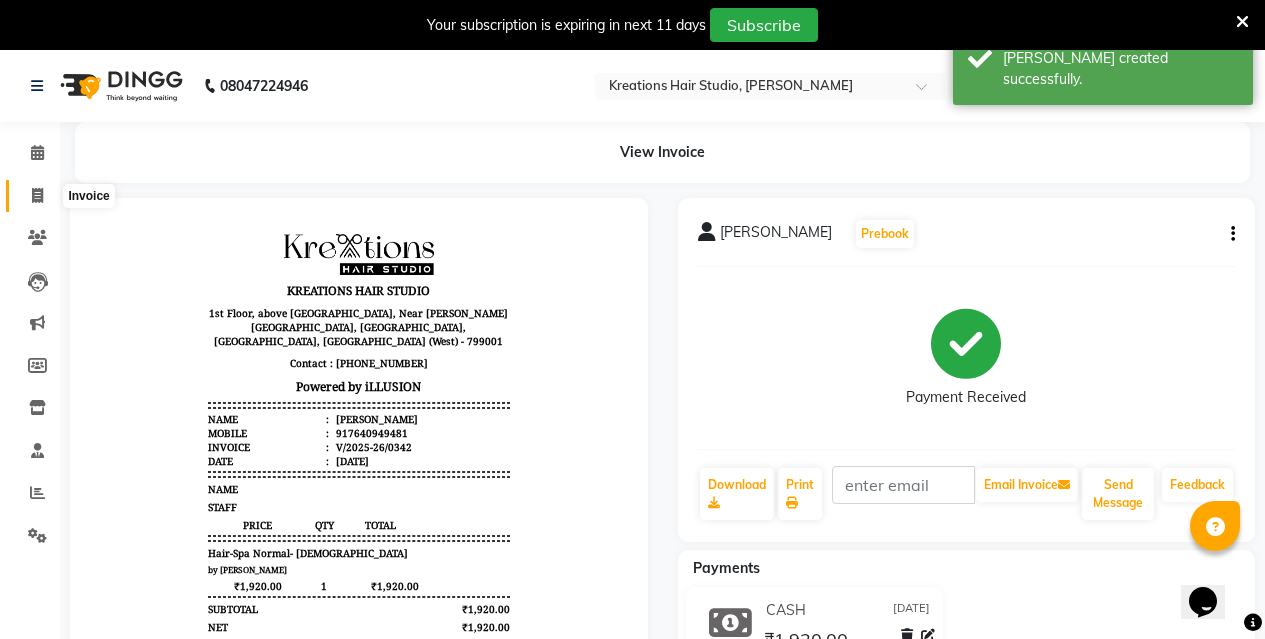 click 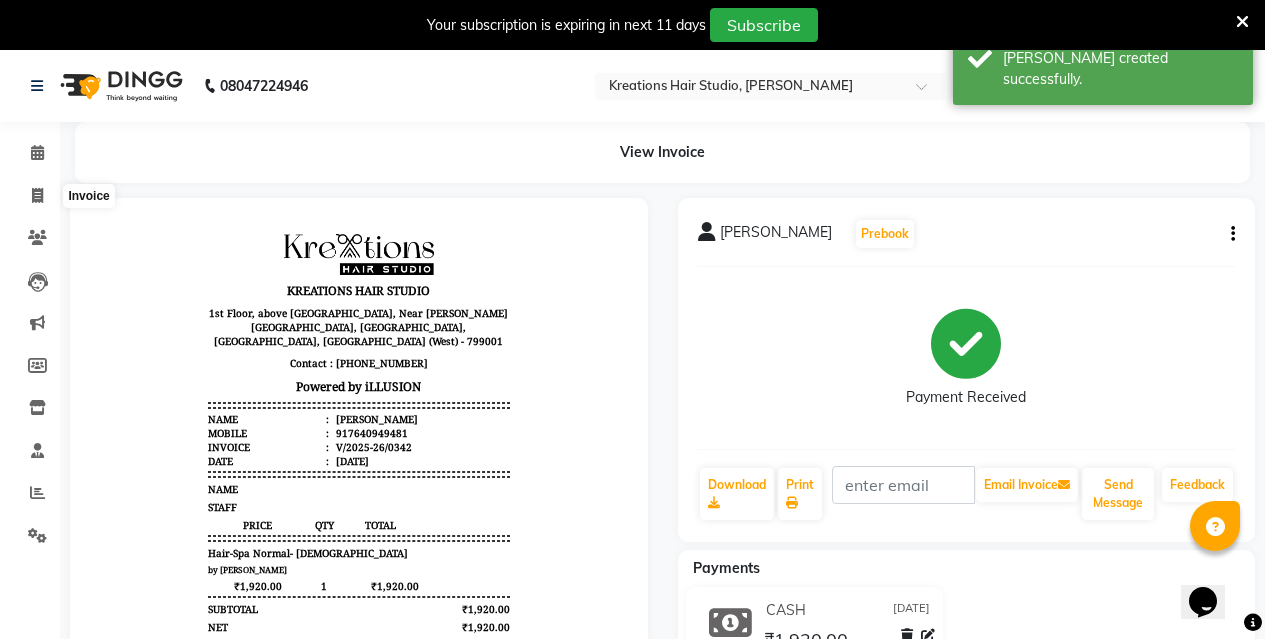 select on "service" 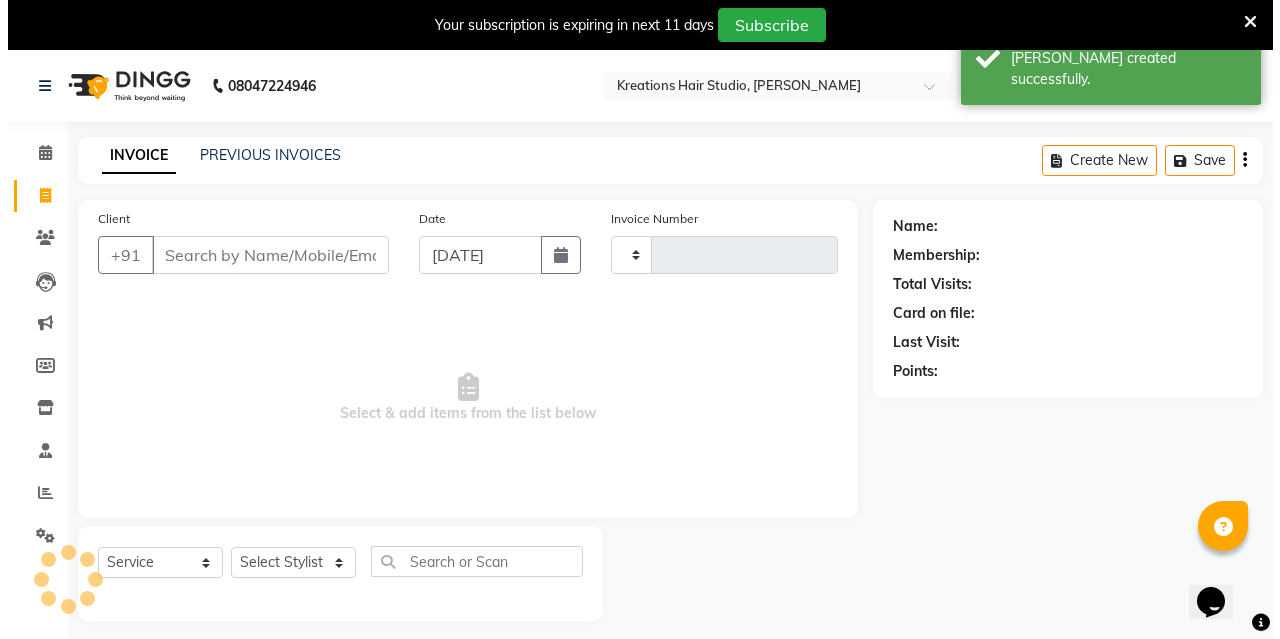 scroll, scrollTop: 50, scrollLeft: 0, axis: vertical 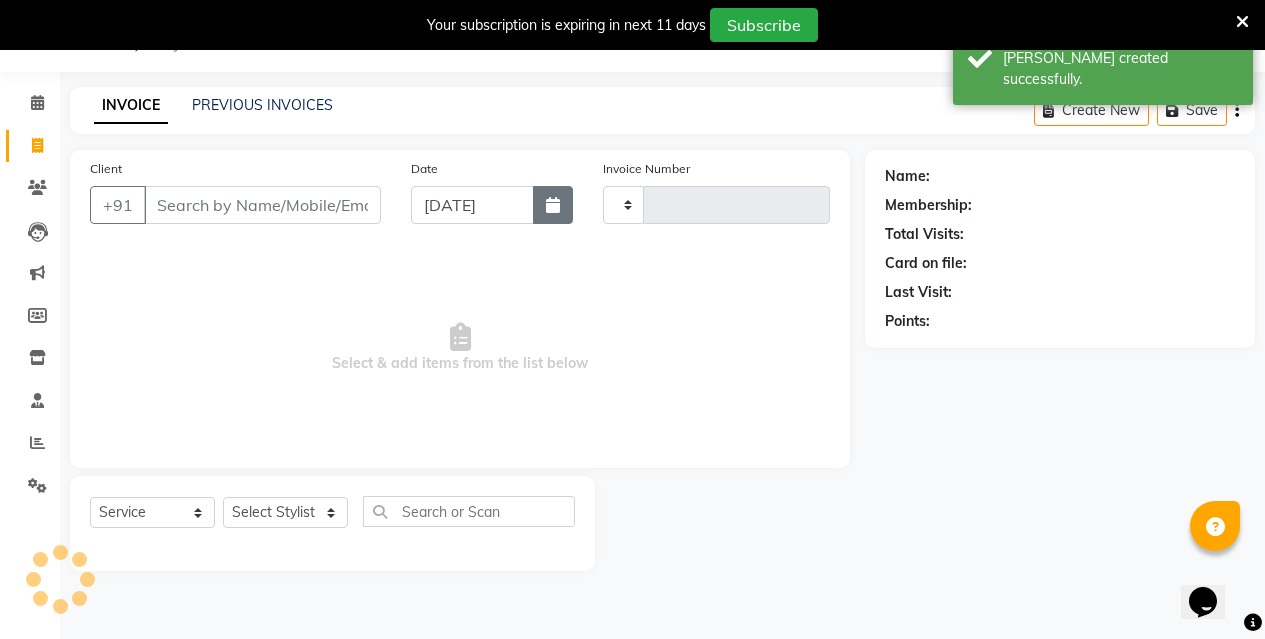 click 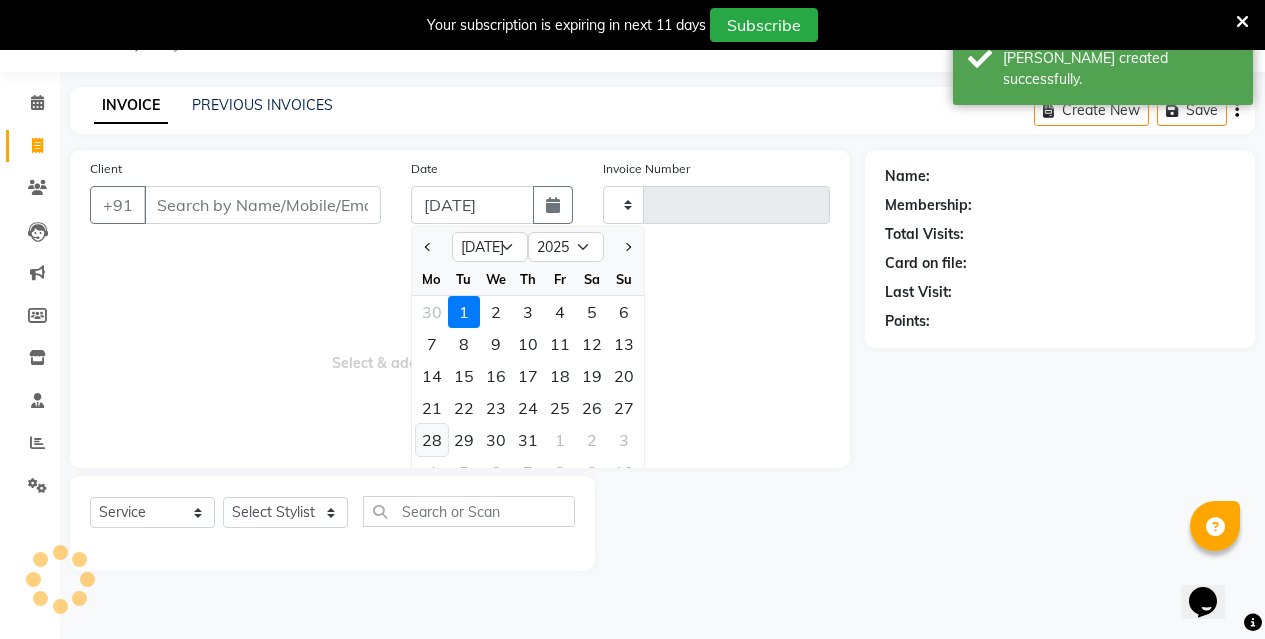 type on "0343" 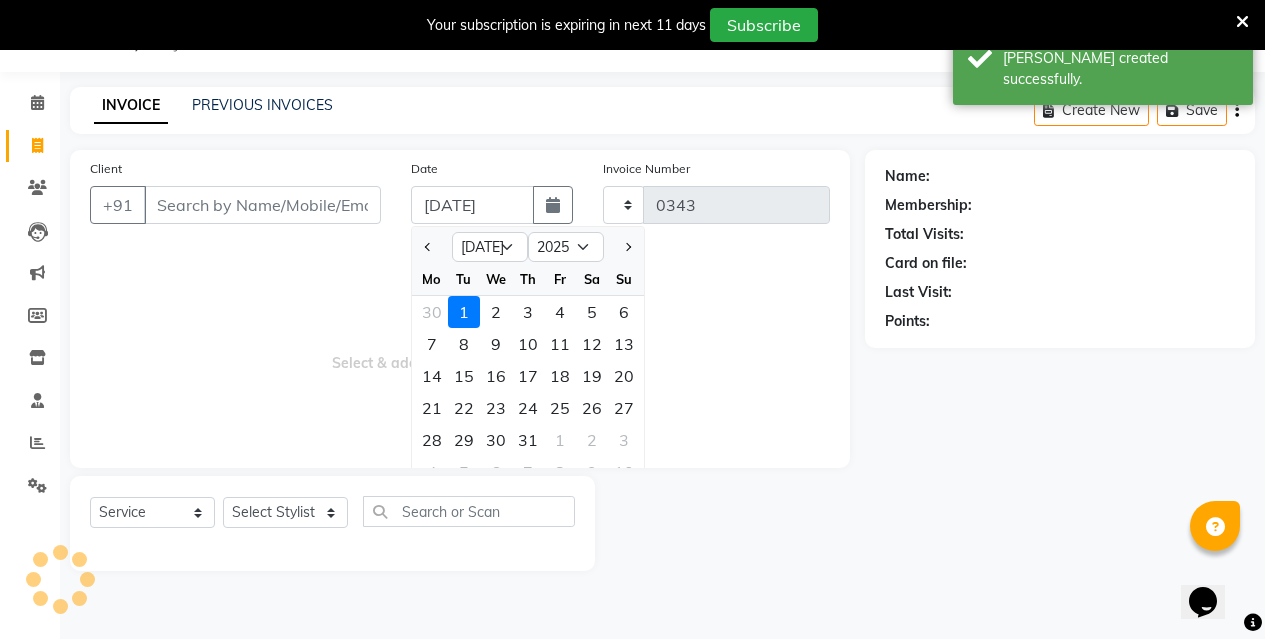 select on "4656" 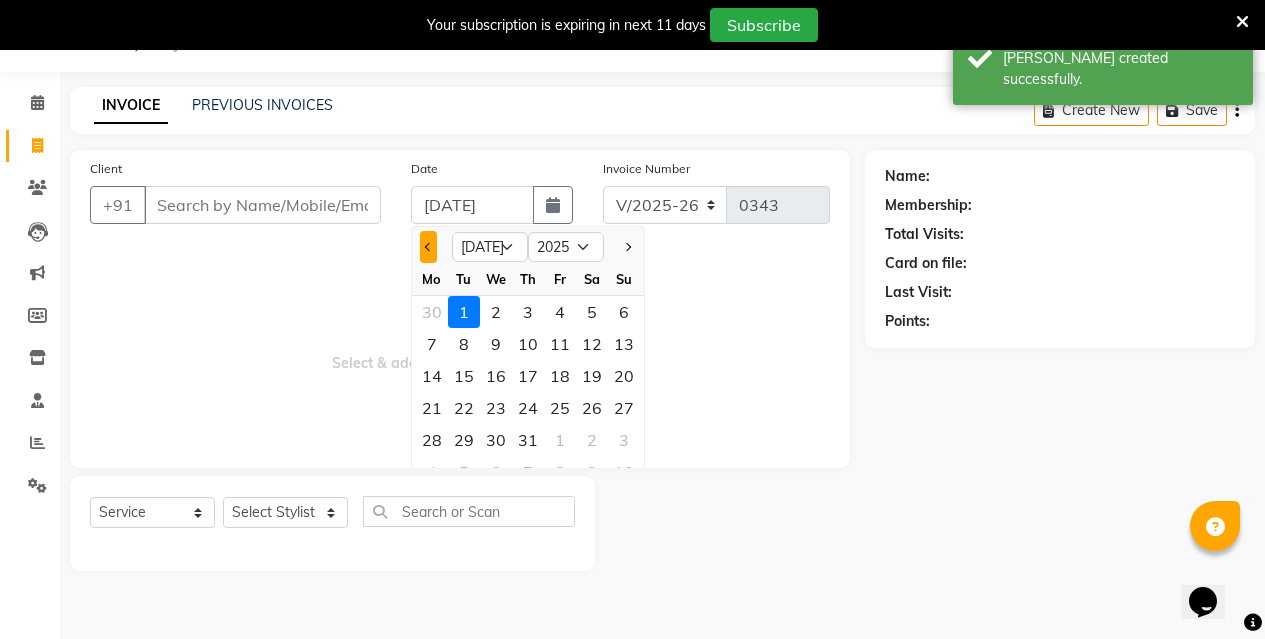 click 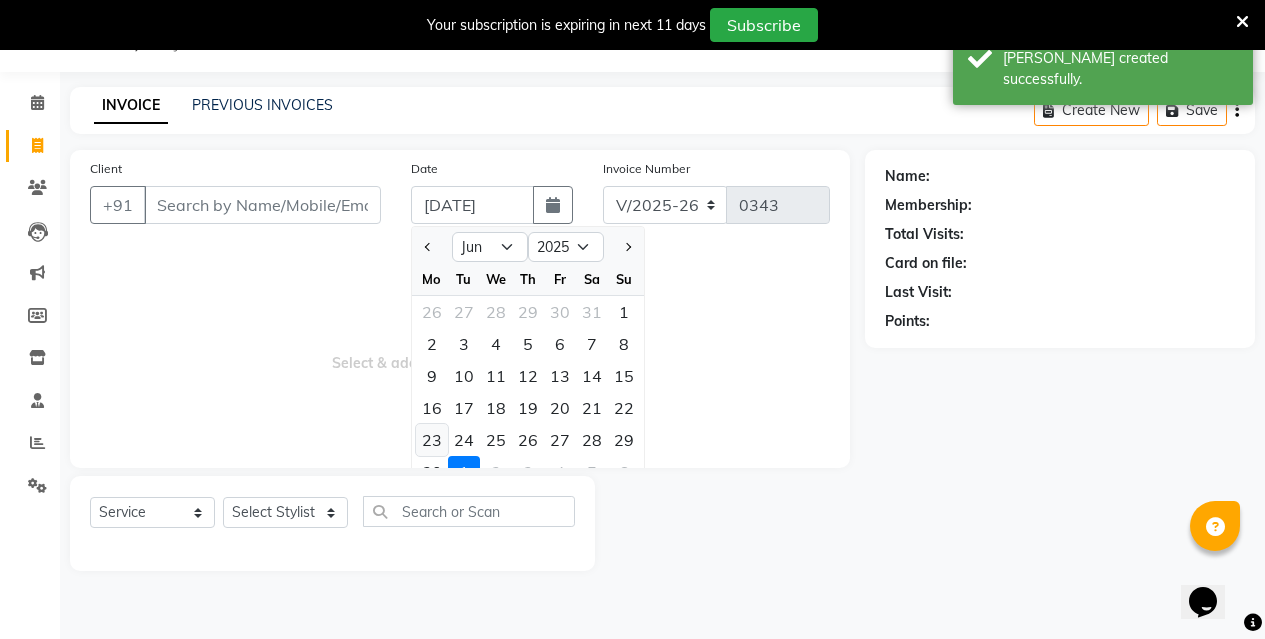 click on "23" 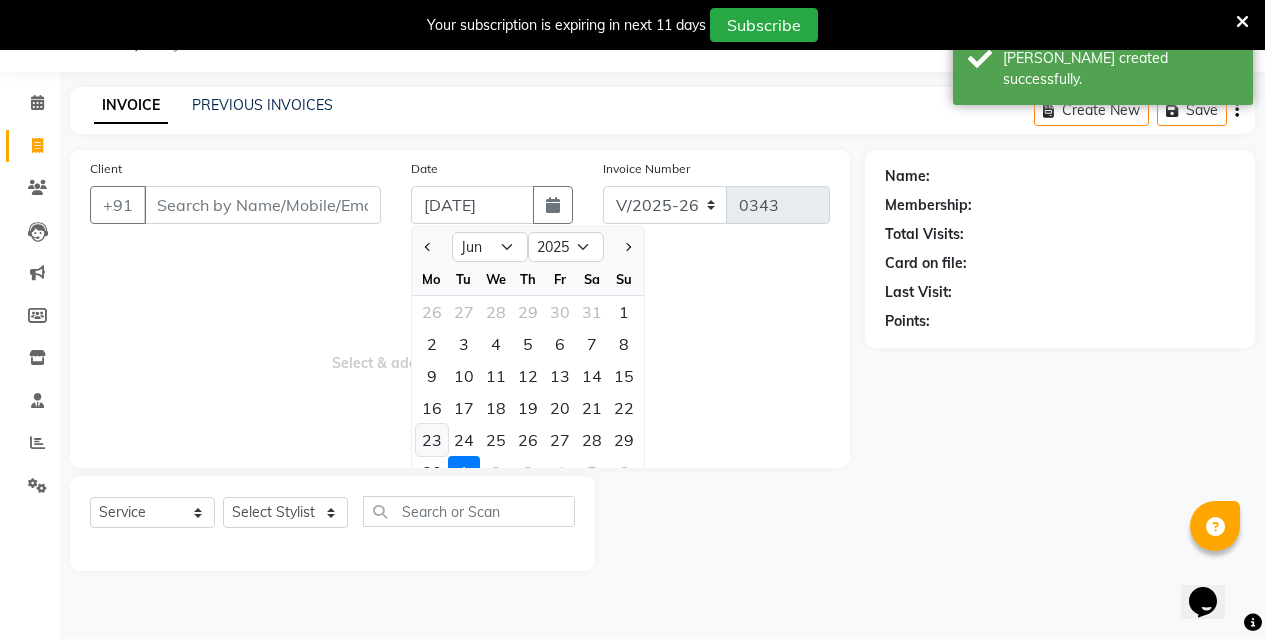 type on "[DATE]" 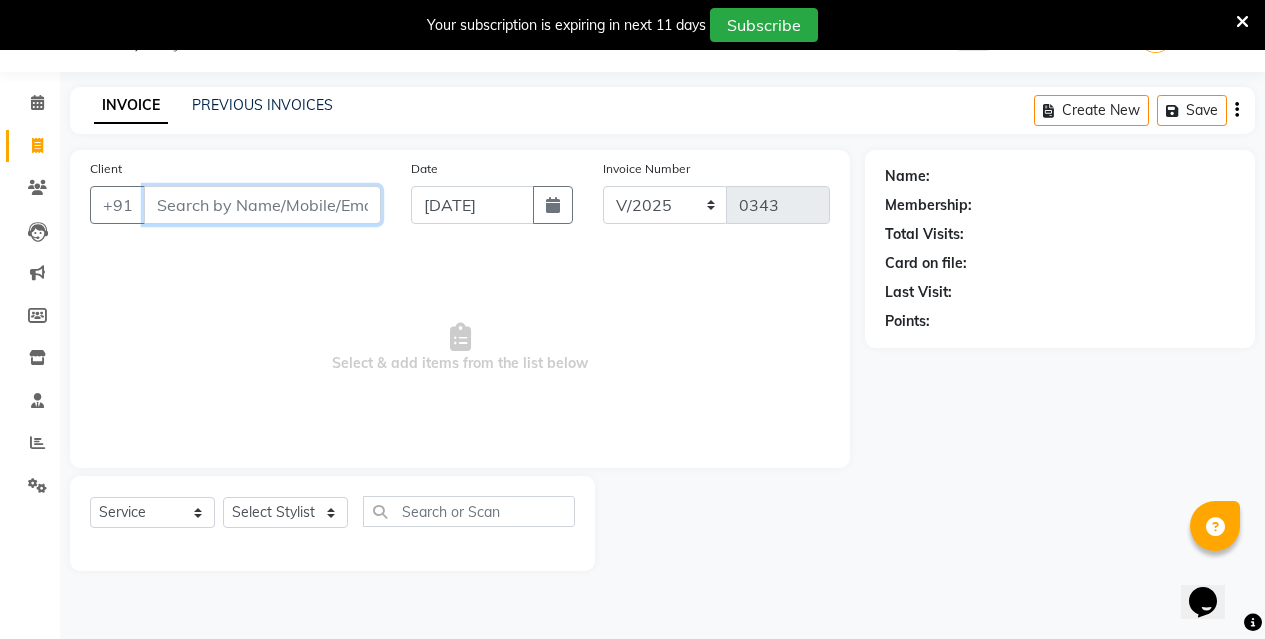 click on "Client" at bounding box center (262, 205) 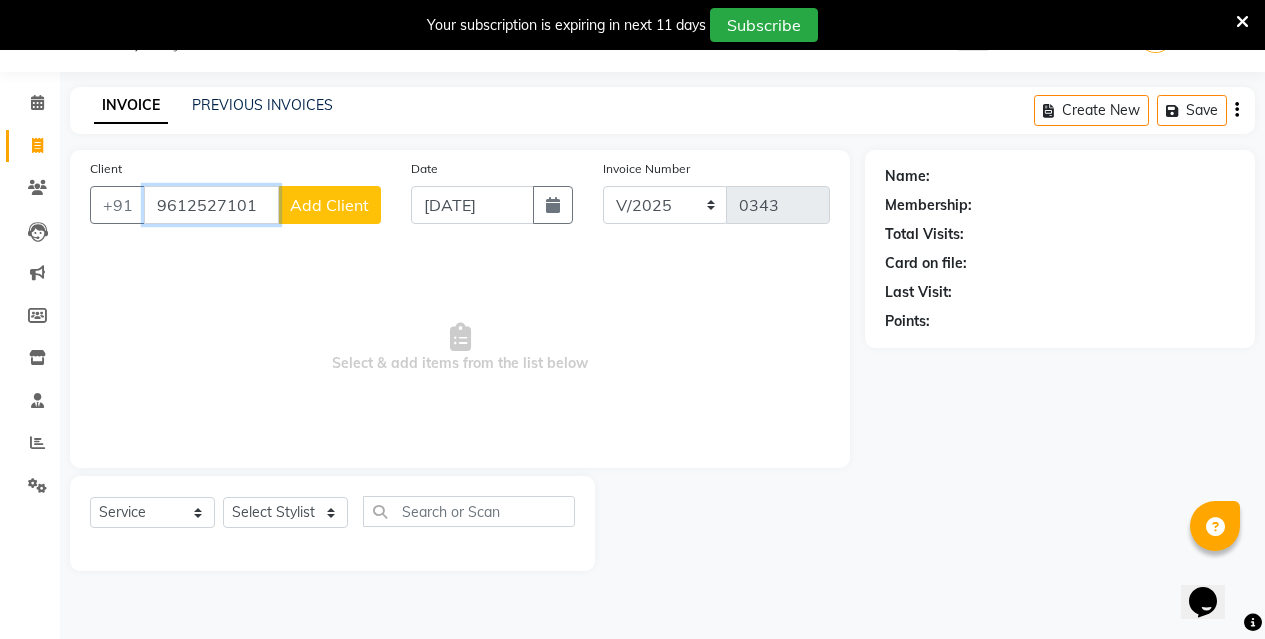 type on "9612527101" 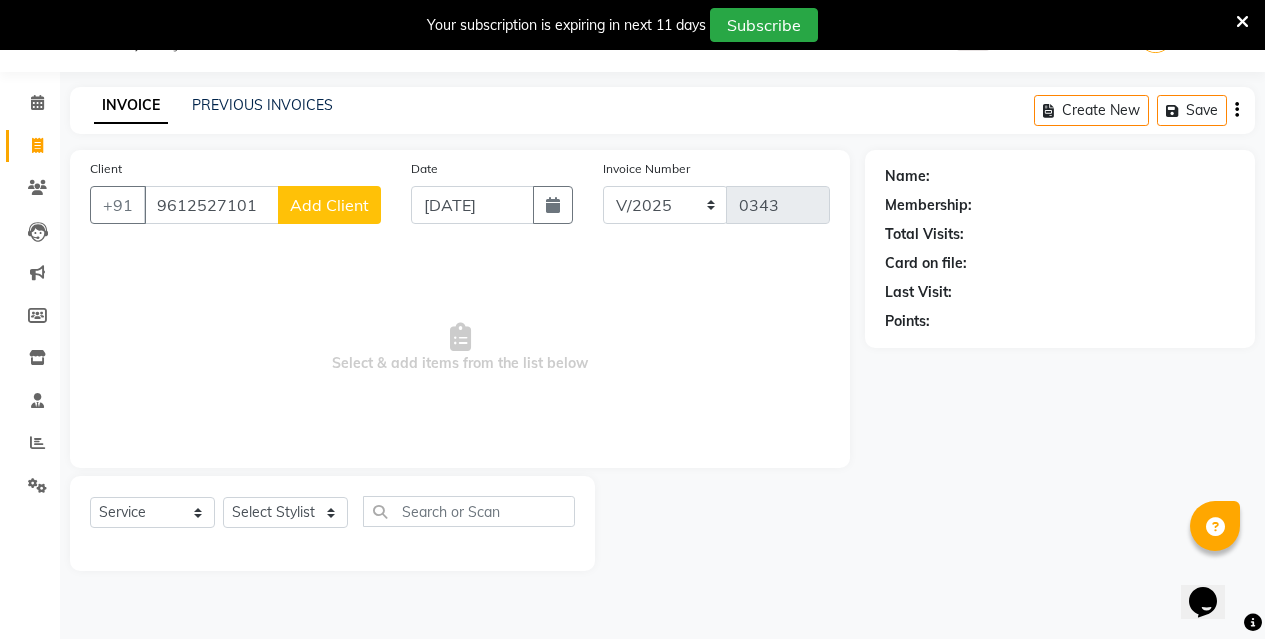 click on "Add Client" 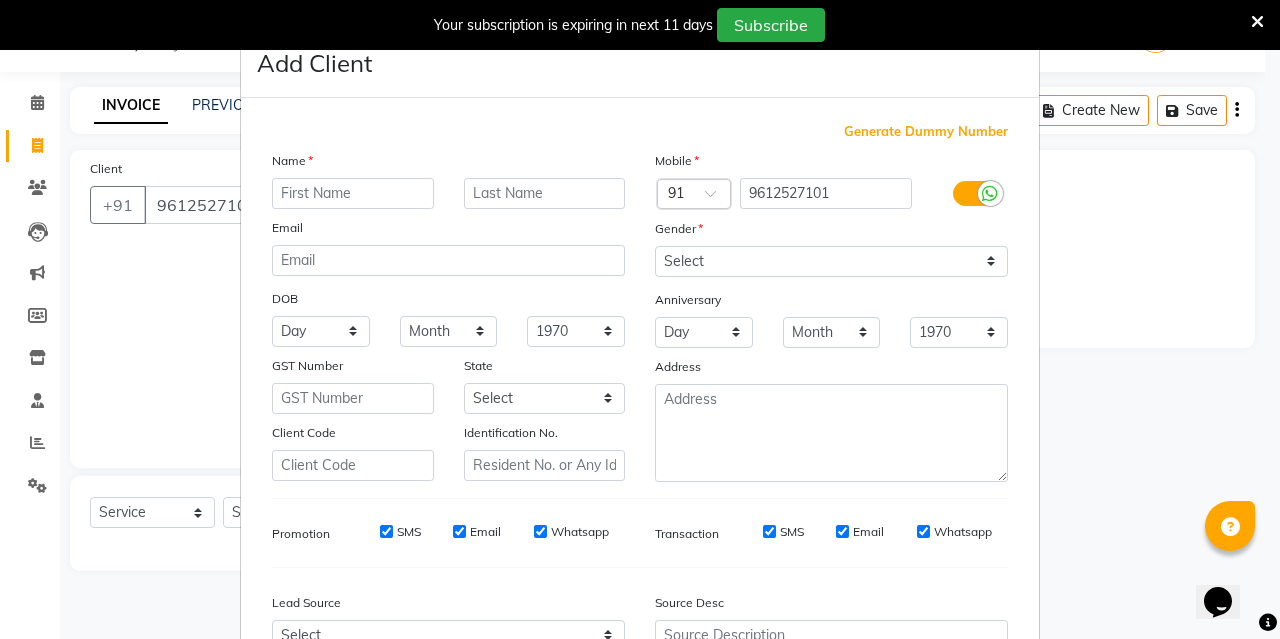 click at bounding box center [353, 193] 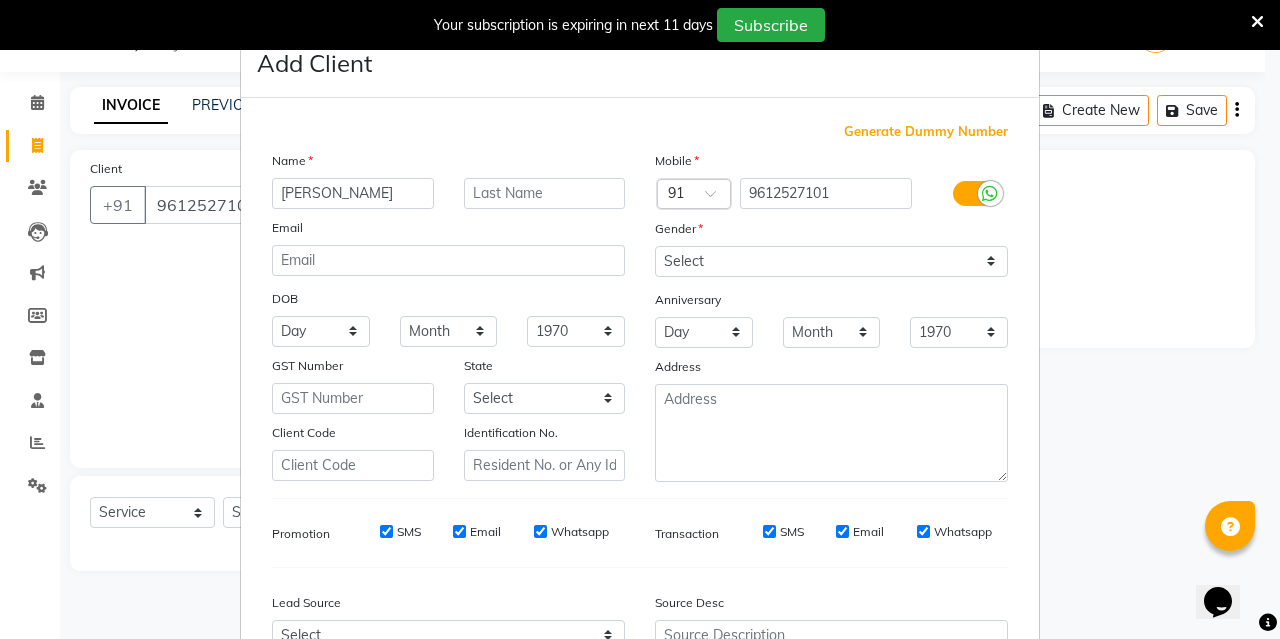 type on "[PERSON_NAME]" 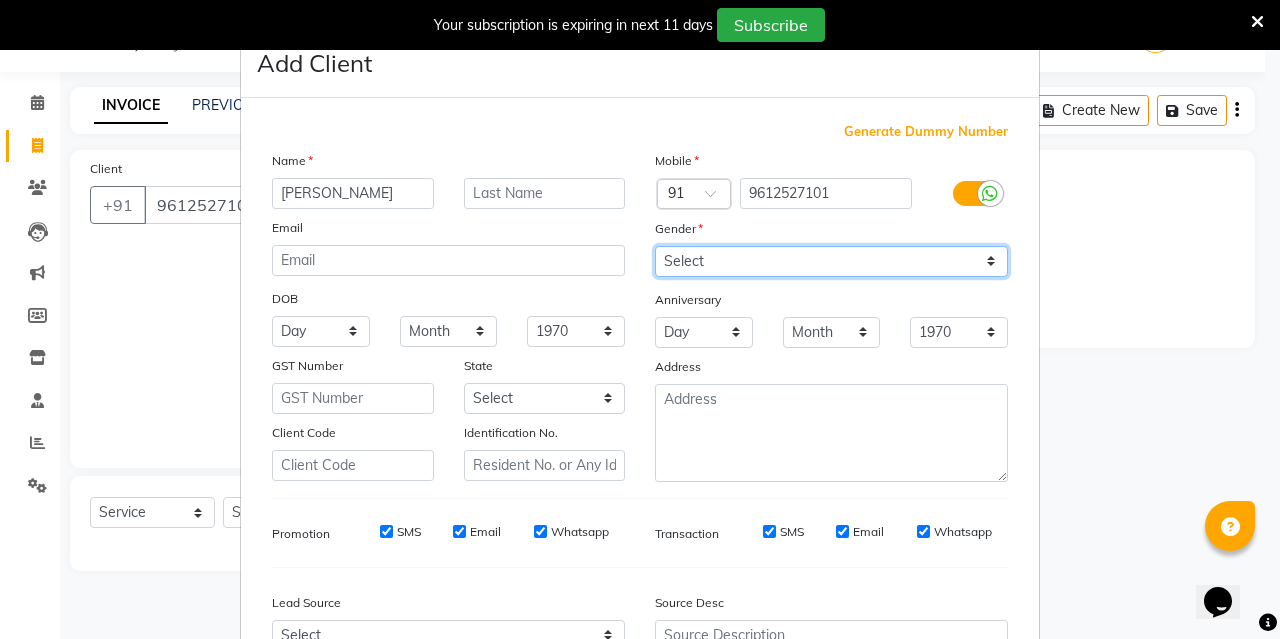click on "Select [DEMOGRAPHIC_DATA] [DEMOGRAPHIC_DATA] Other Prefer Not To Say" at bounding box center (831, 261) 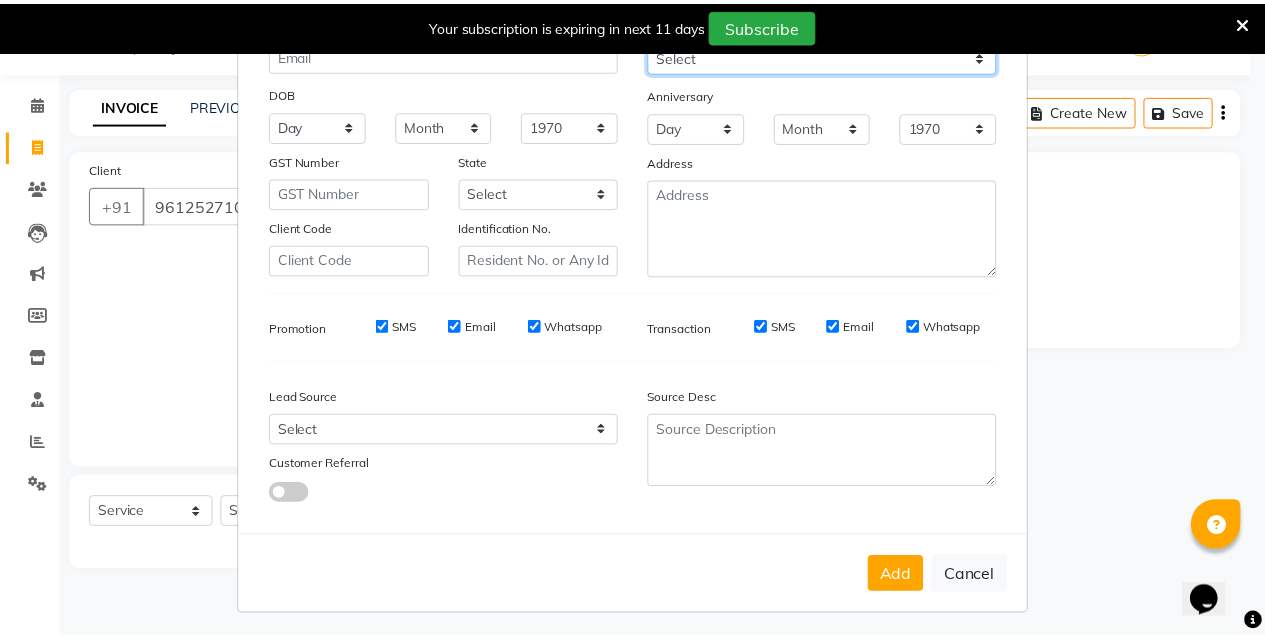 scroll, scrollTop: 210, scrollLeft: 0, axis: vertical 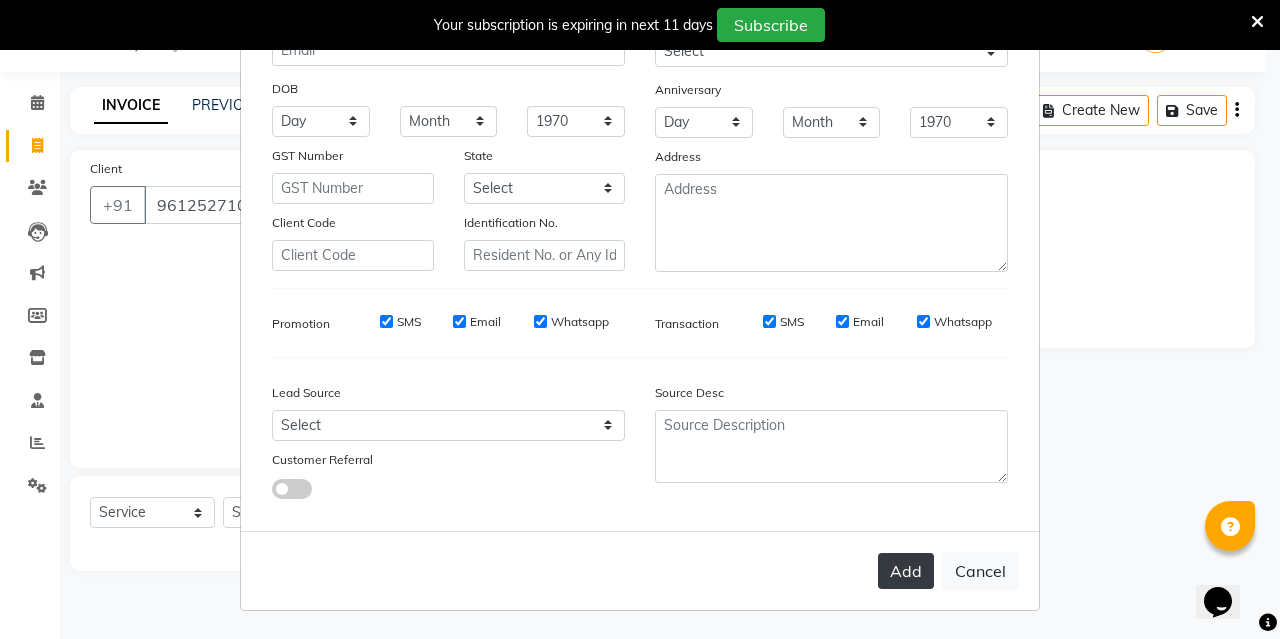 click on "Add" at bounding box center [906, 571] 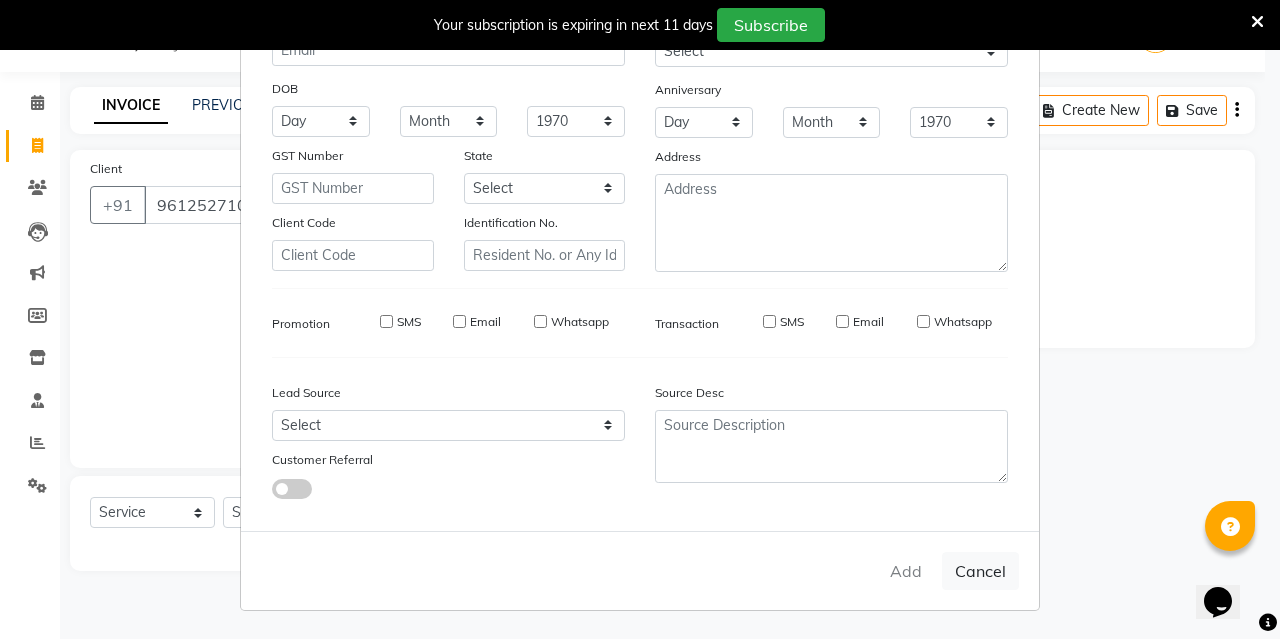type 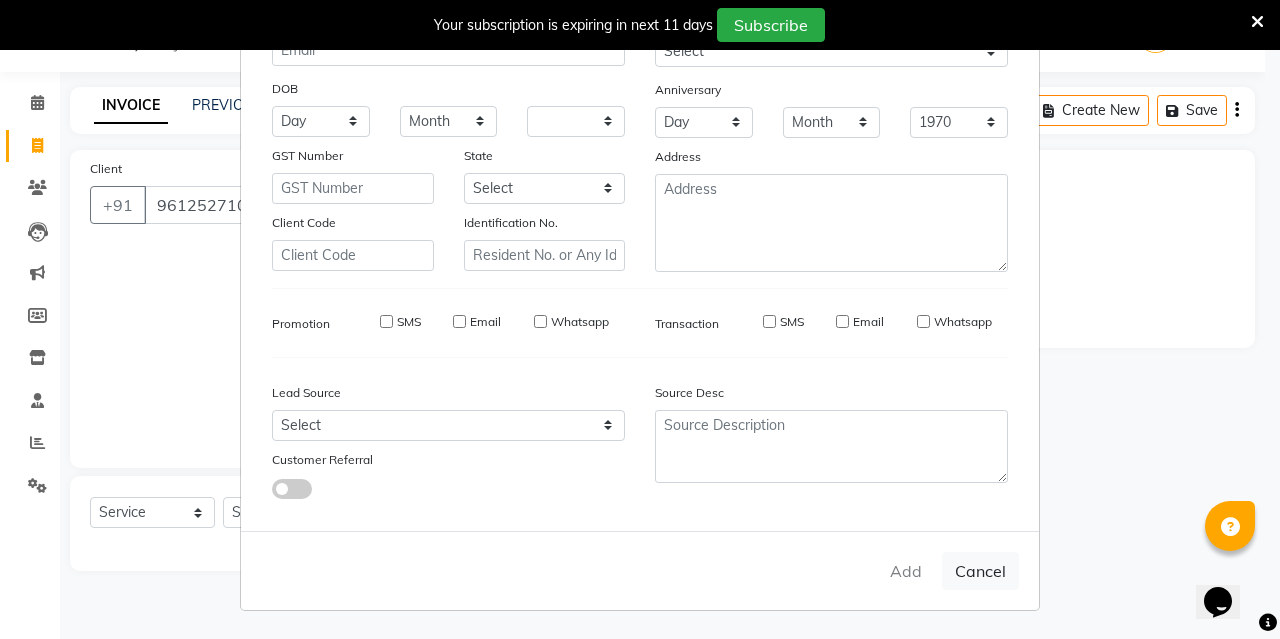 select 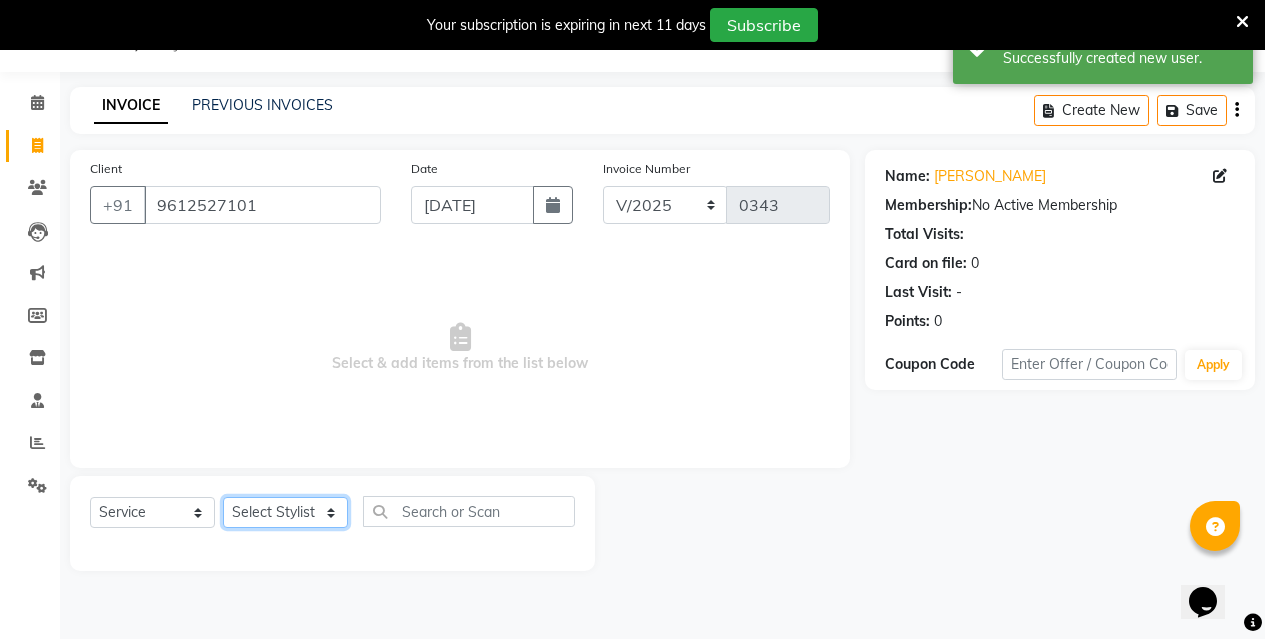 click on "Select Stylist Abhishek Paswan Dipa [PERSON_NAME] DEBBARMA [PERSON_NAME]  Priya Debbarma Puja [PERSON_NAME]  [PERSON_NAME]  [PERSON_NAME] [PERSON_NAME]   [PERSON_NAME]" 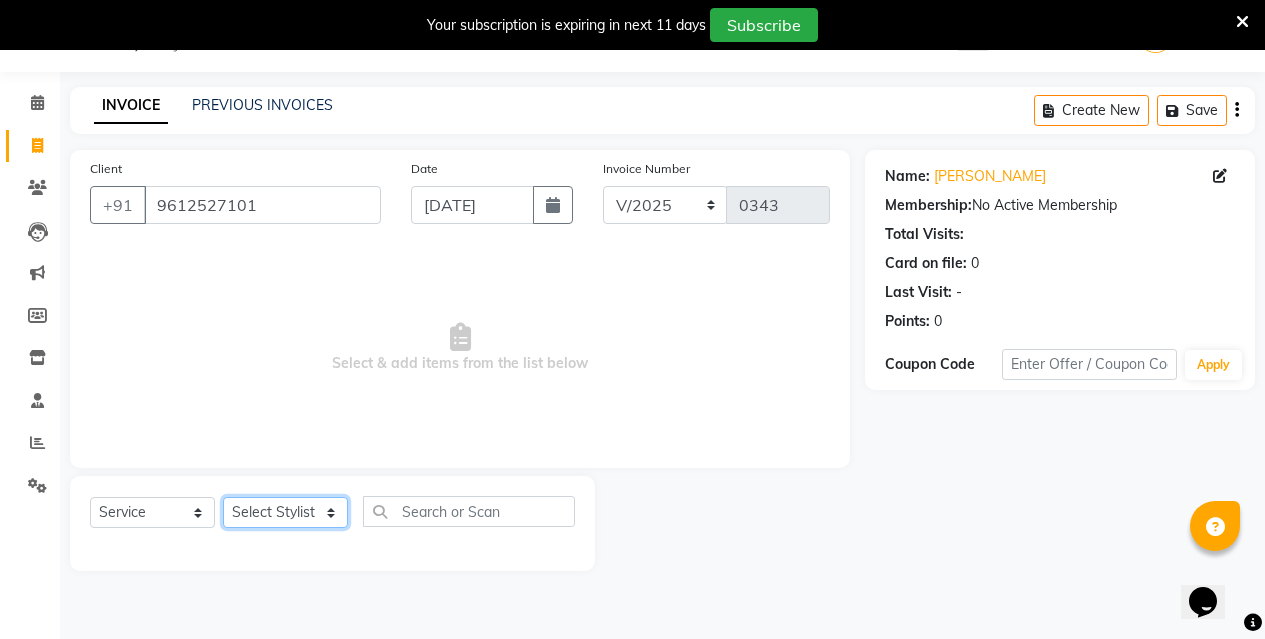 select on "27283" 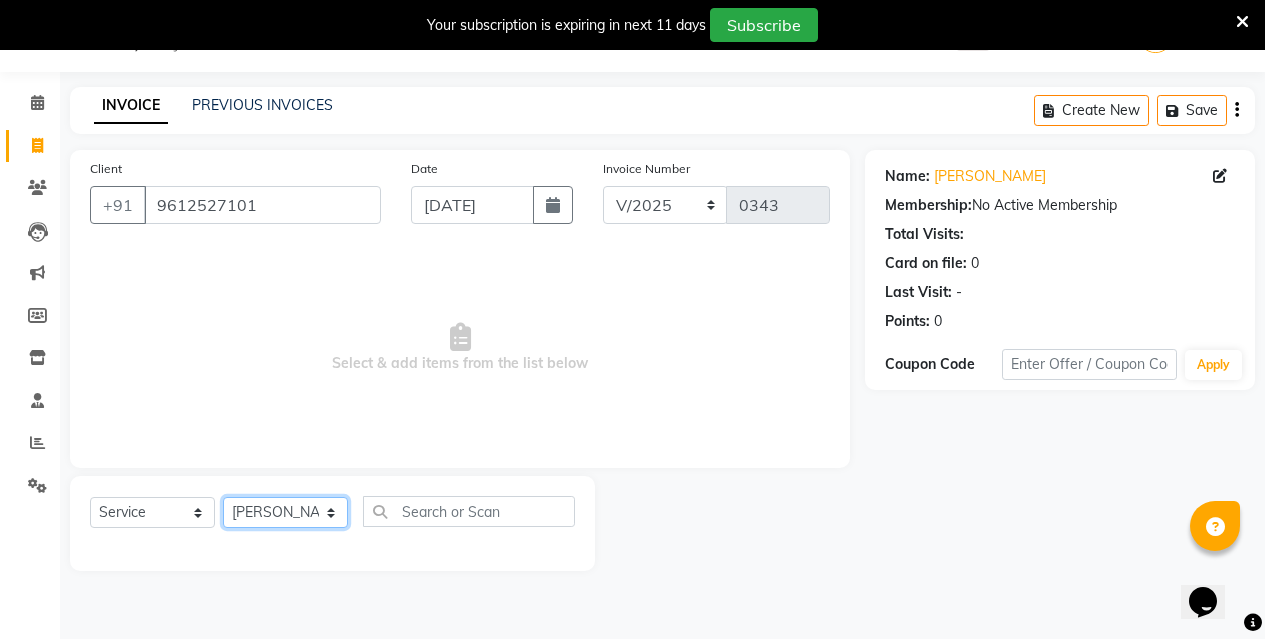 click on "Select Stylist Abhishek Paswan Dipa [PERSON_NAME] DEBBARMA [PERSON_NAME]  Priya Debbarma Puja [PERSON_NAME]  [PERSON_NAME]  [PERSON_NAME] [PERSON_NAME]   [PERSON_NAME]" 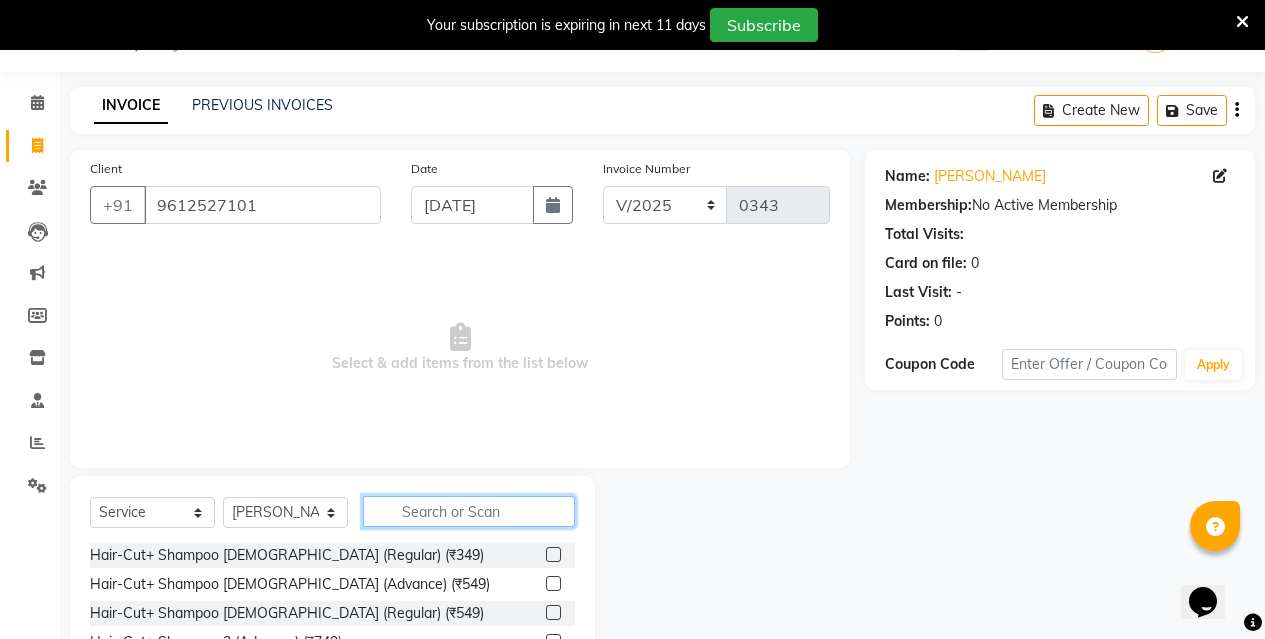 click 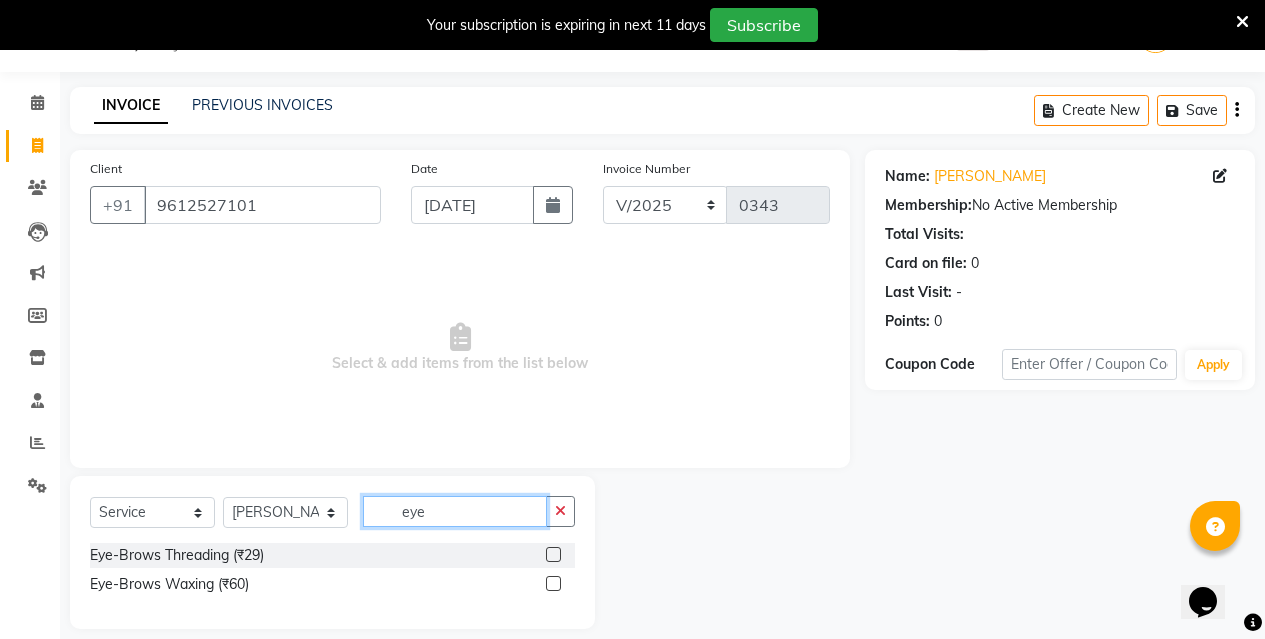 type on "eye" 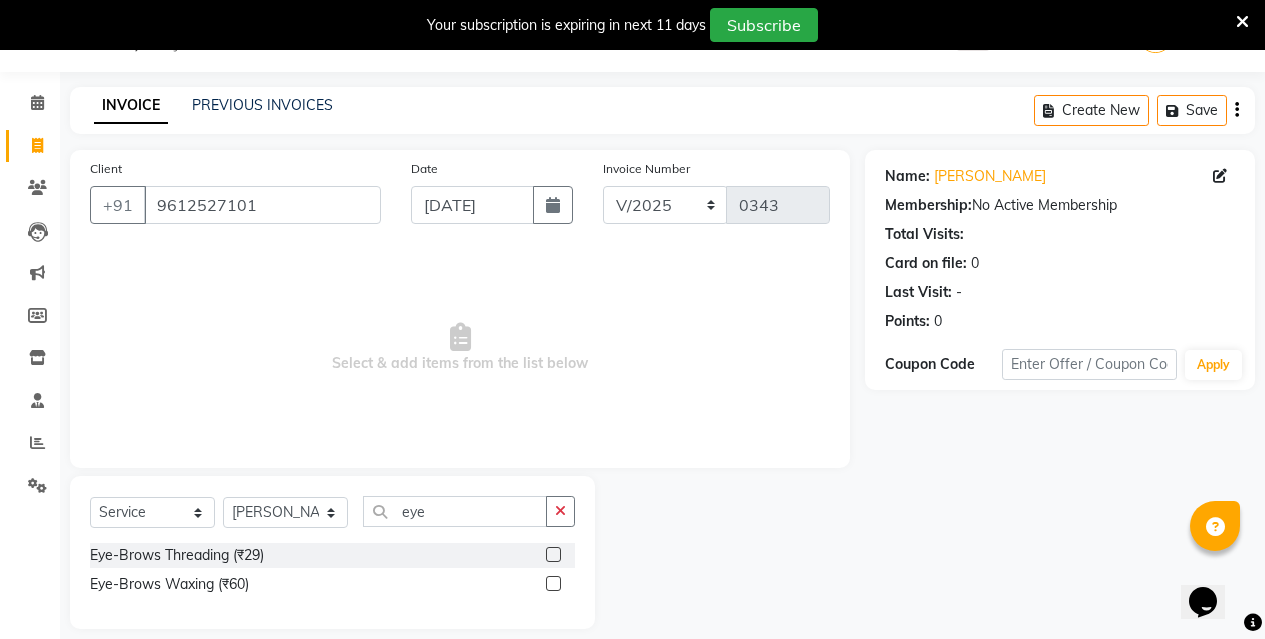 click 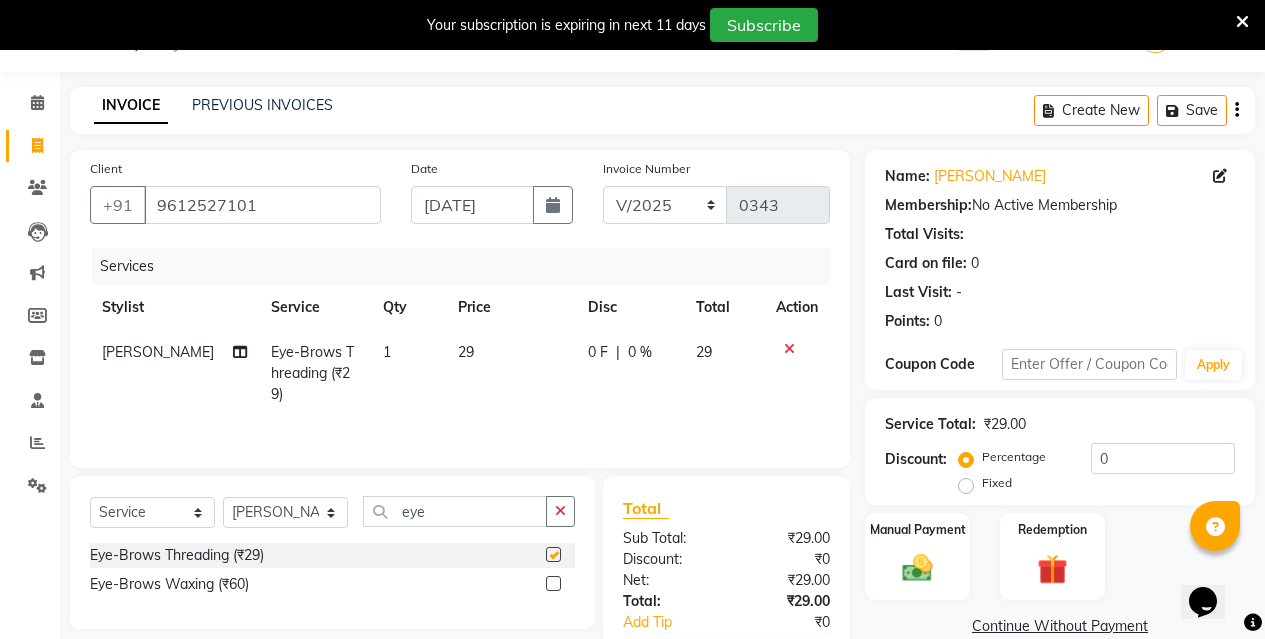 checkbox on "false" 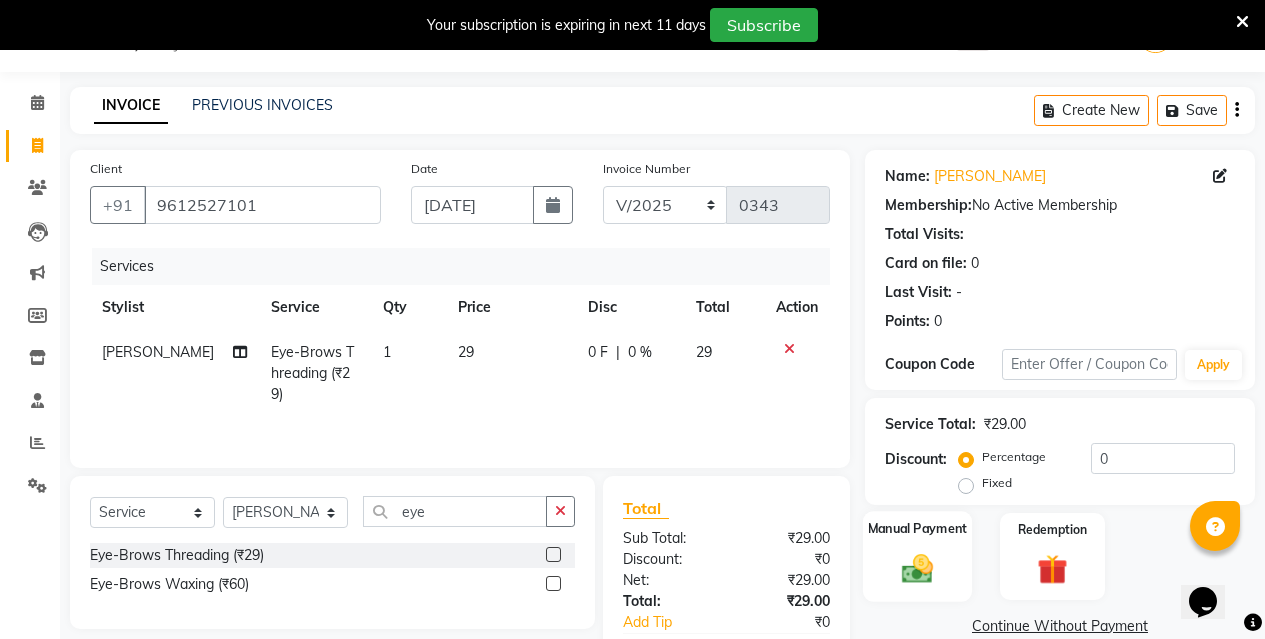 click 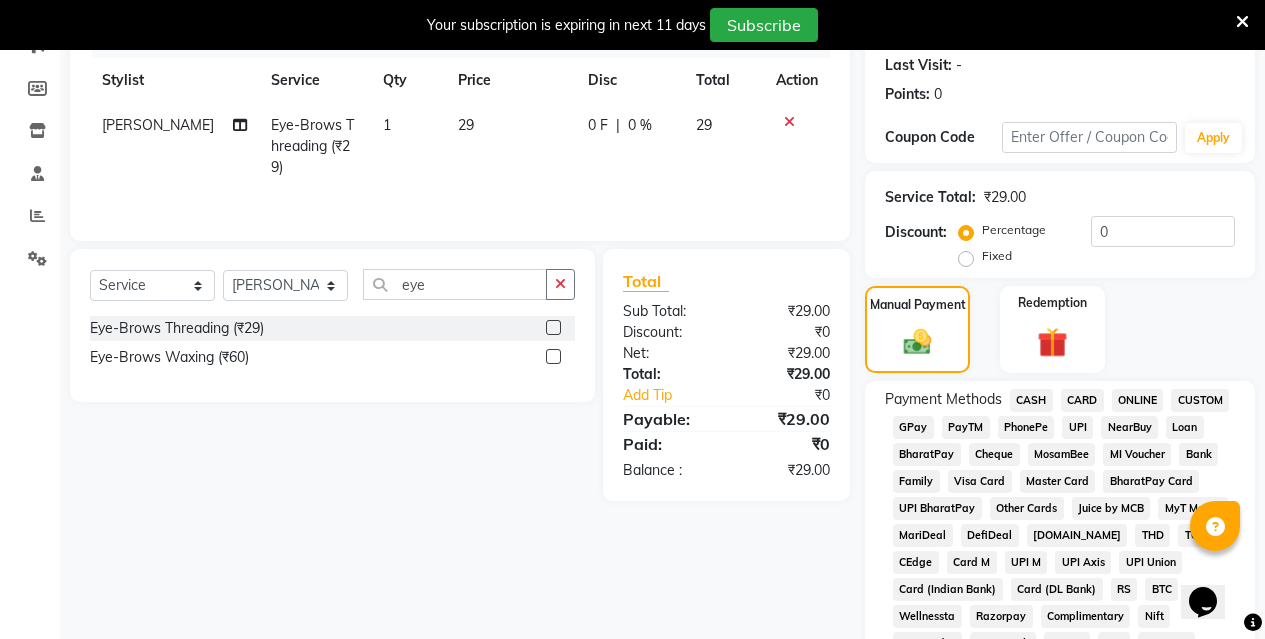 scroll, scrollTop: 350, scrollLeft: 0, axis: vertical 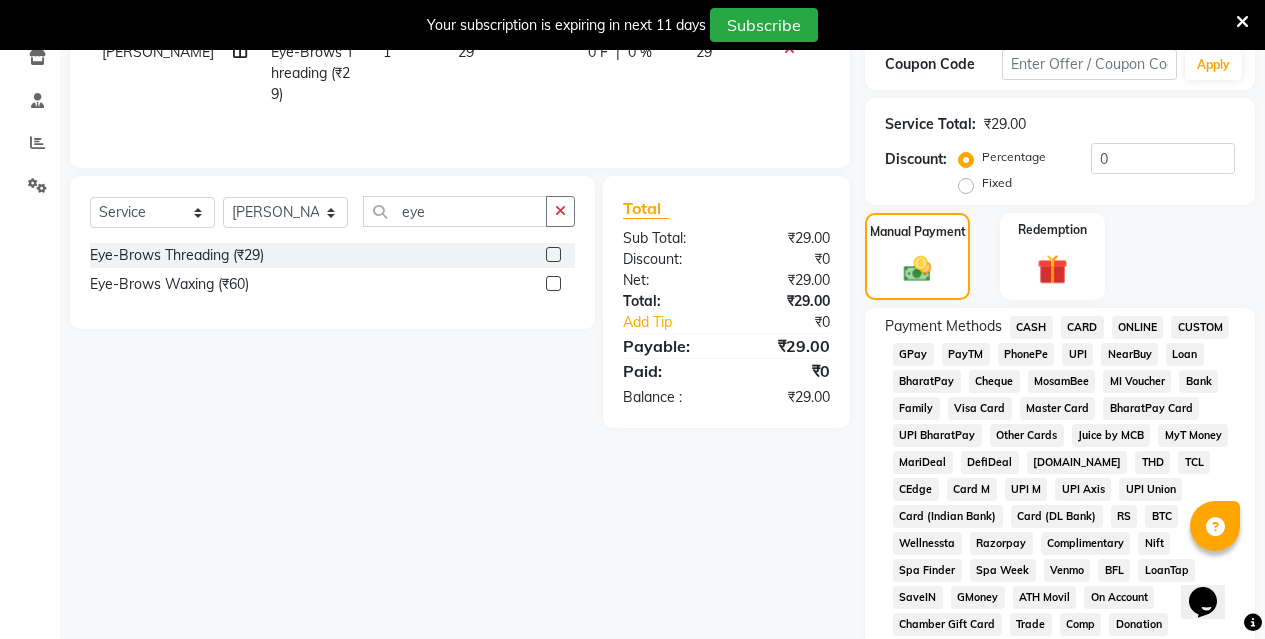 click on "CASH" 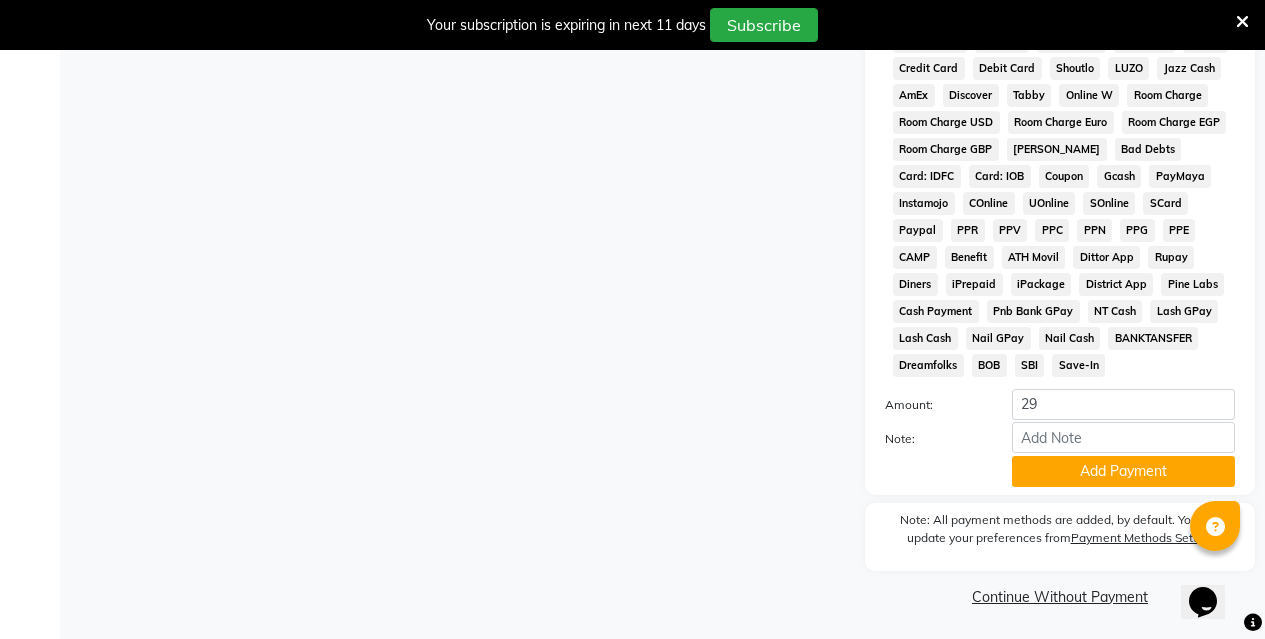scroll, scrollTop: 963, scrollLeft: 0, axis: vertical 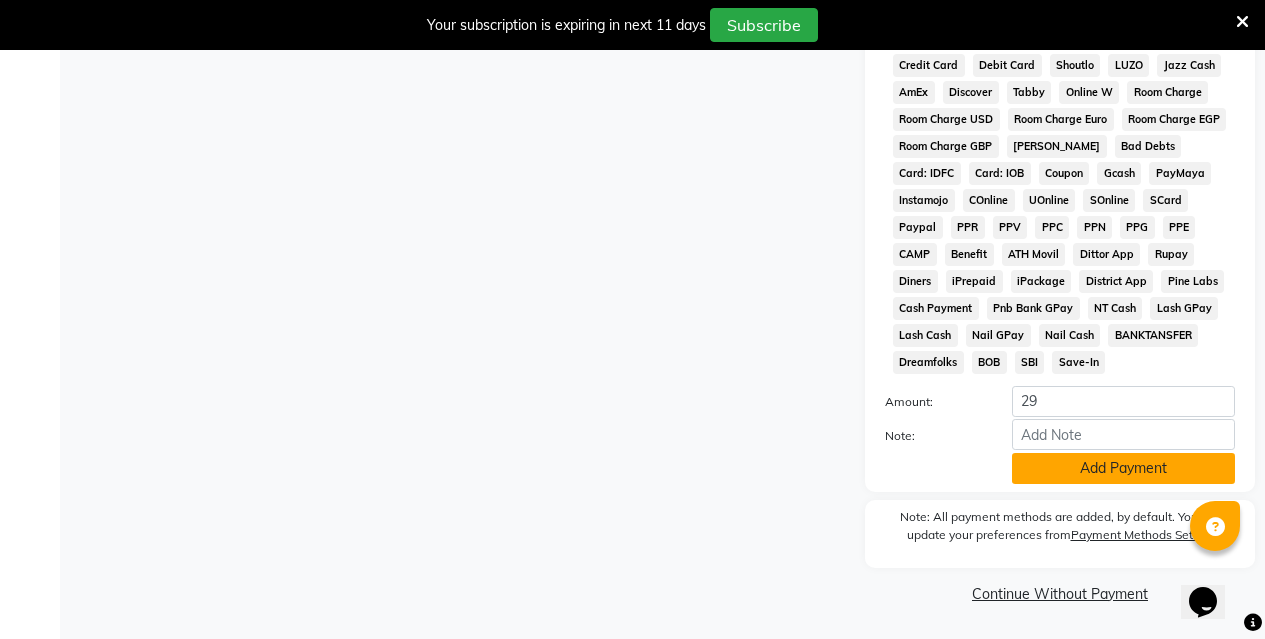 click on "Add Payment" 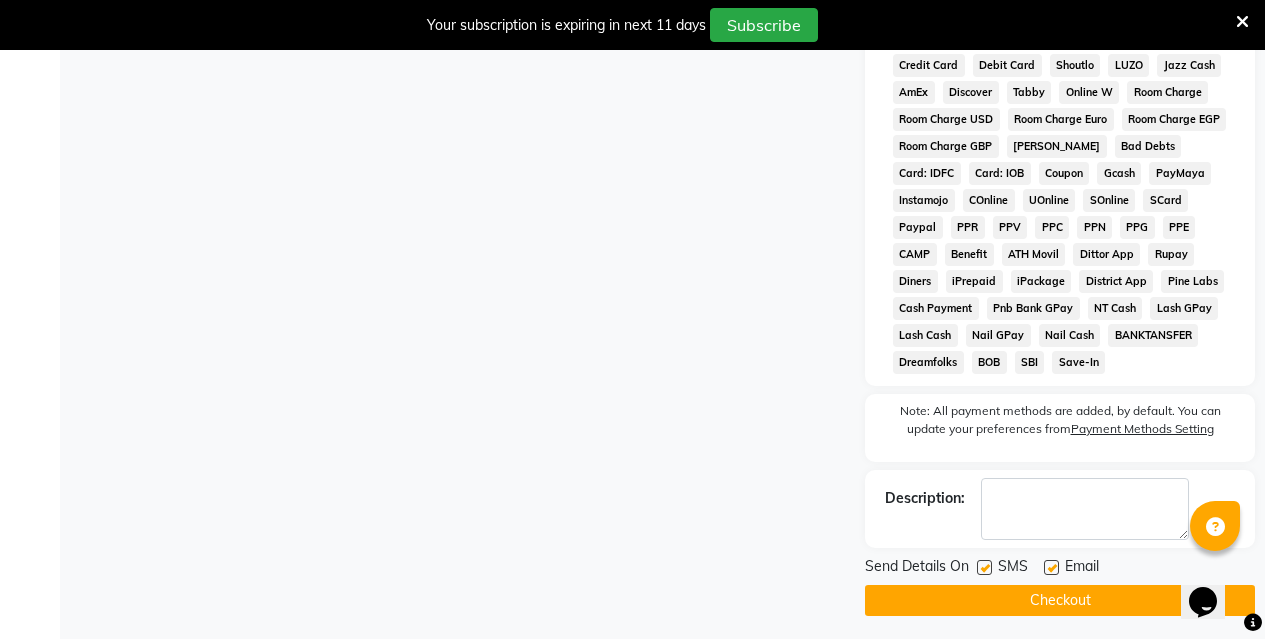 click on "Checkout" 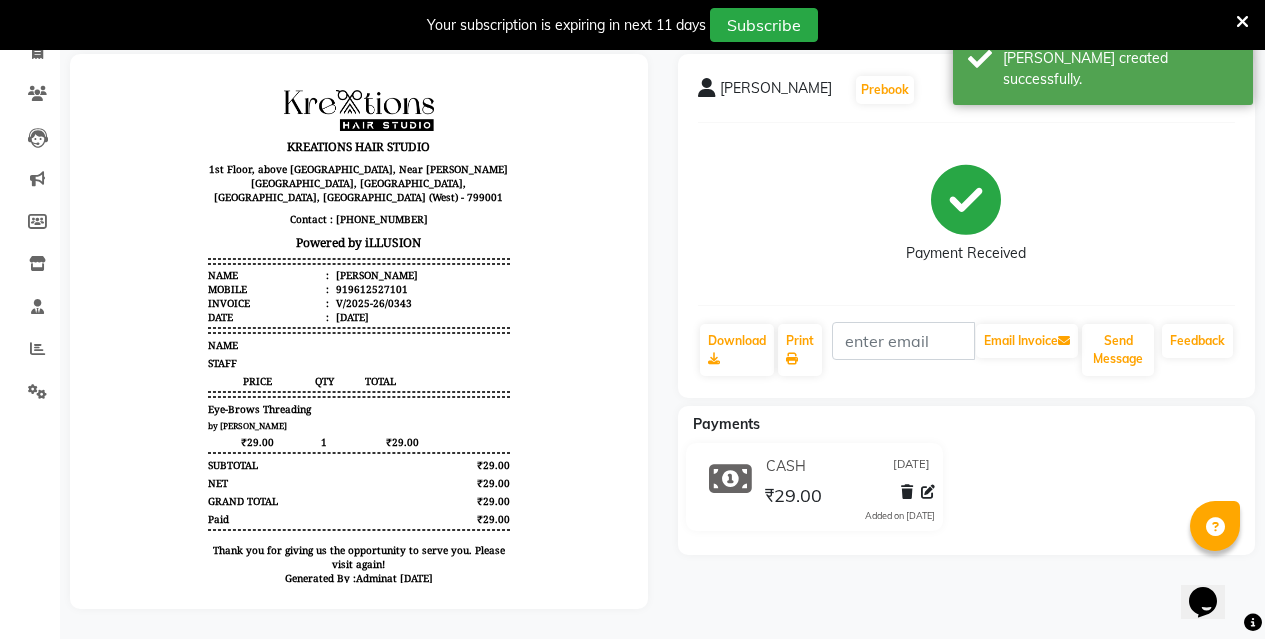 scroll, scrollTop: 0, scrollLeft: 0, axis: both 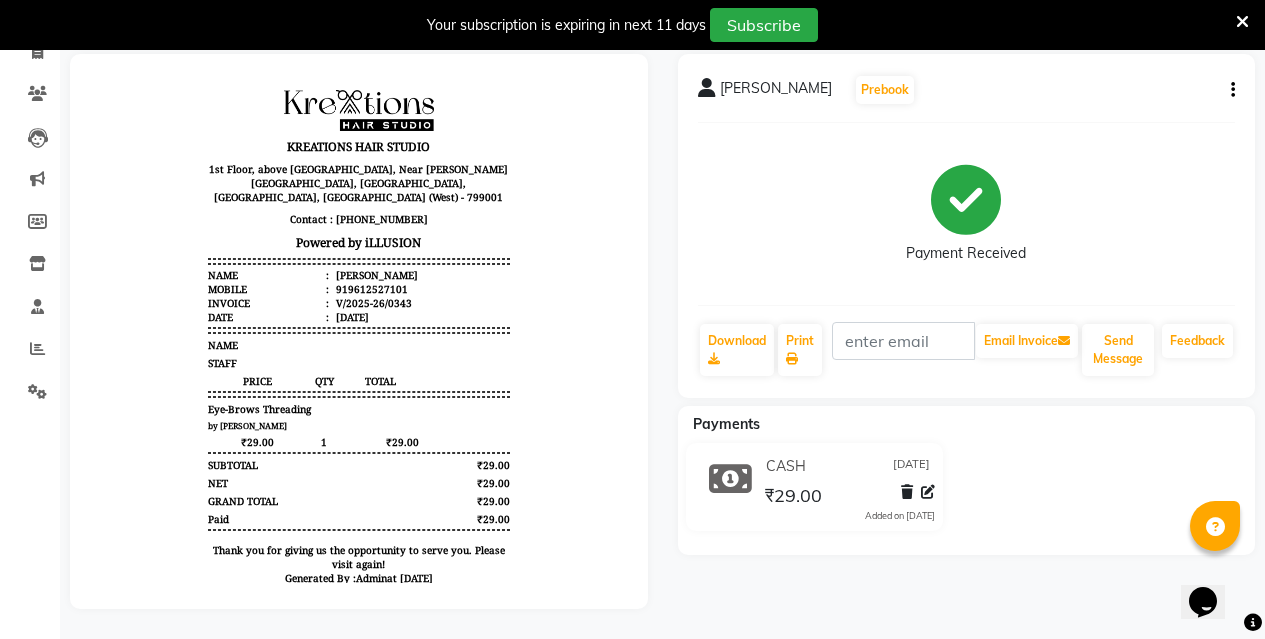 drag, startPoint x: 1369, startPoint y: 74, endPoint x: 526, endPoint y: 158, distance: 847.17474 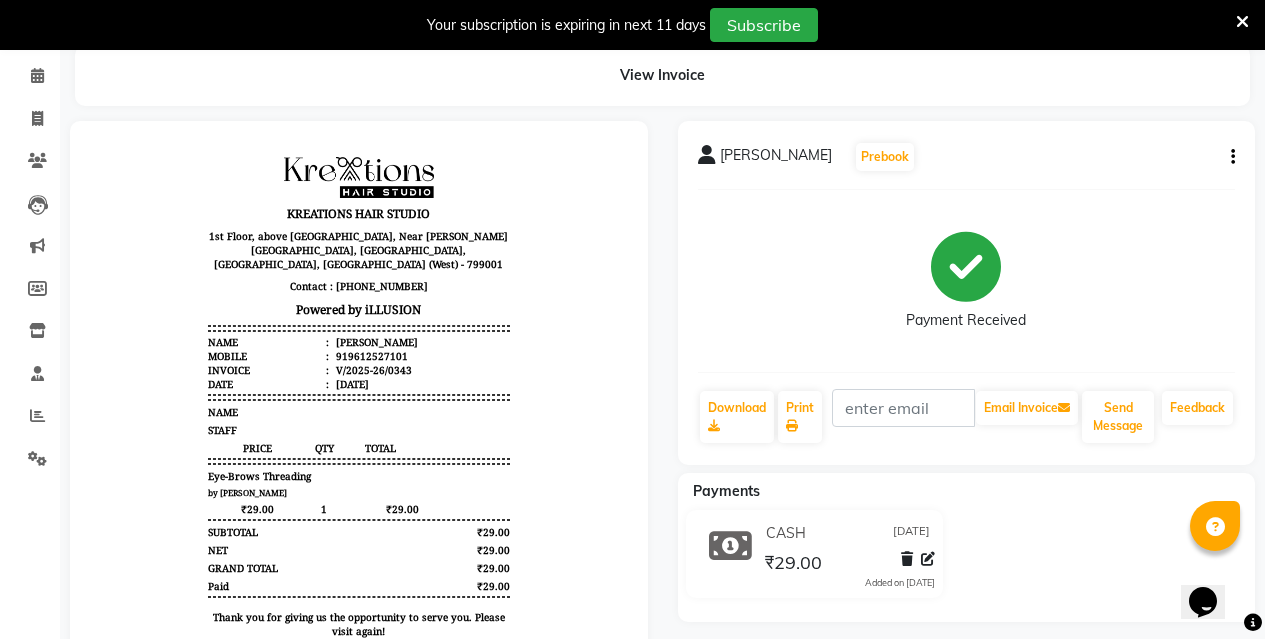 scroll, scrollTop: 0, scrollLeft: 0, axis: both 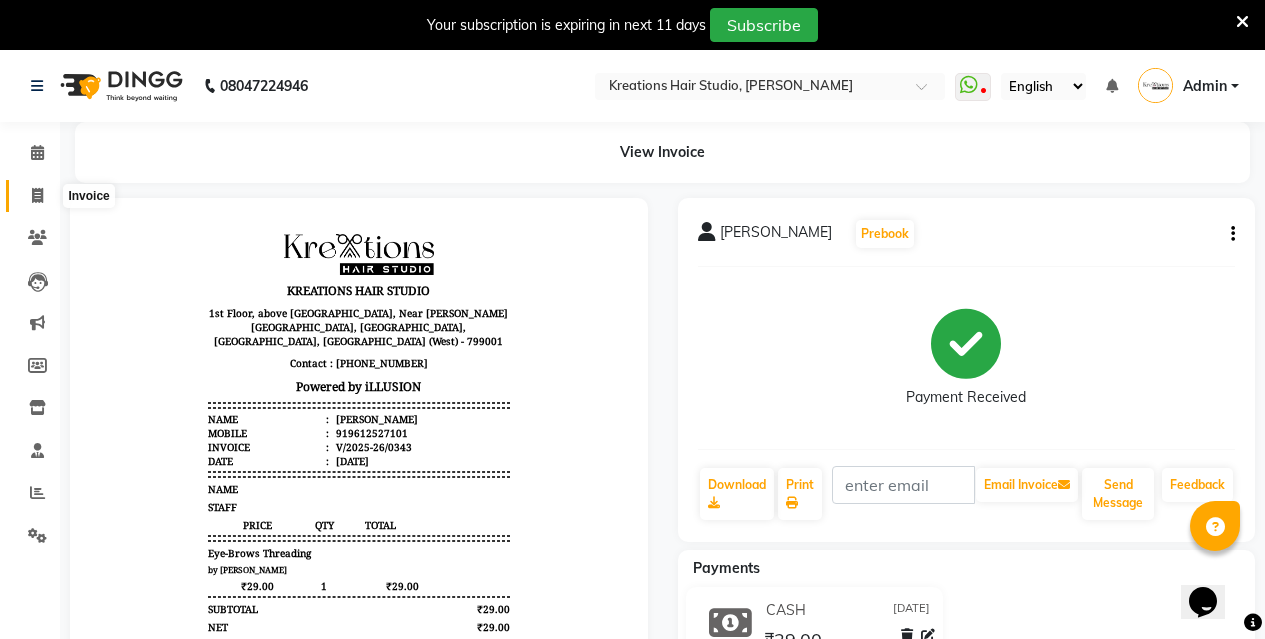 click 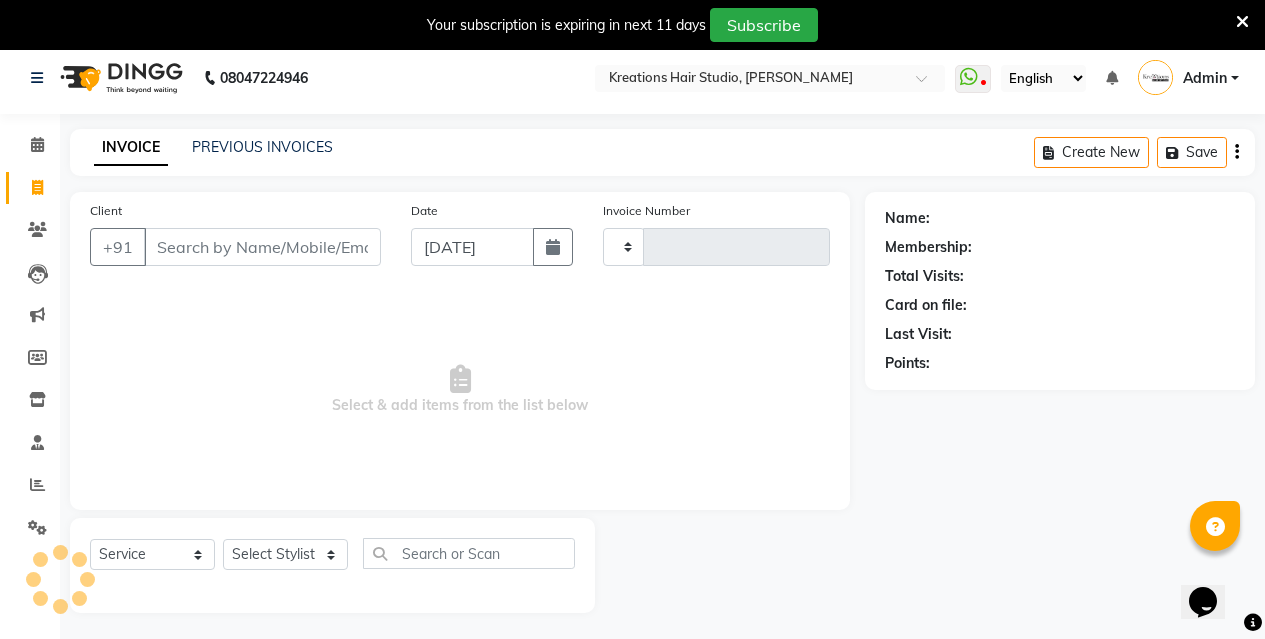 scroll, scrollTop: 50, scrollLeft: 0, axis: vertical 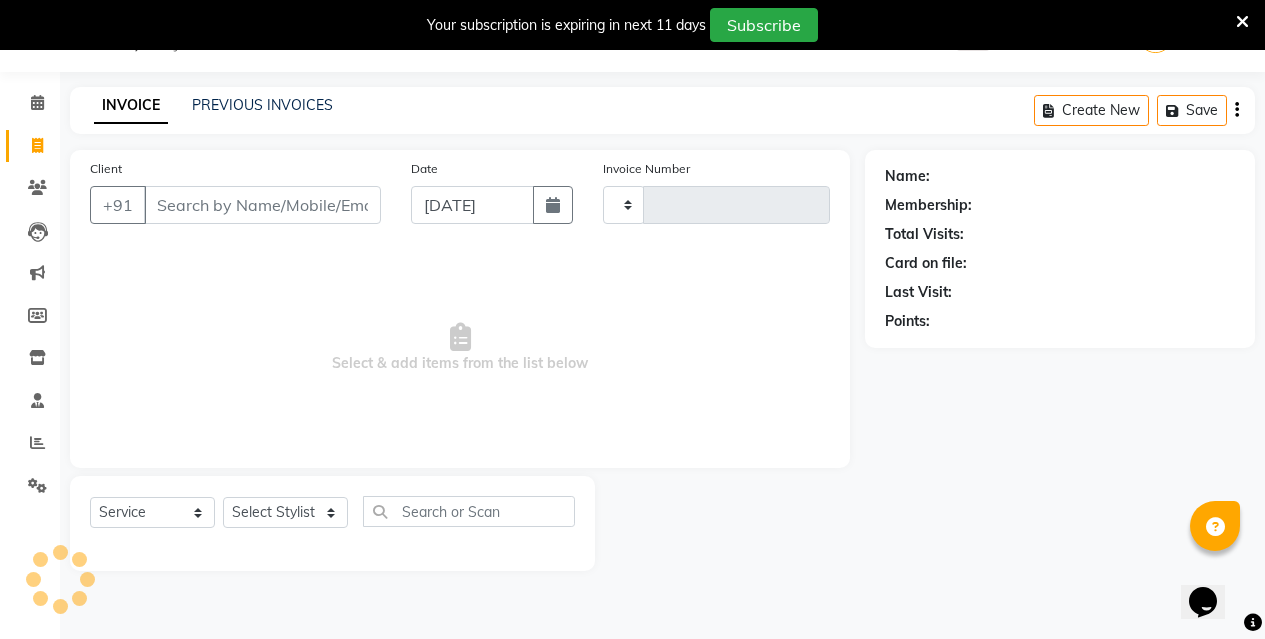 type on "0344" 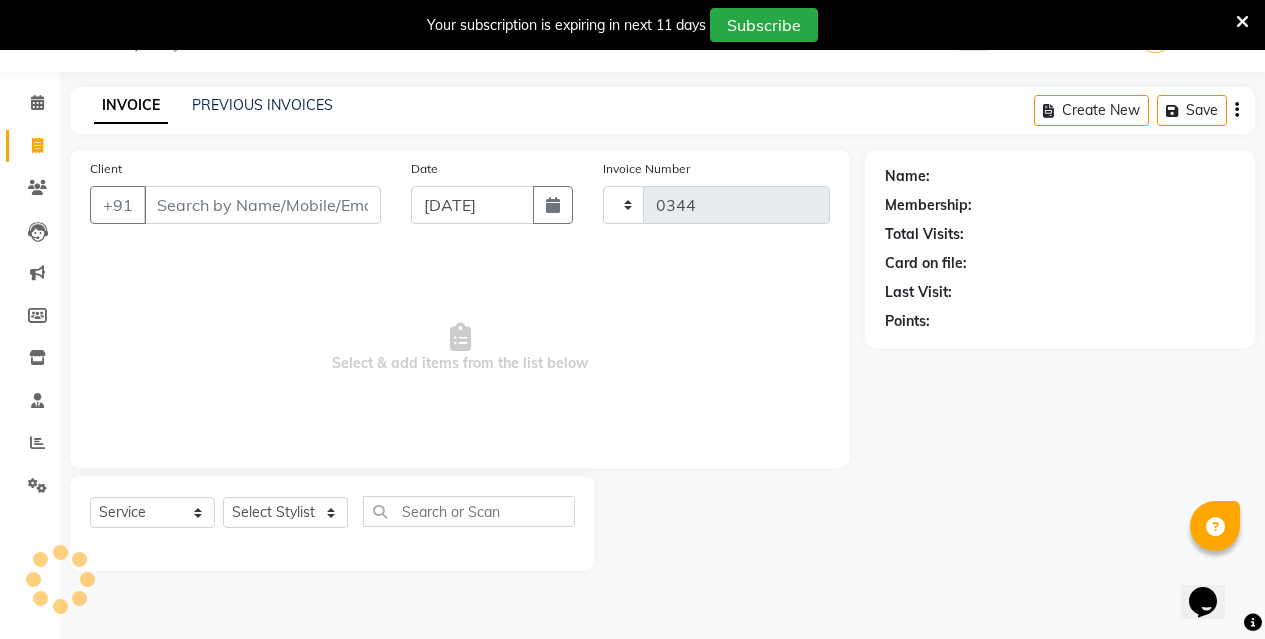 select on "4656" 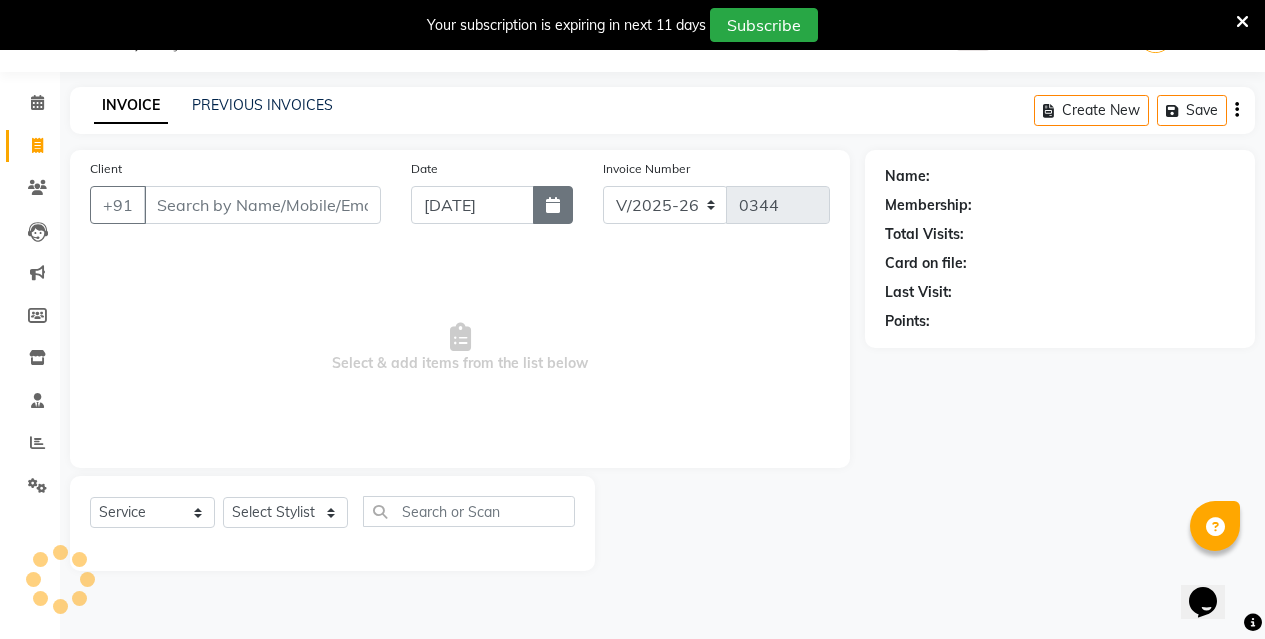 click 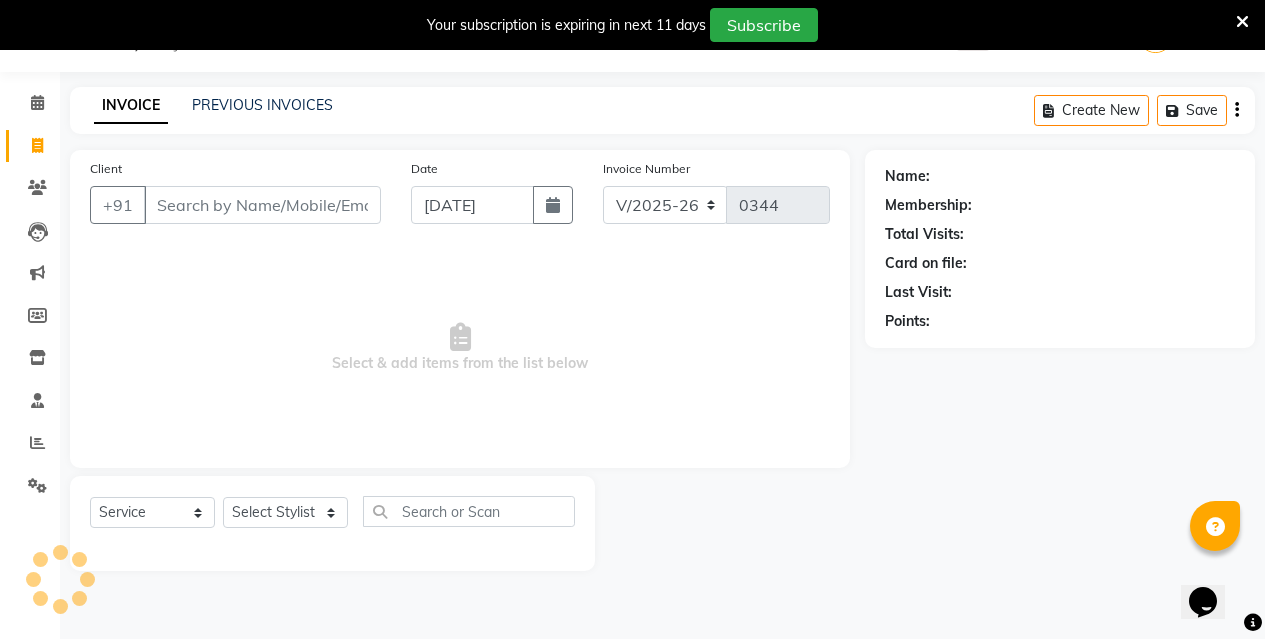 select on "7" 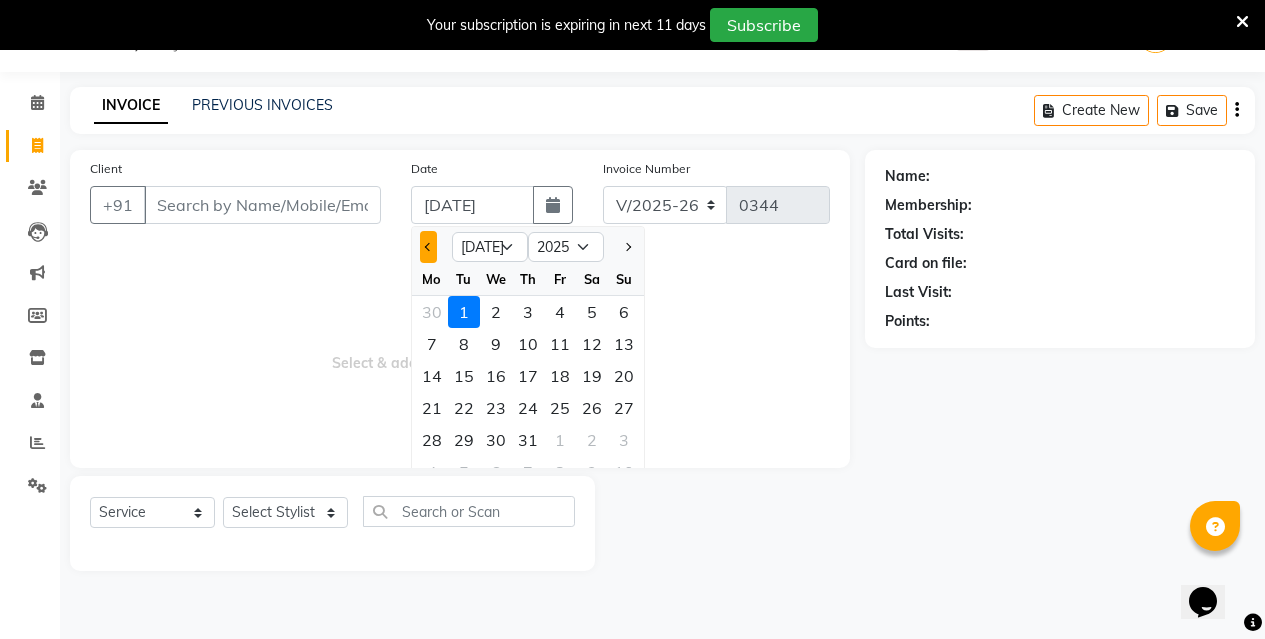 click 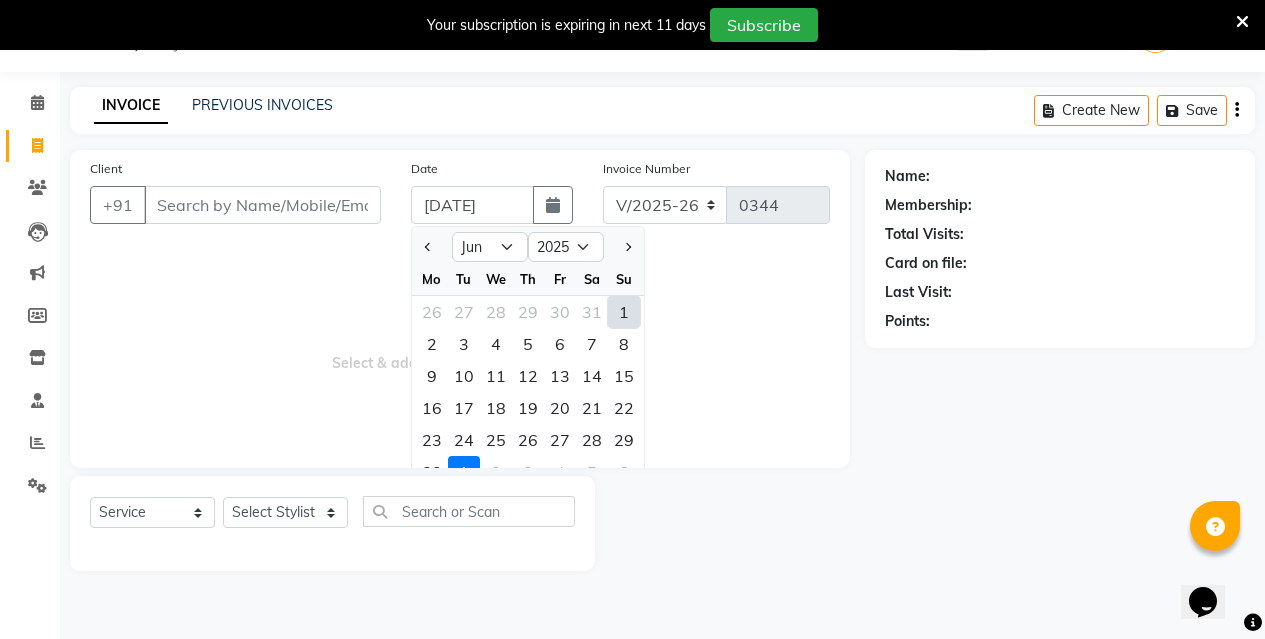 click on "1" 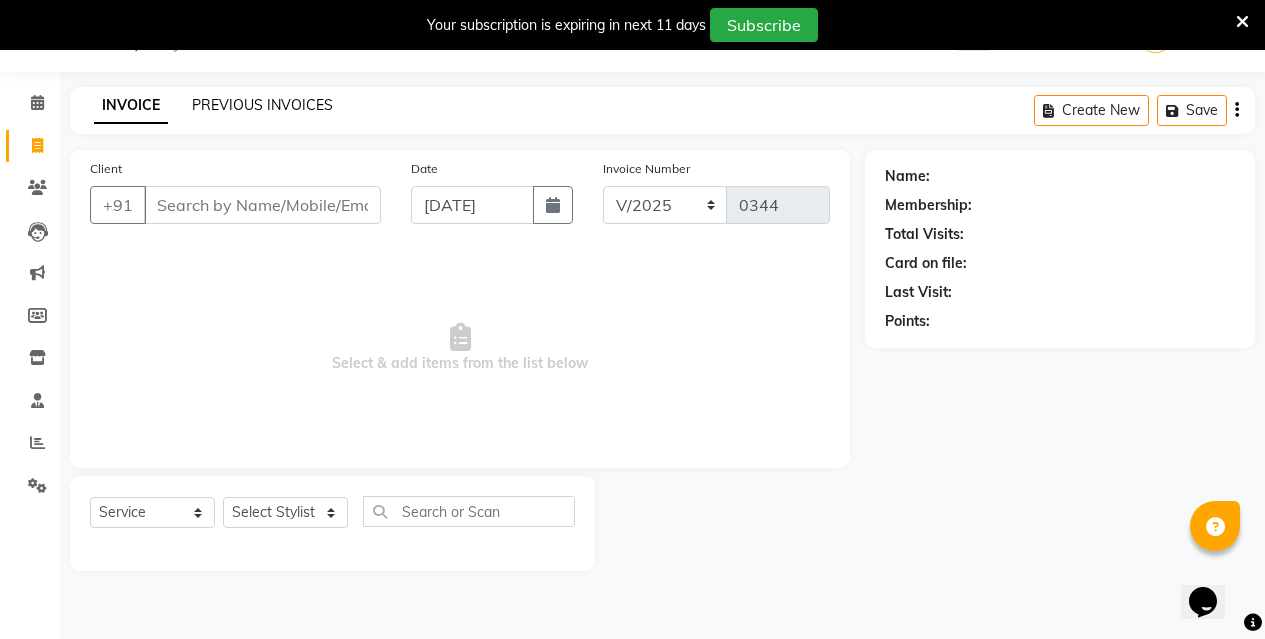 click on "PREVIOUS INVOICES" 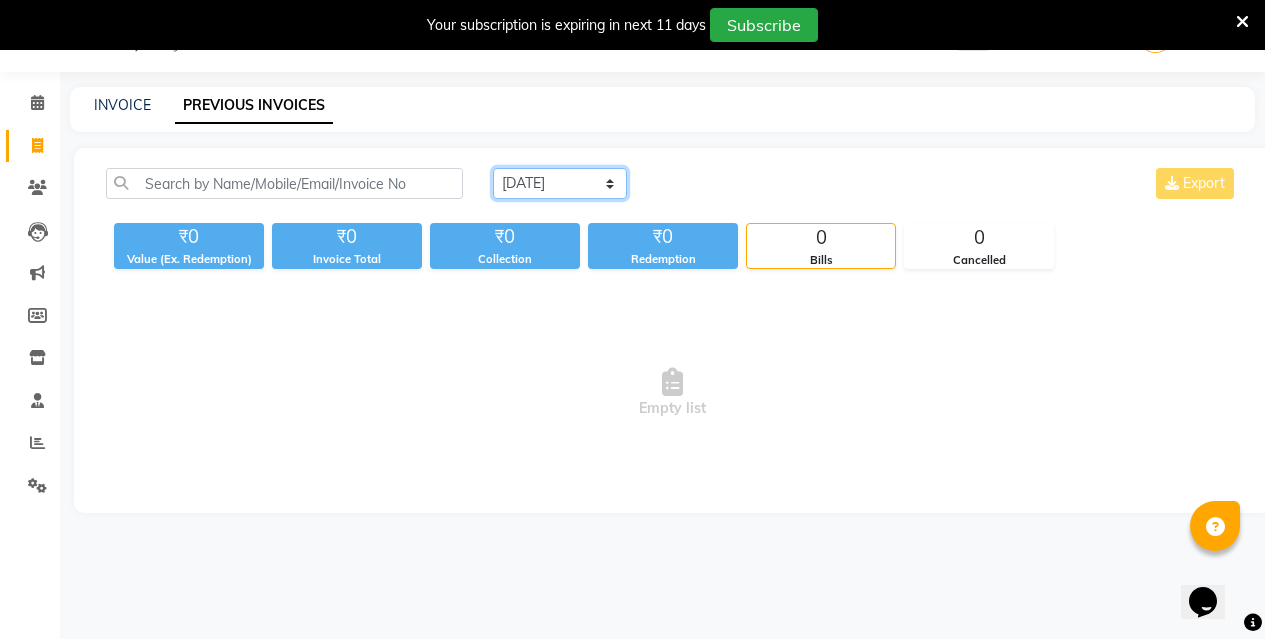 click on "[DATE] [DATE] Custom Range" 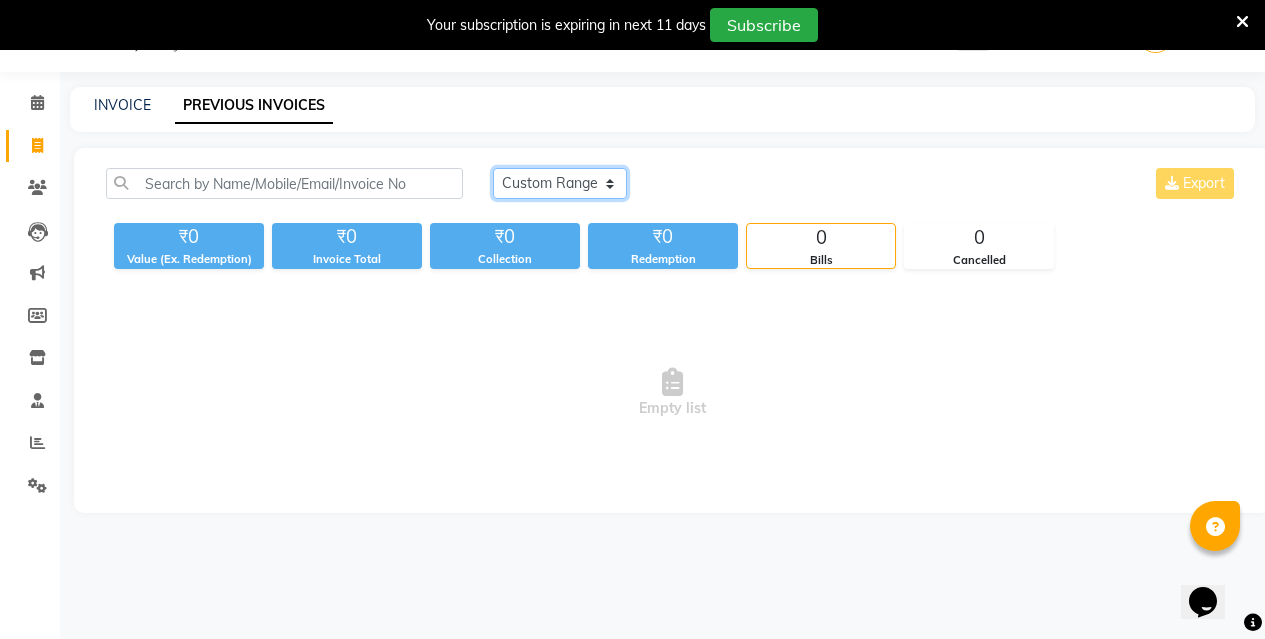 click on "[DATE] [DATE] Custom Range" 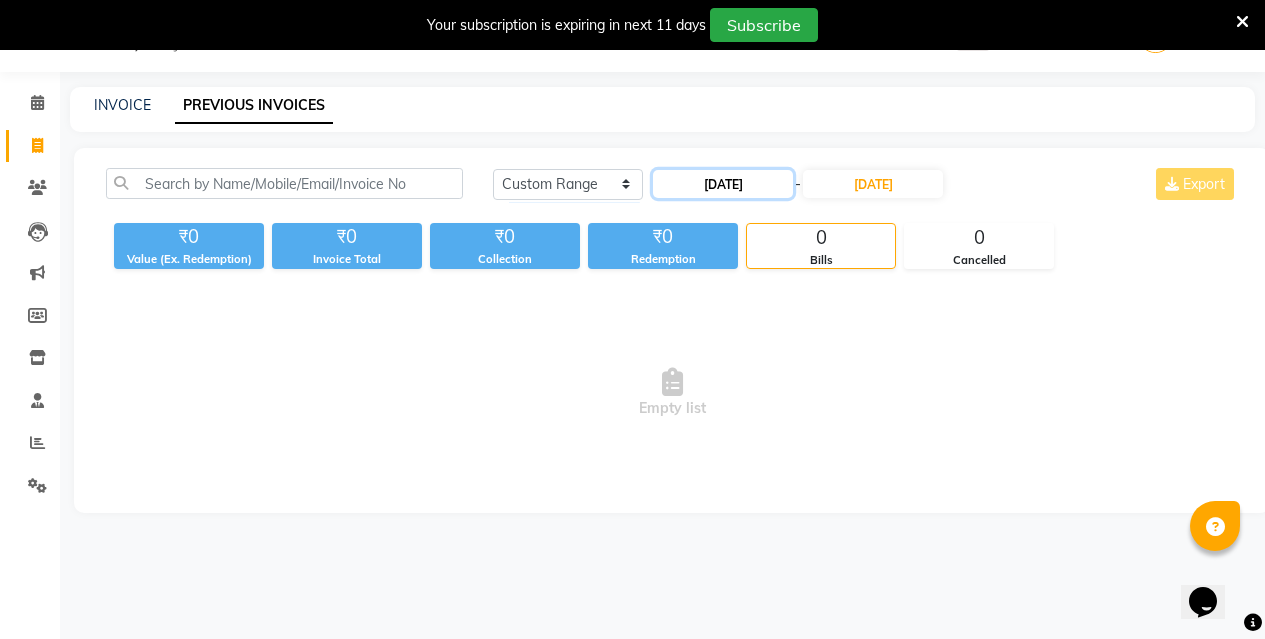 click on "[DATE]" 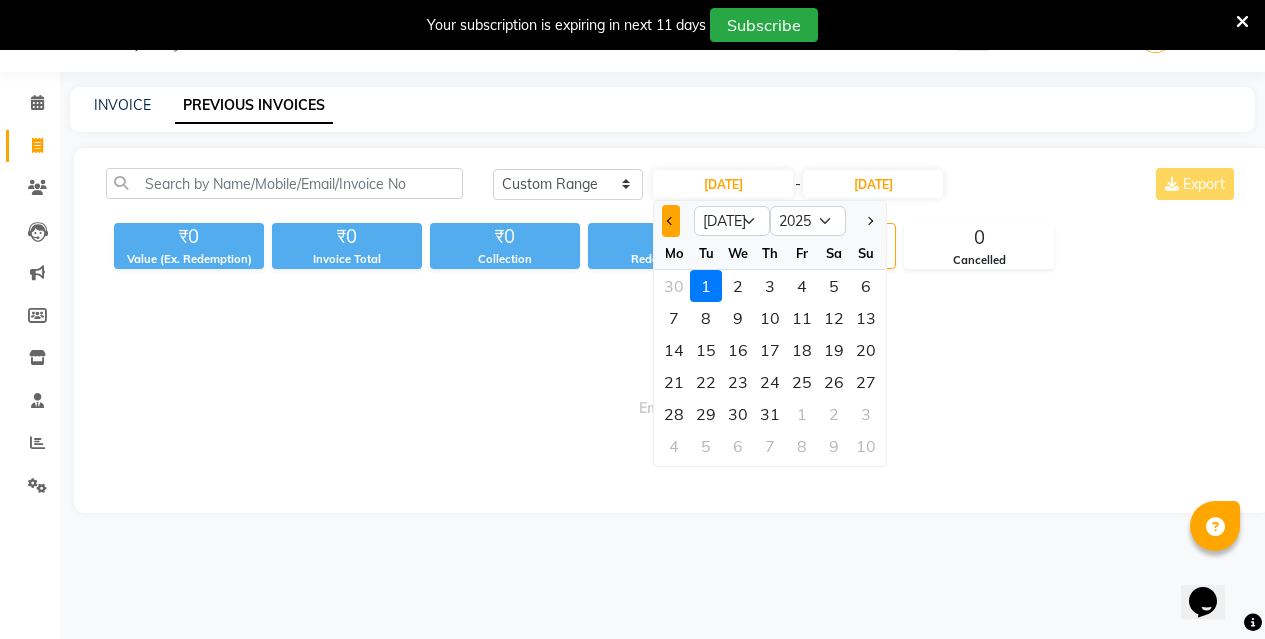 click 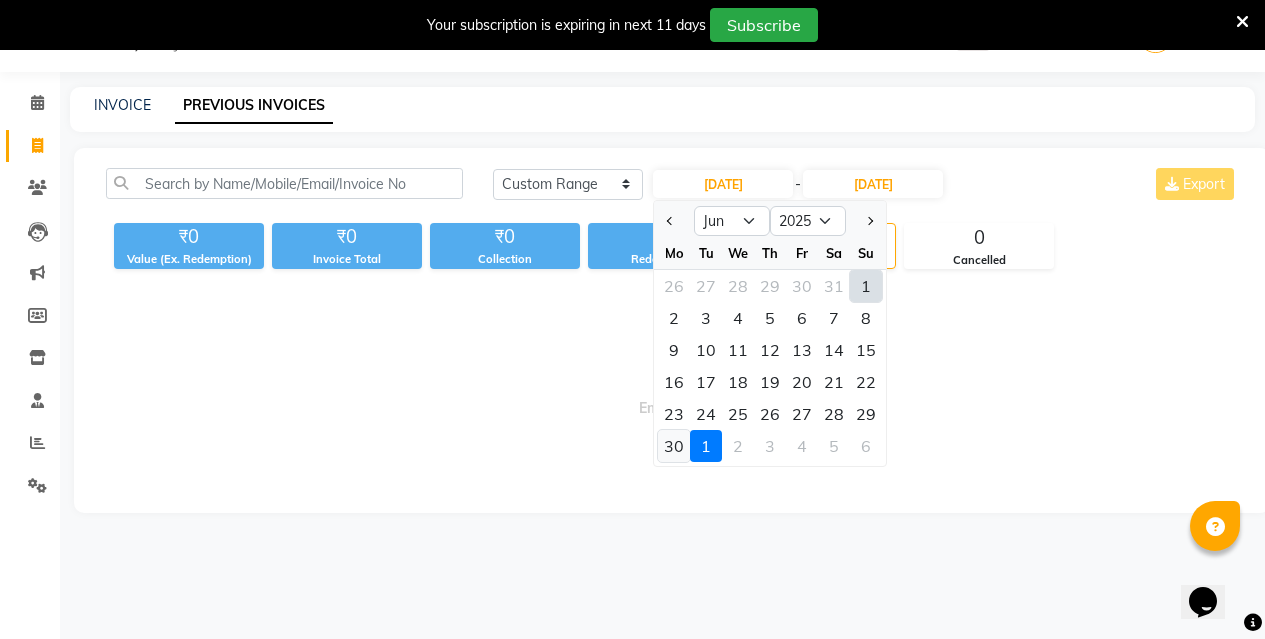 click on "30" 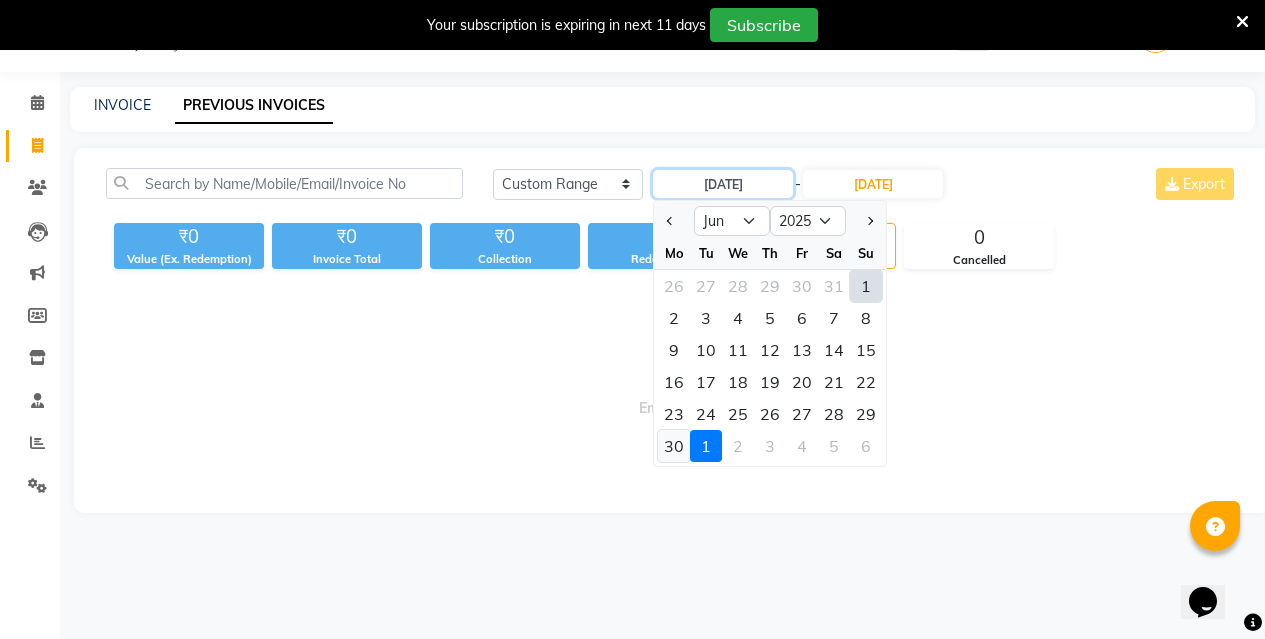 type on "[DATE]" 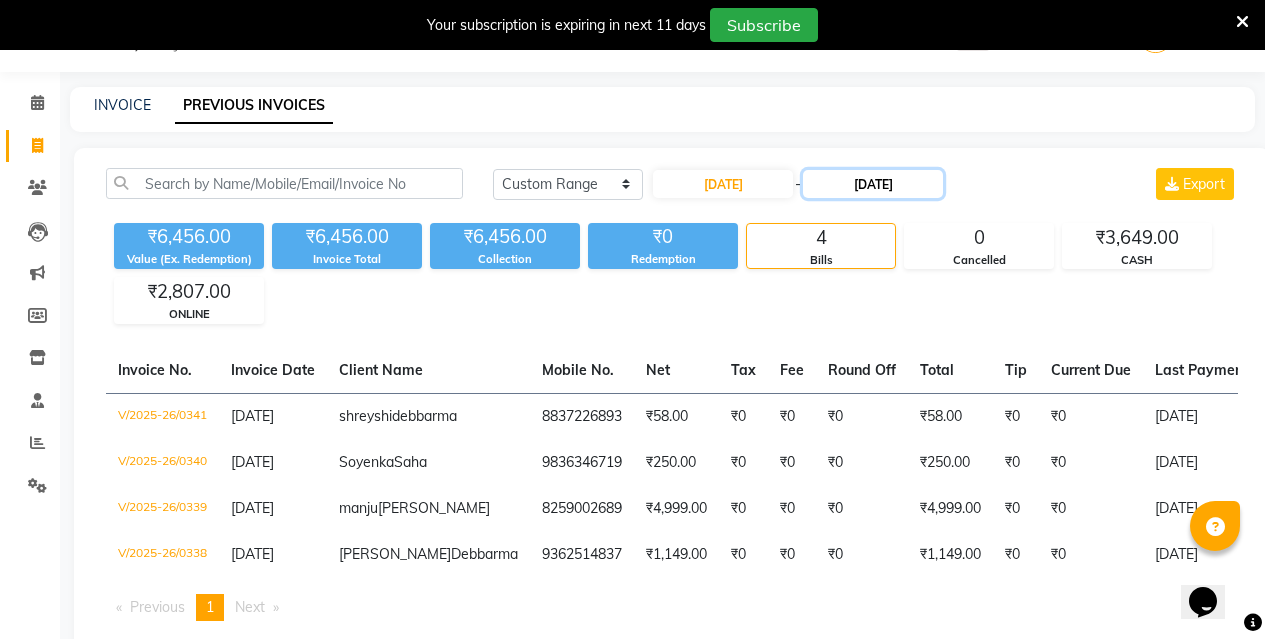 click on "[DATE]" 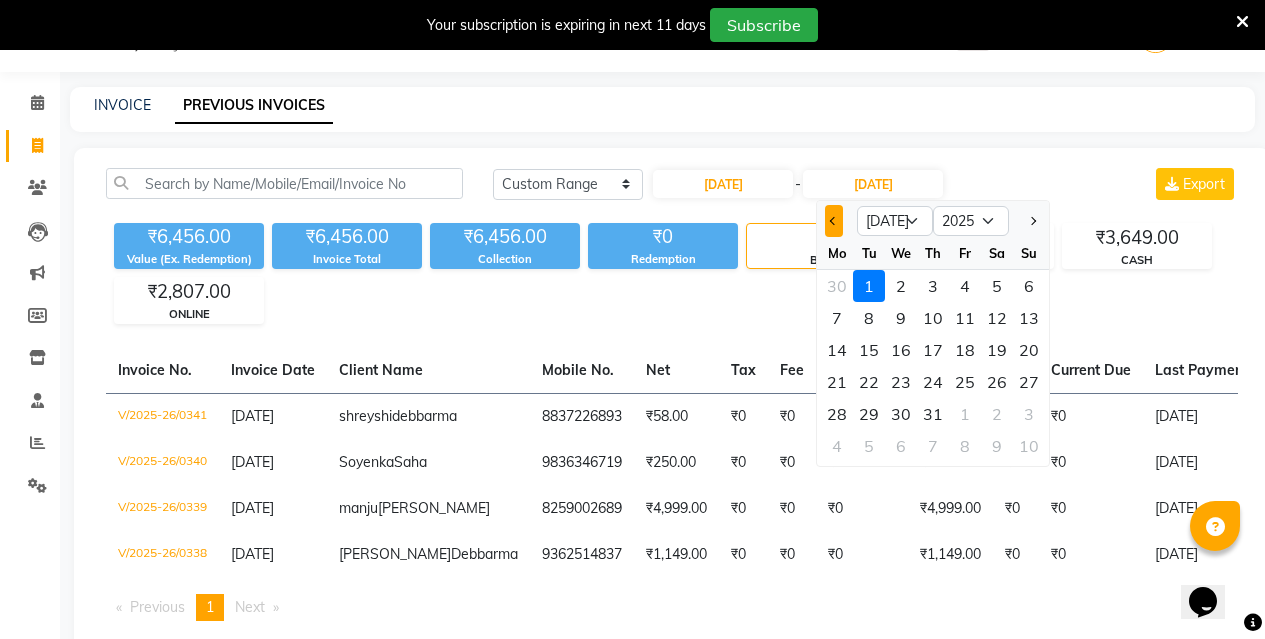 click 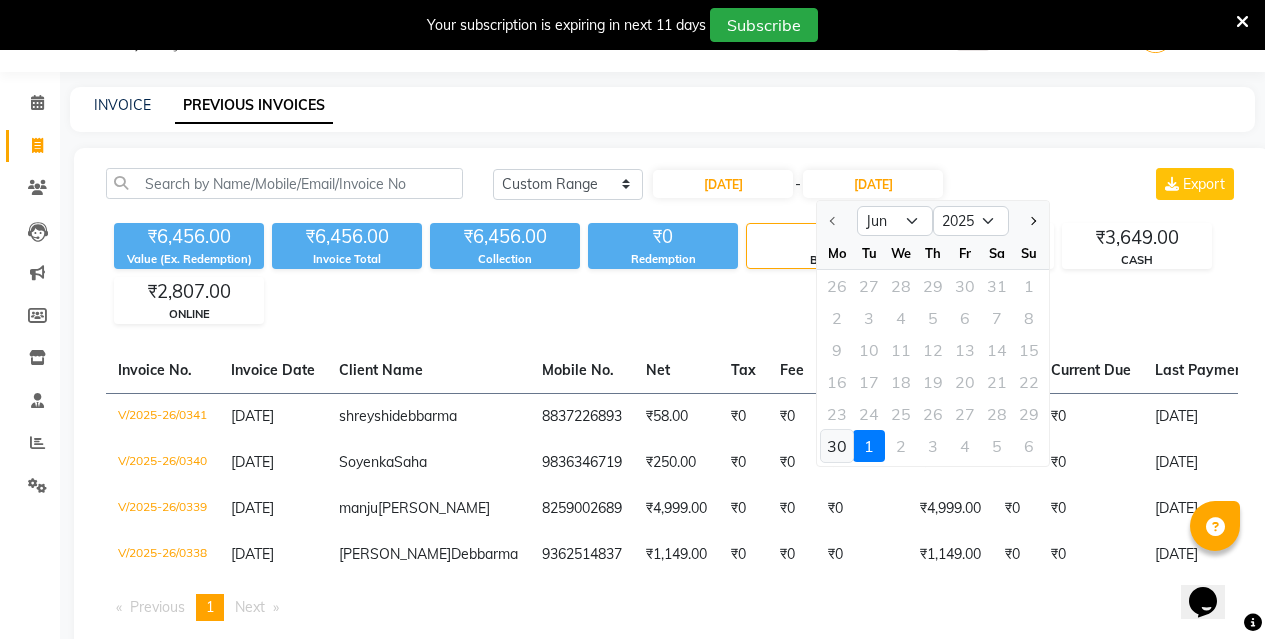 click on "30" 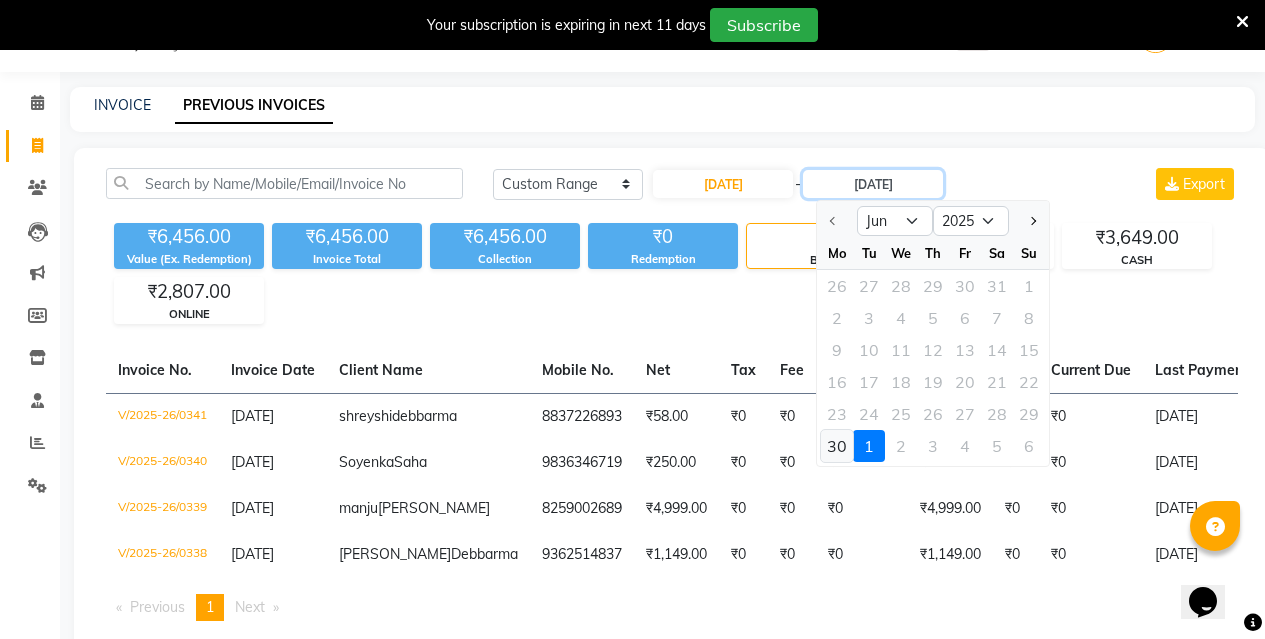 type on "[DATE]" 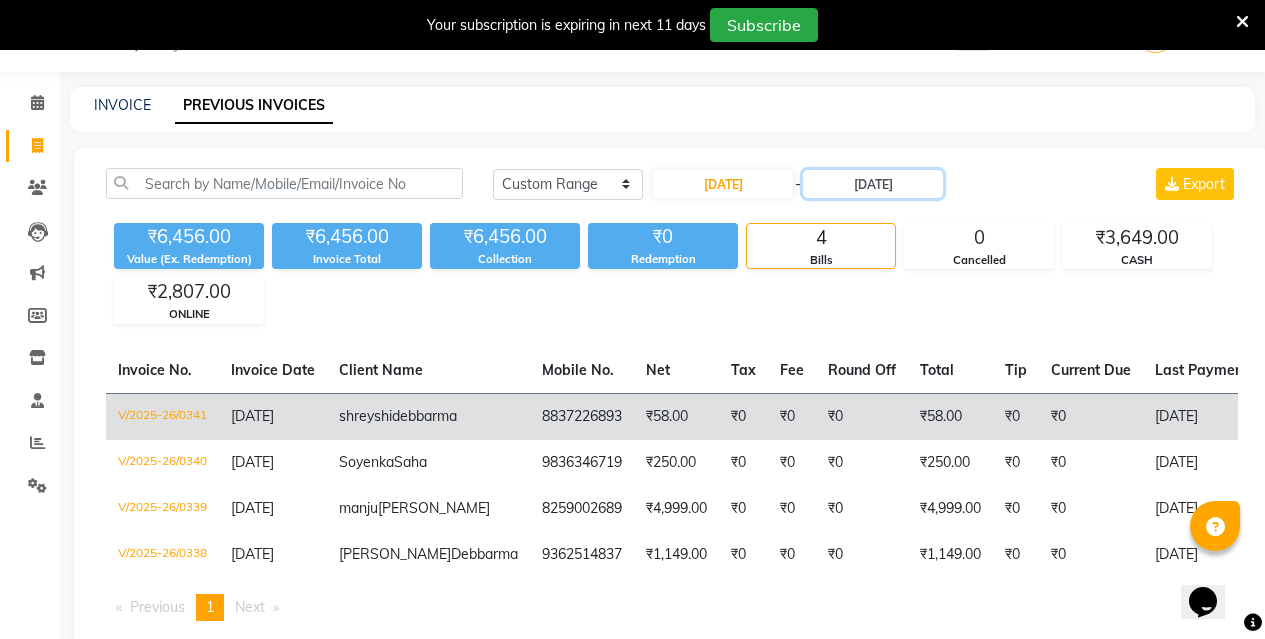 scroll, scrollTop: 150, scrollLeft: 0, axis: vertical 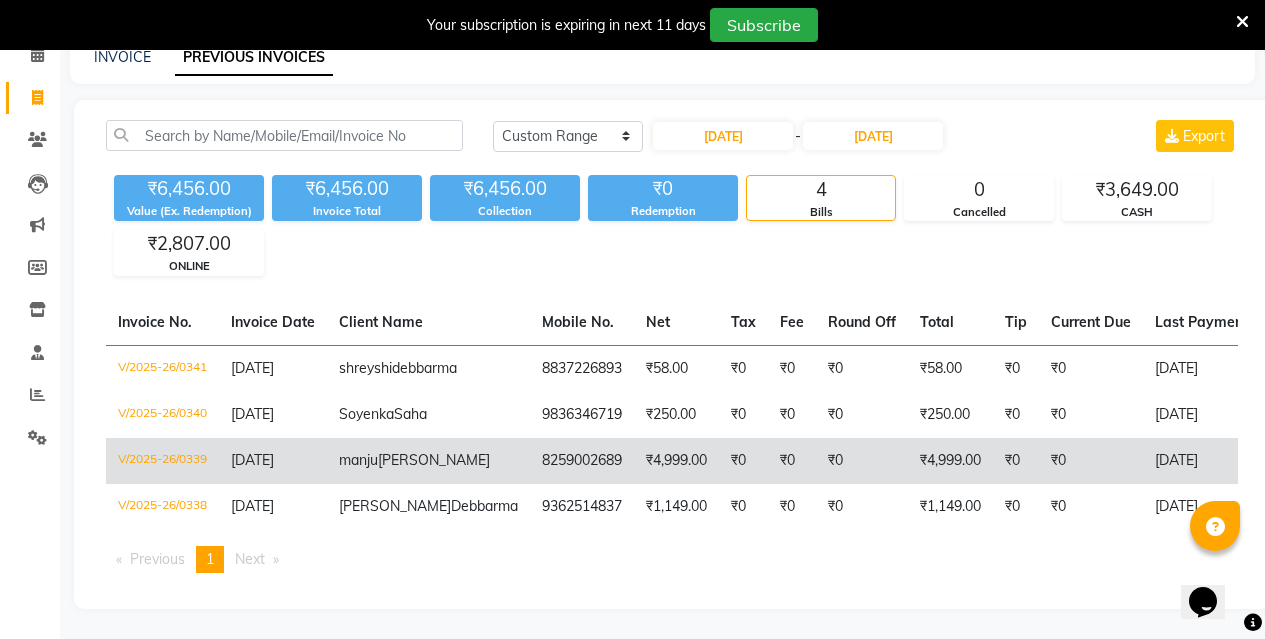 click on "8259002689" 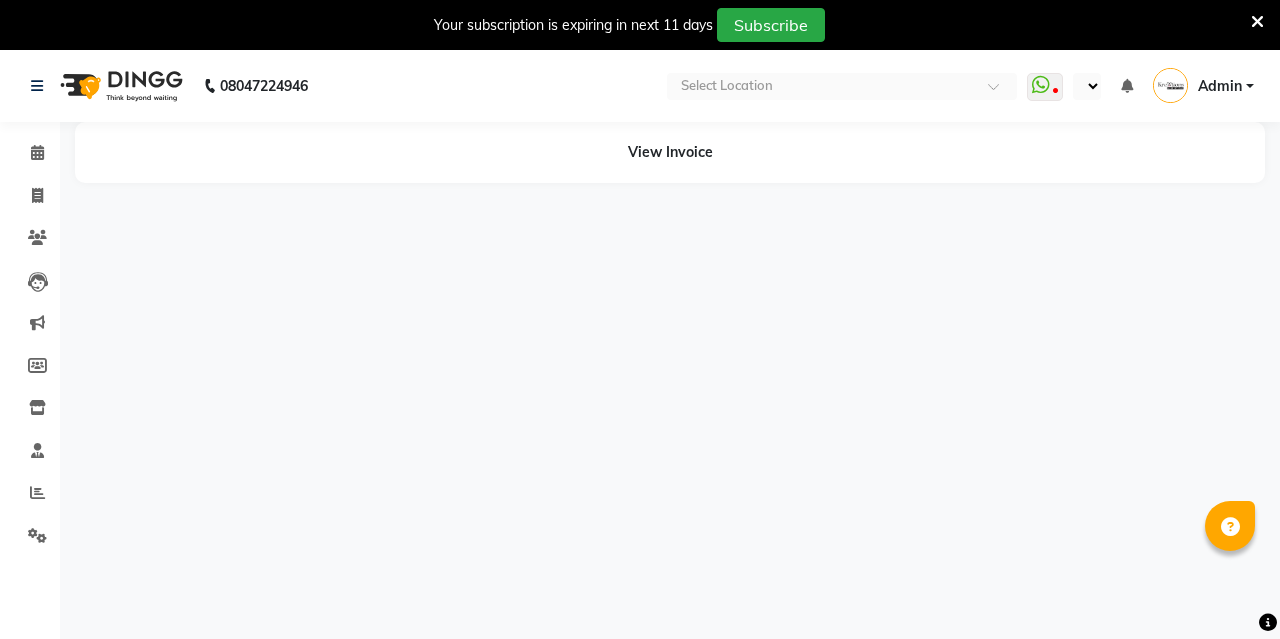 select on "en" 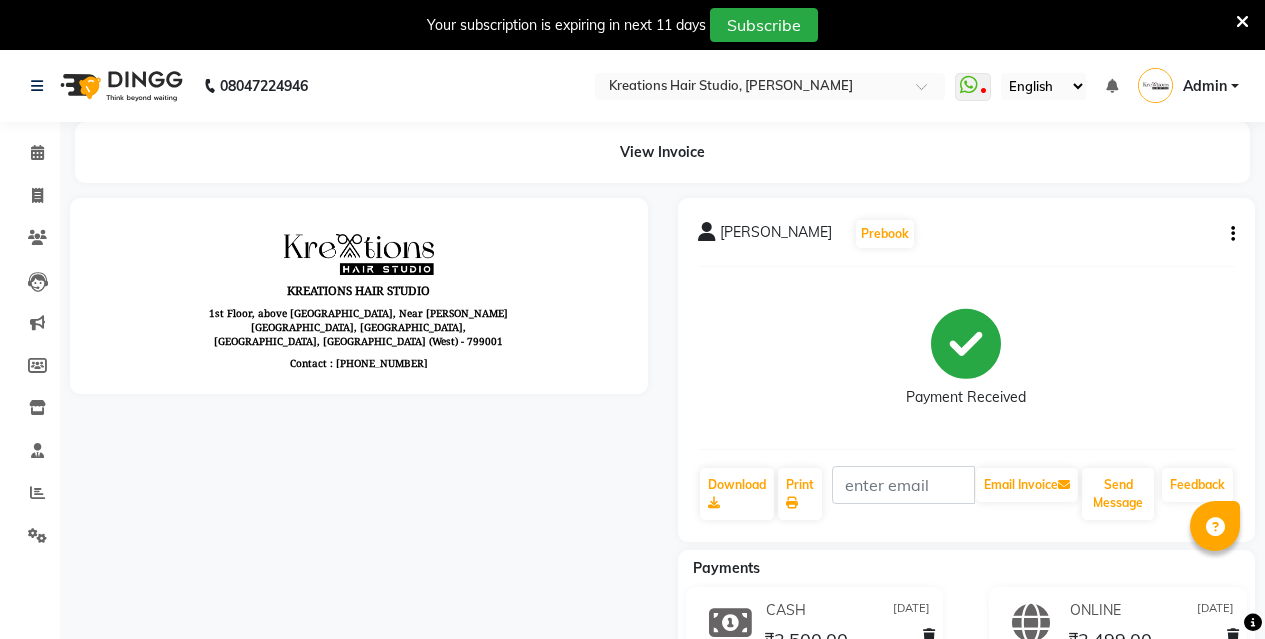 scroll, scrollTop: 0, scrollLeft: 0, axis: both 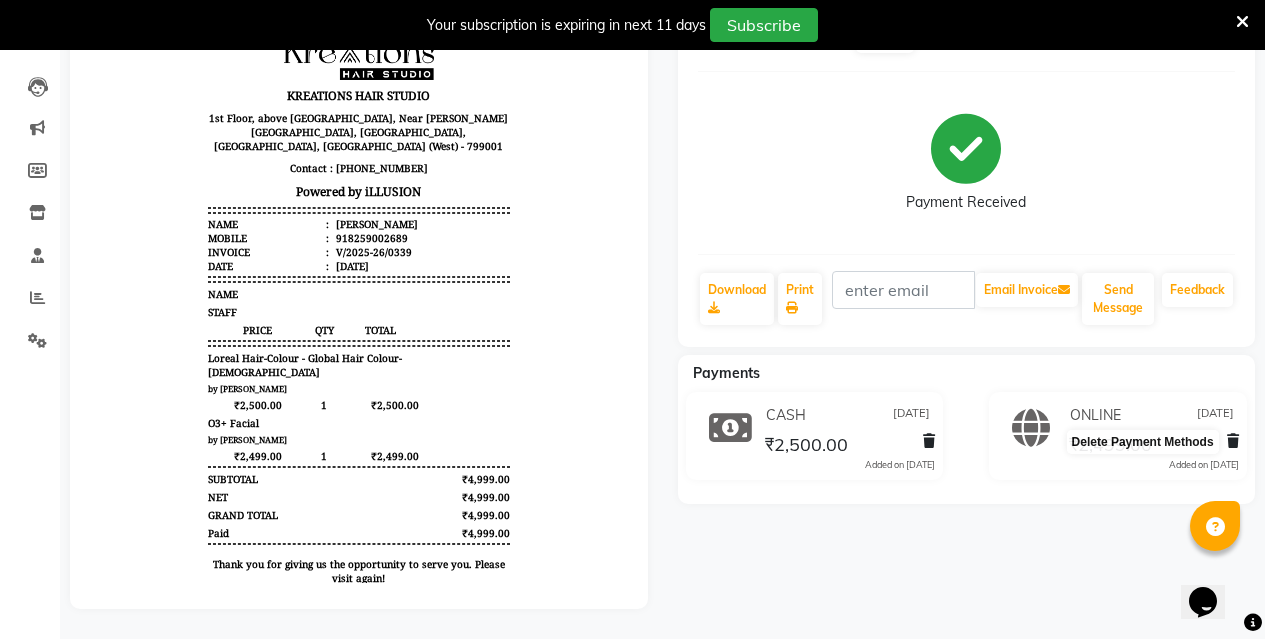 click 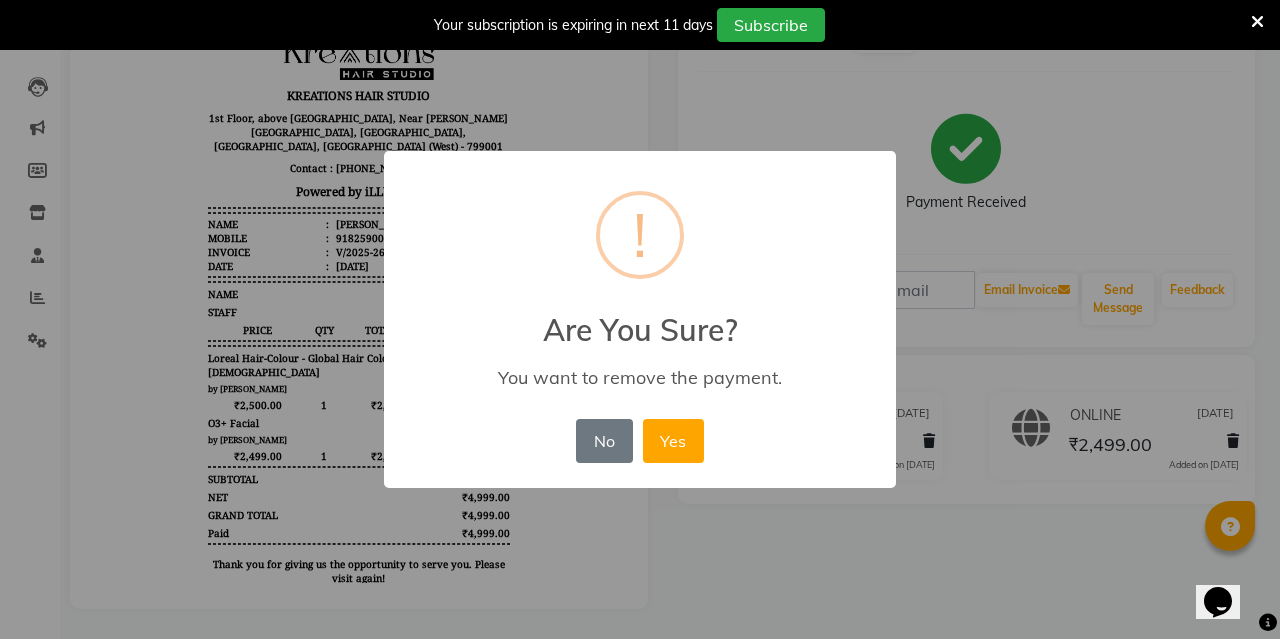 click on "× ! Are You Sure? You want to remove the payment. No No Yes" at bounding box center [640, 319] 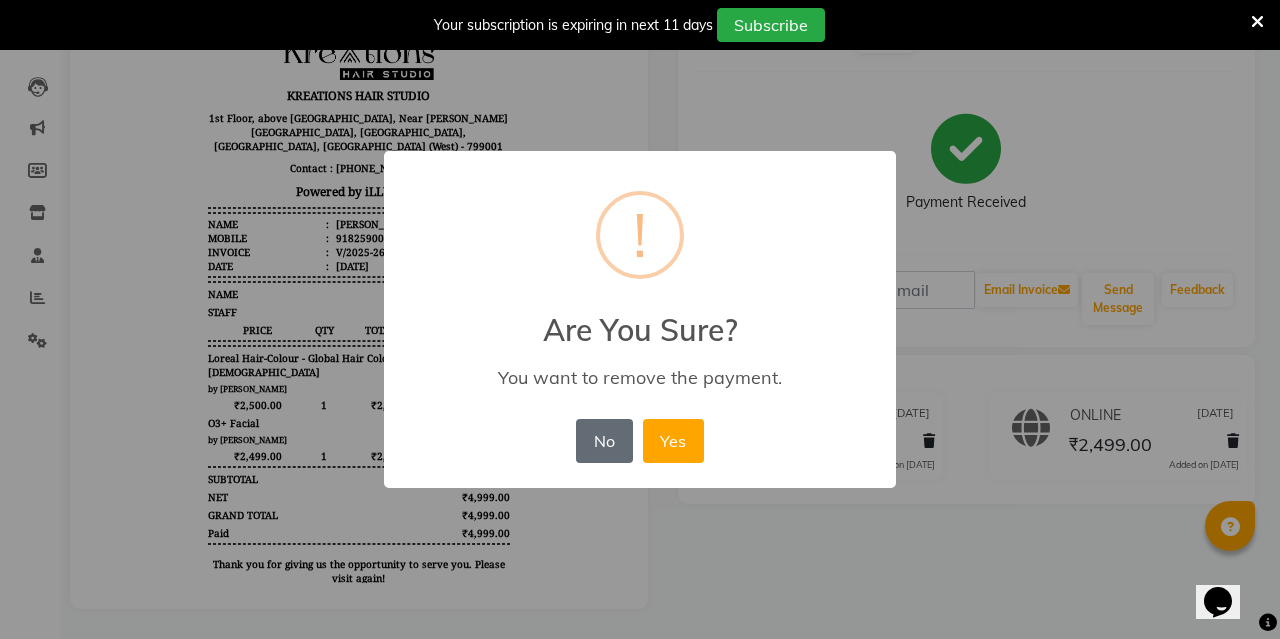 click on "No" at bounding box center (604, 441) 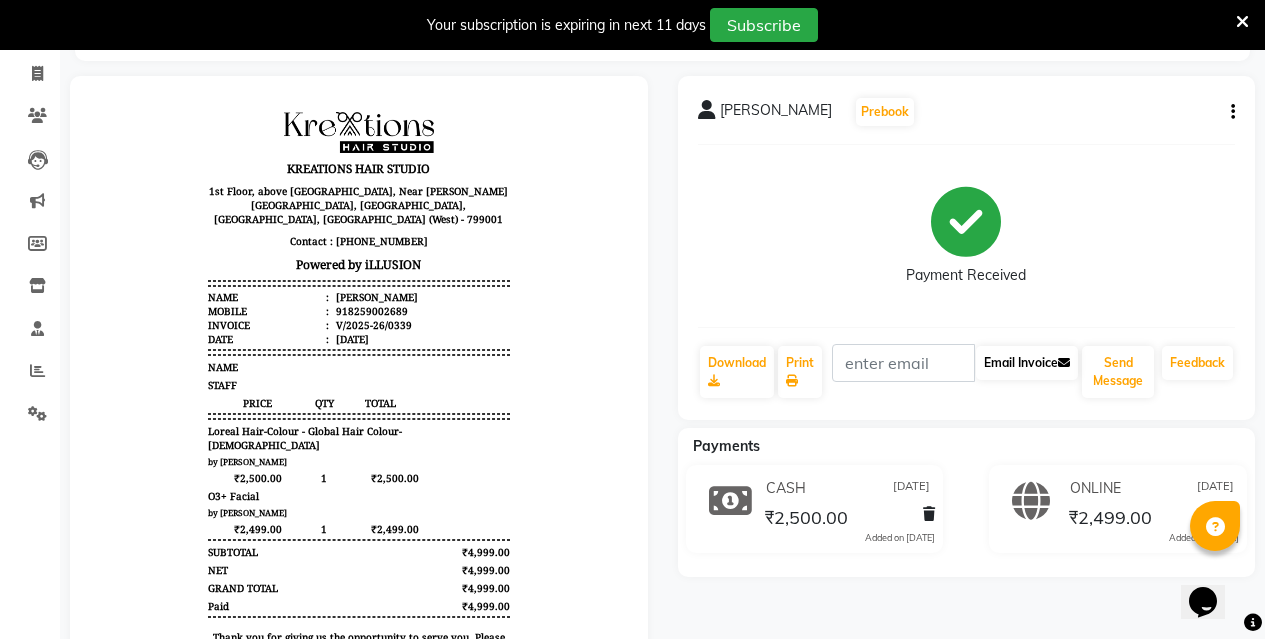 scroll, scrollTop: 0, scrollLeft: 0, axis: both 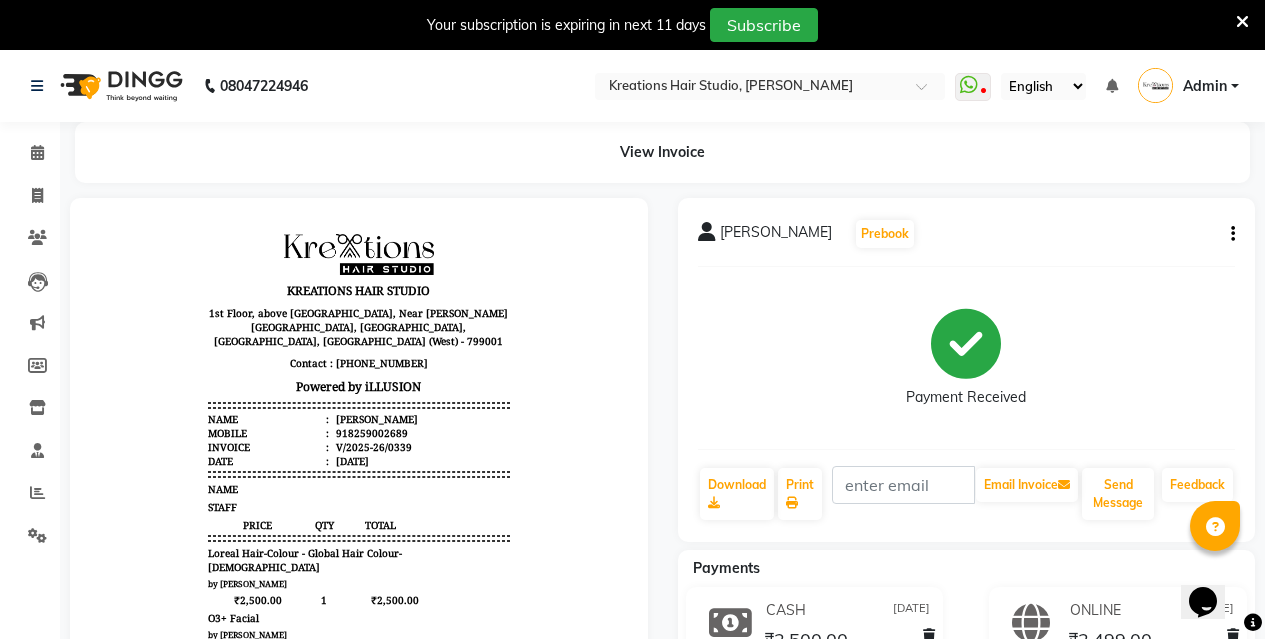 click 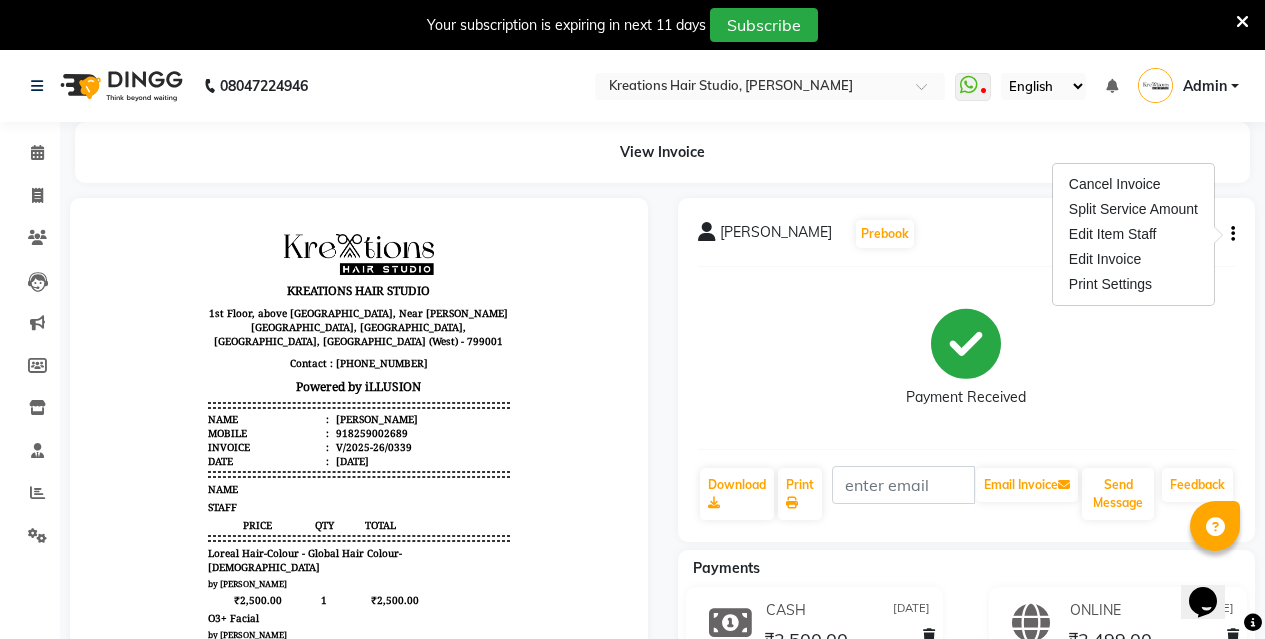 drag, startPoint x: 1233, startPoint y: 228, endPoint x: 860, endPoint y: 302, distance: 380.26965 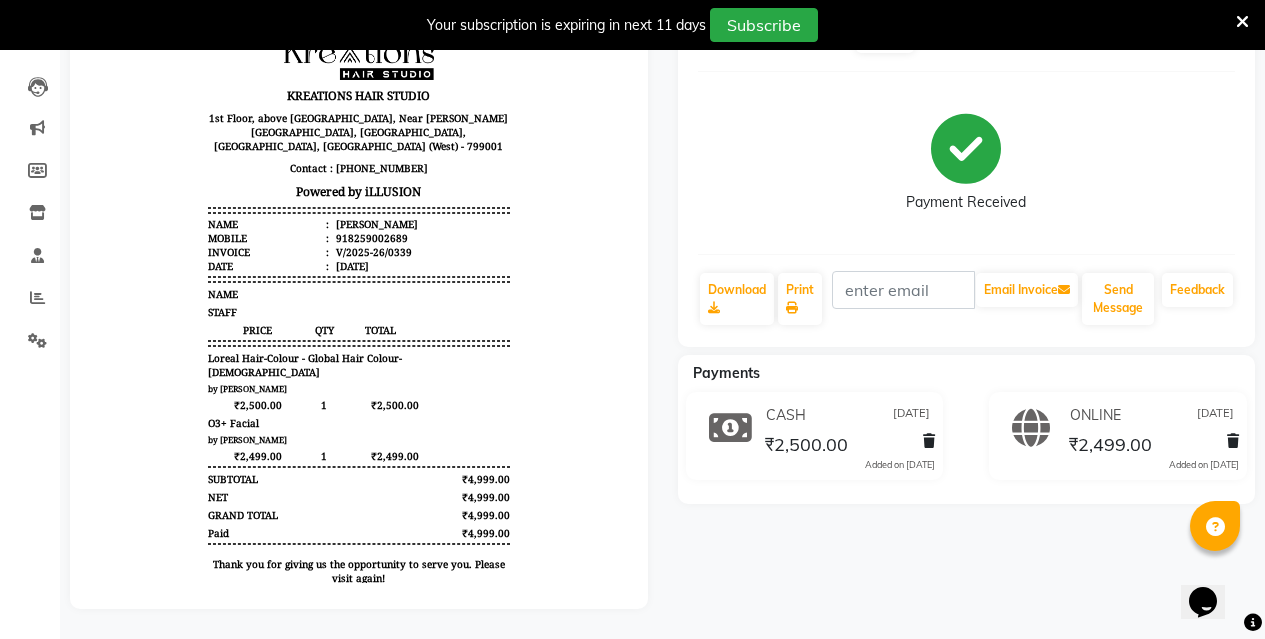 scroll, scrollTop: 210, scrollLeft: 0, axis: vertical 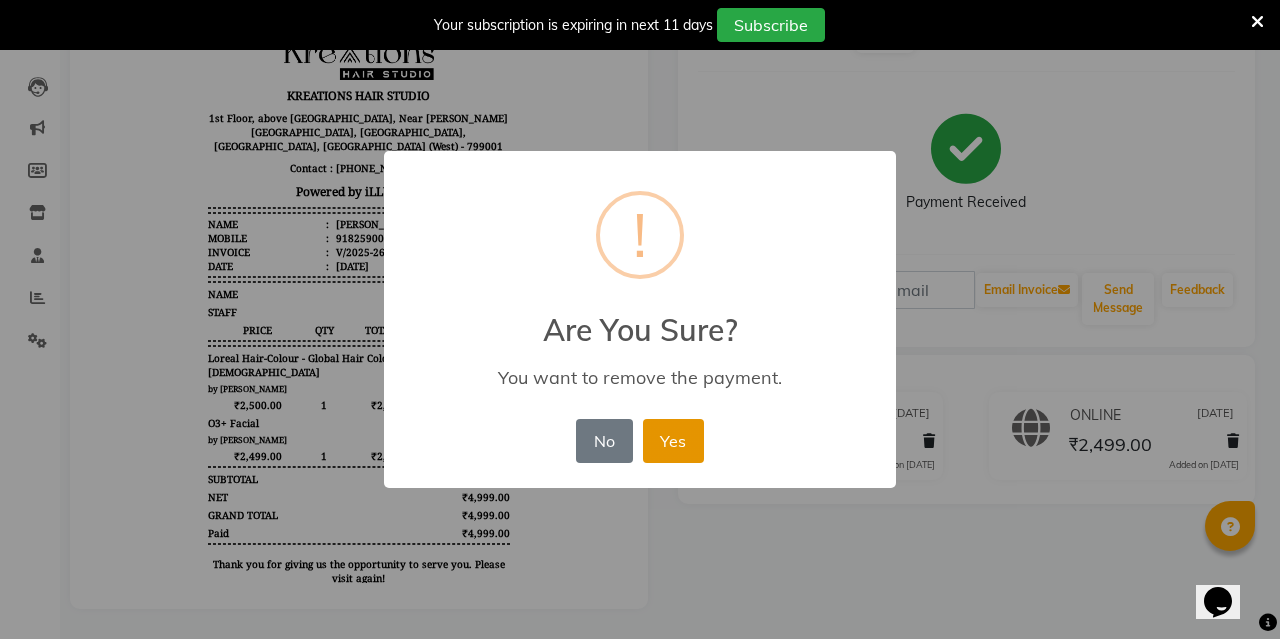 click on "Yes" at bounding box center (673, 441) 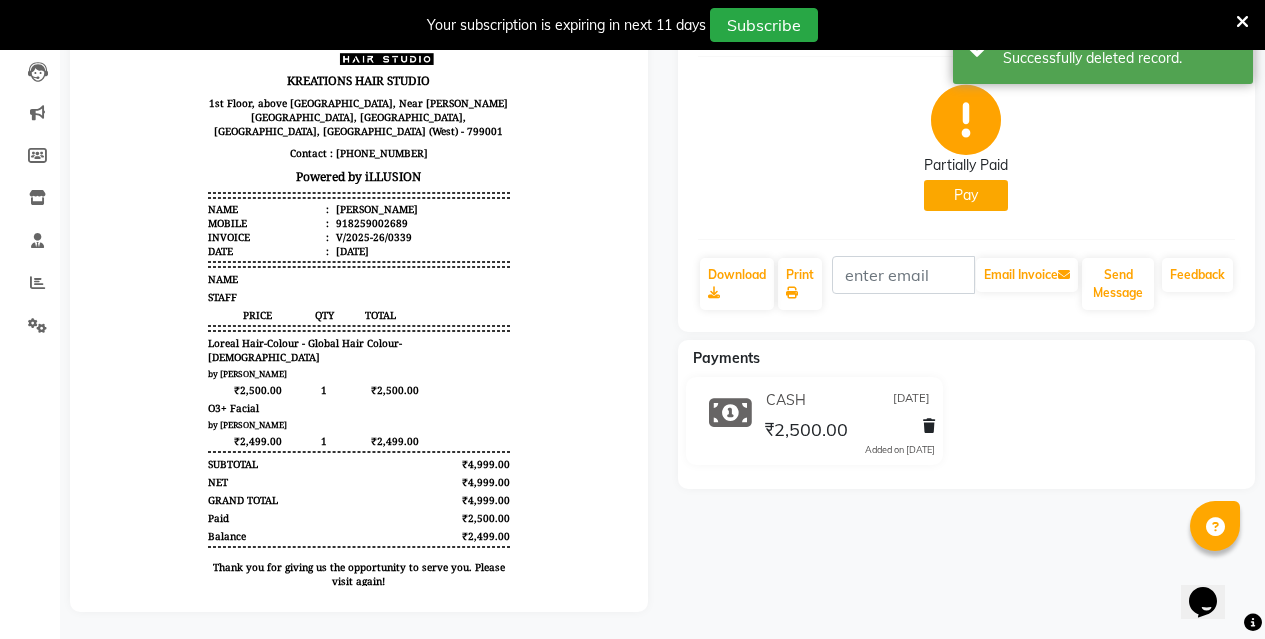 click on "Pay" 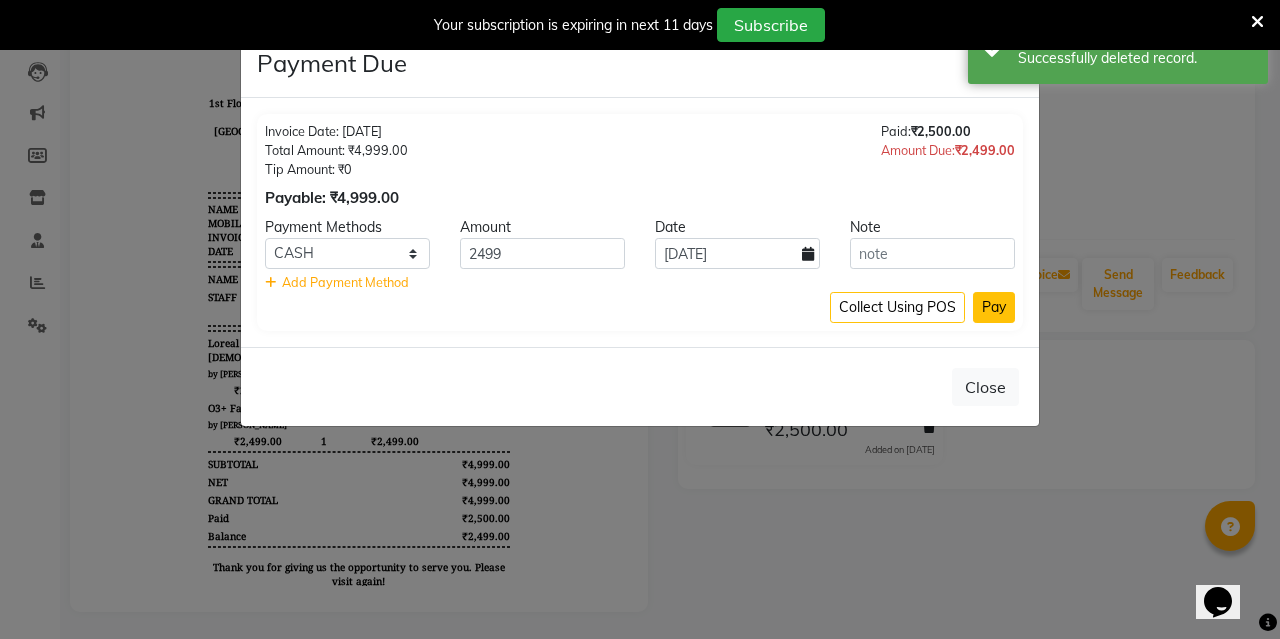 click on "Pay" 